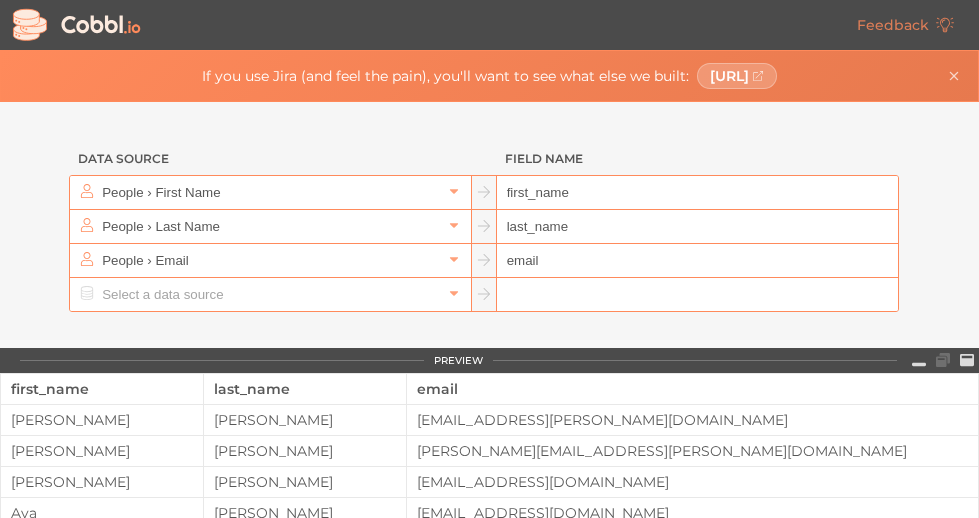 scroll, scrollTop: 0, scrollLeft: 0, axis: both 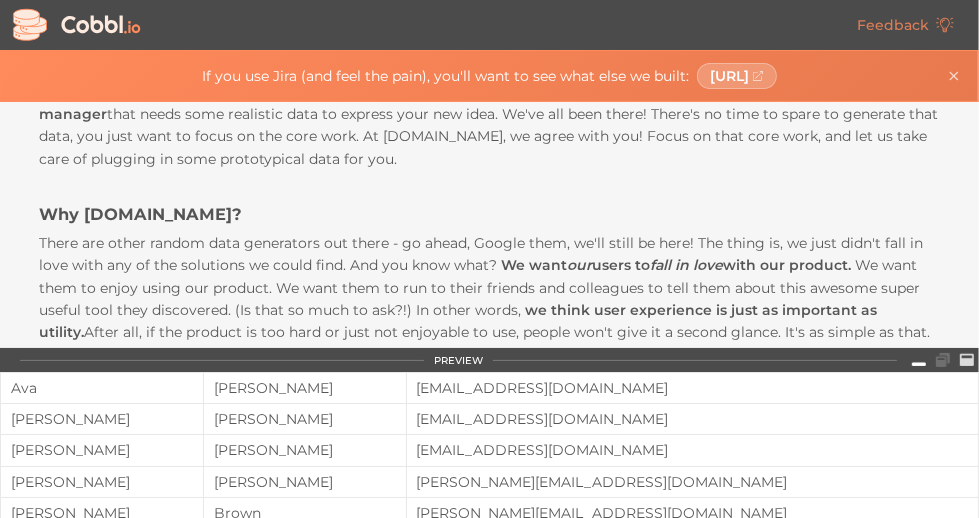 click at bounding box center [919, 361] 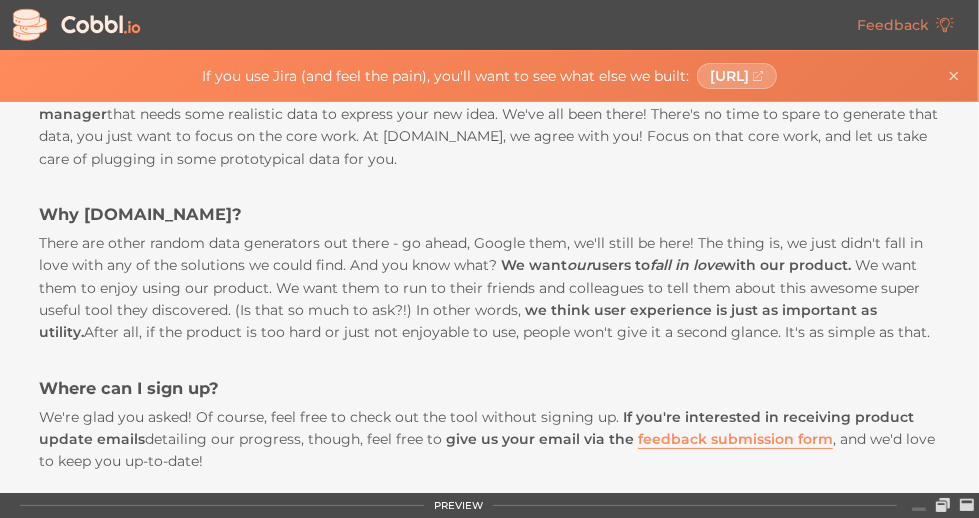 scroll, scrollTop: 0, scrollLeft: 0, axis: both 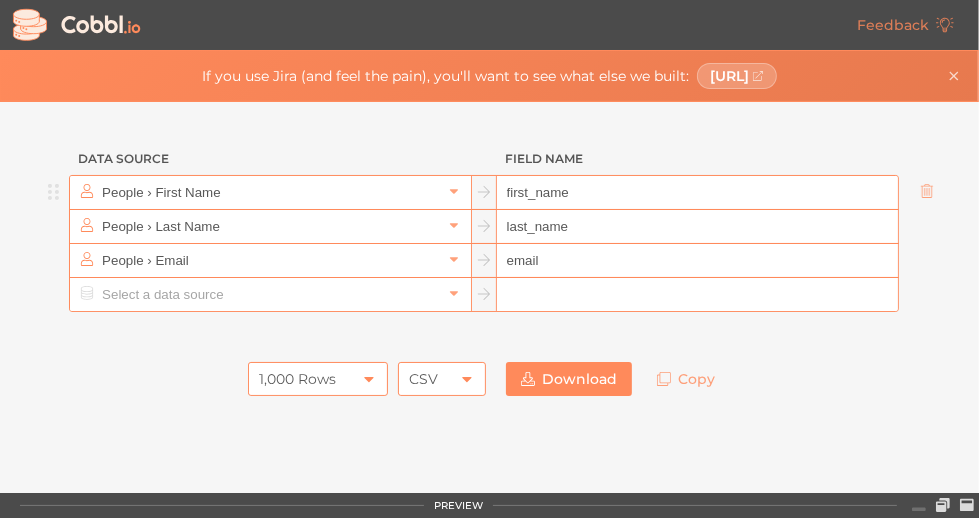 click on "People › First Name" at bounding box center (269, 192) 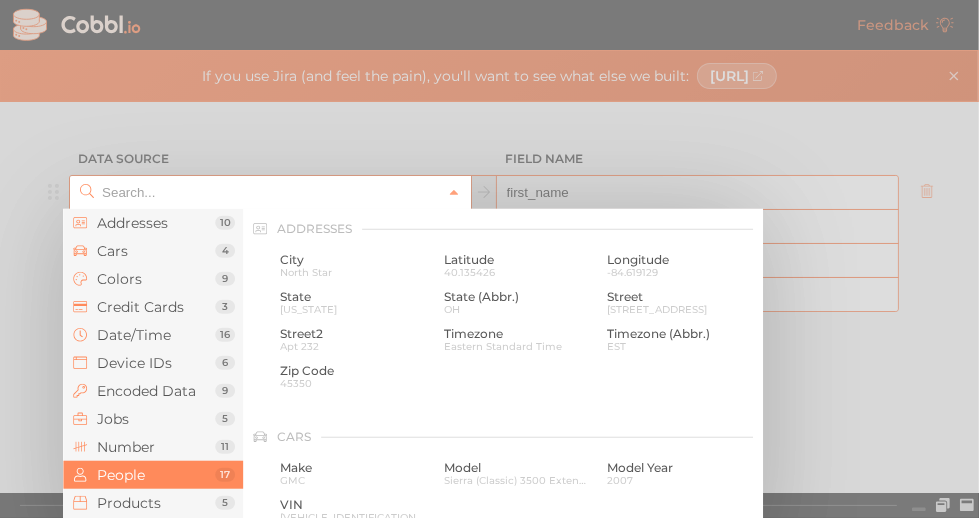 scroll, scrollTop: 1541, scrollLeft: 0, axis: vertical 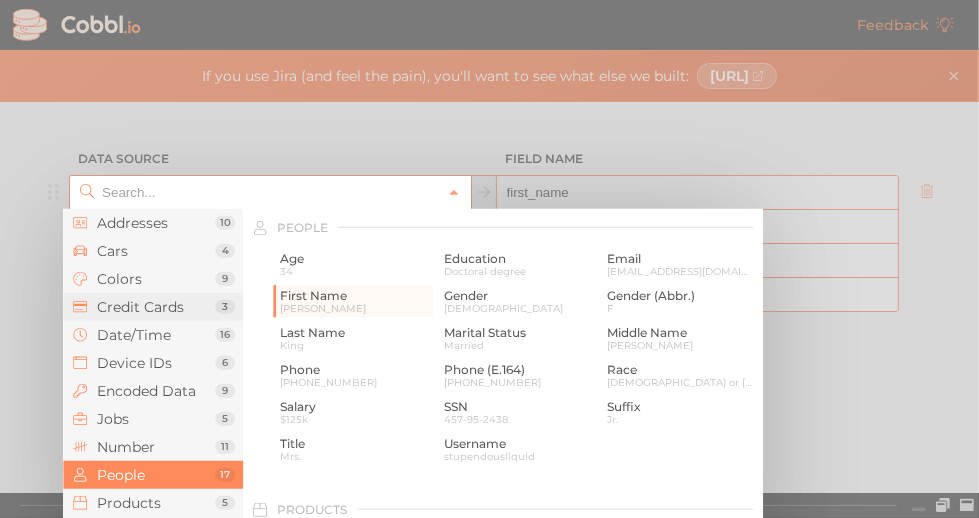 click on "Credit Cards" at bounding box center [156, 307] 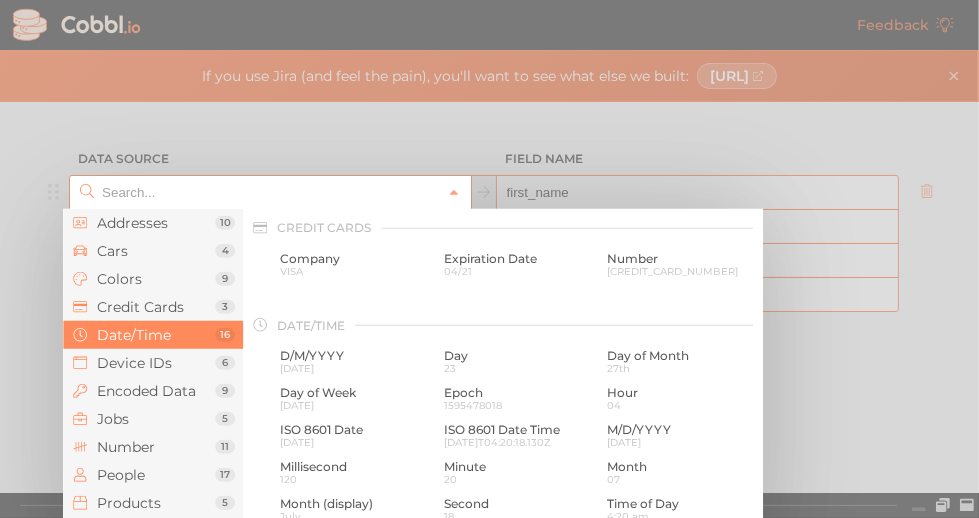 scroll, scrollTop: 513, scrollLeft: 0, axis: vertical 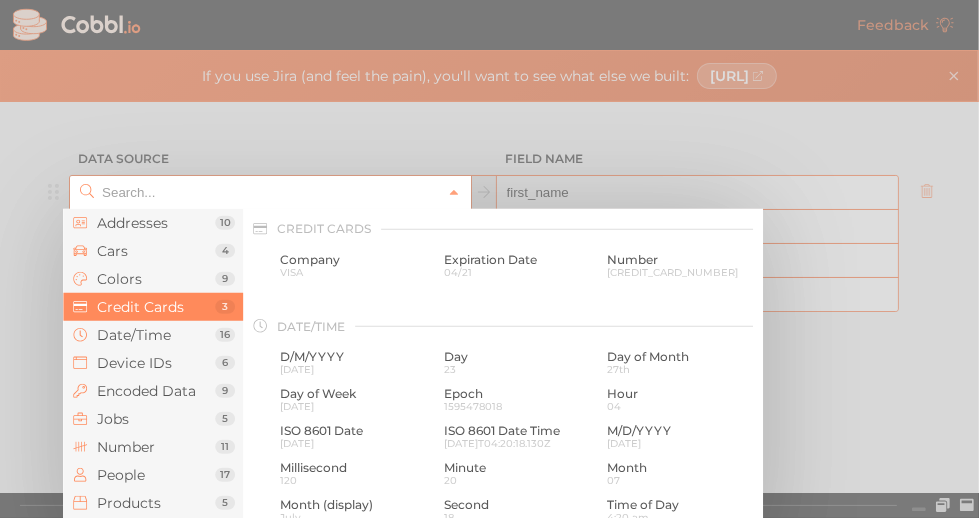 click at bounding box center [489, 259] 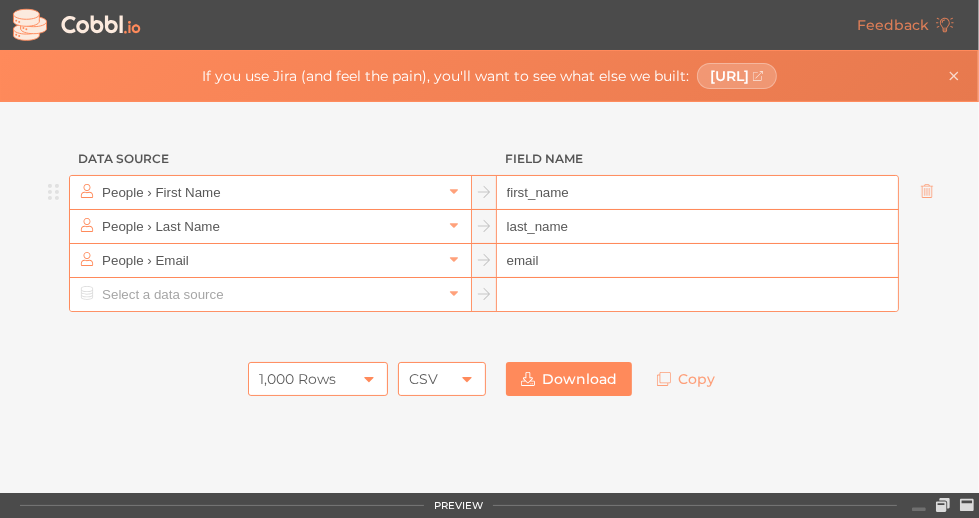 click 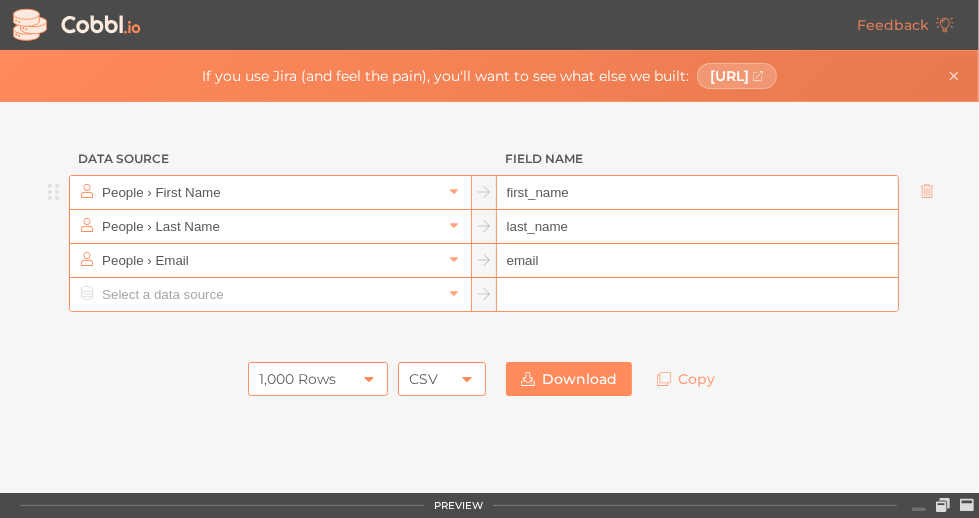 click 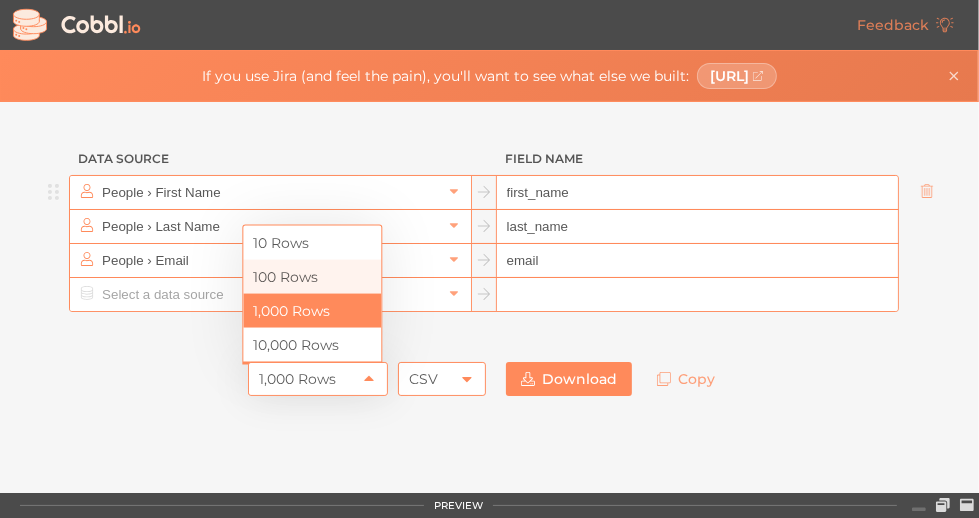 click on "100 Rows" at bounding box center (312, 277) 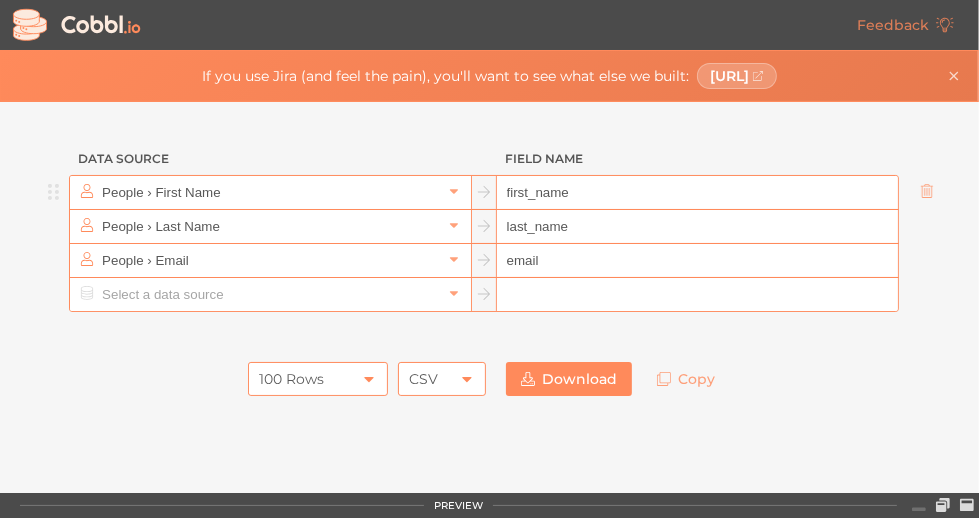 click on "100 Rows" at bounding box center (318, 379) 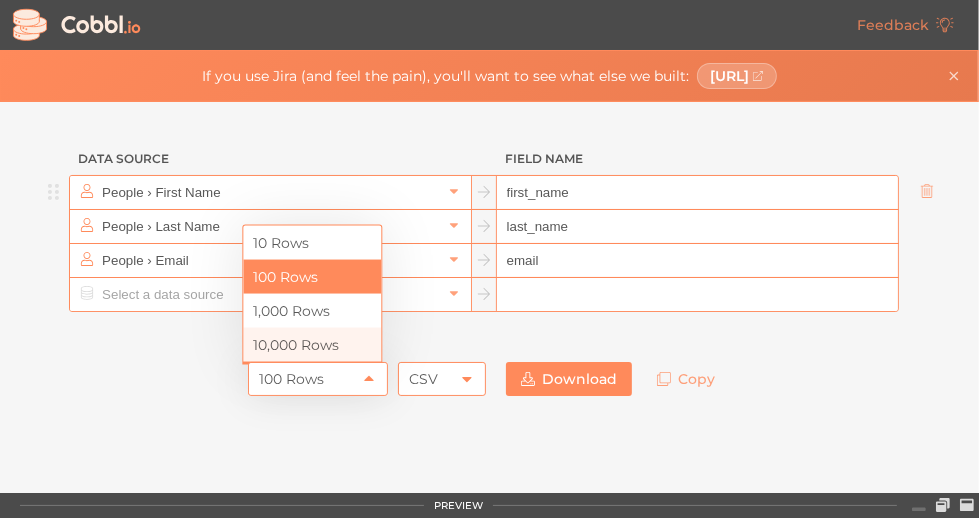 drag, startPoint x: 353, startPoint y: 334, endPoint x: 369, endPoint y: 356, distance: 27.202942 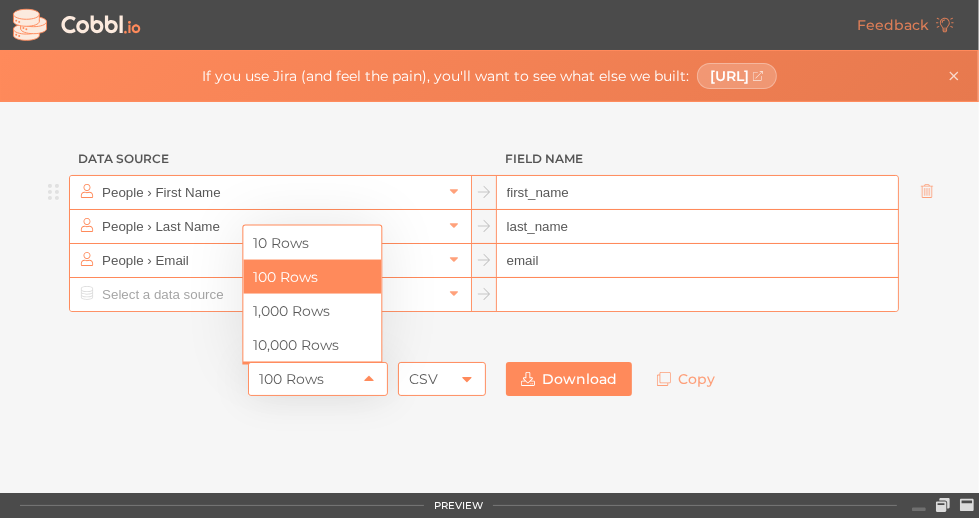 click on "10,000 Rows" at bounding box center (312, 345) 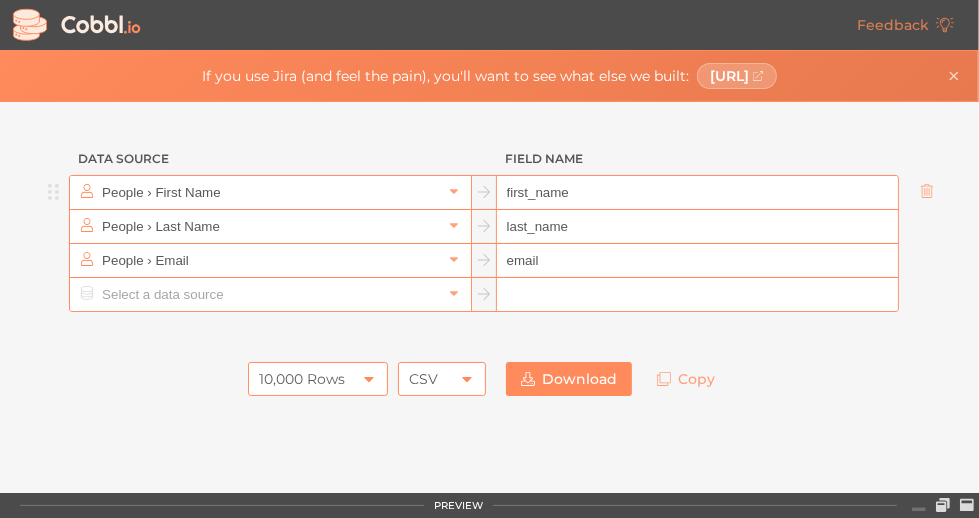 click on "CSV" at bounding box center (442, 379) 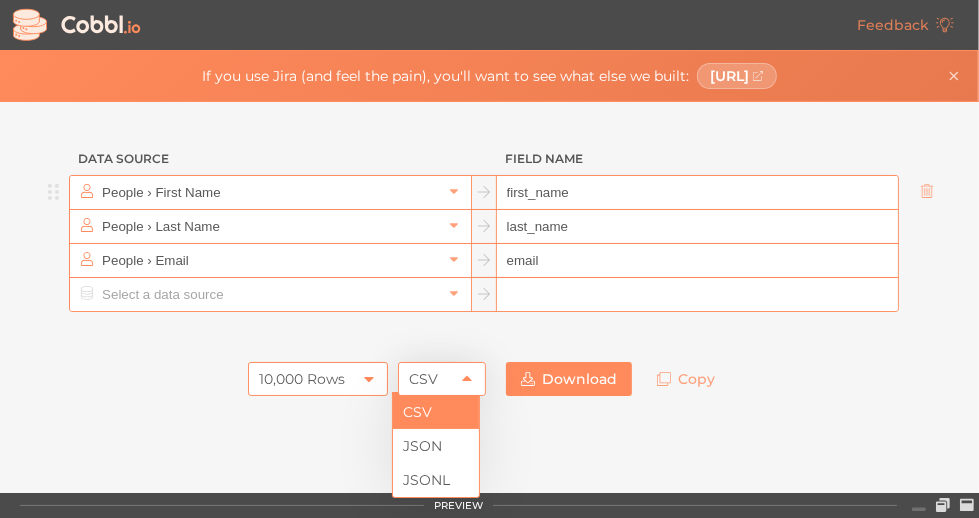 click on "CSV" at bounding box center [436, 412] 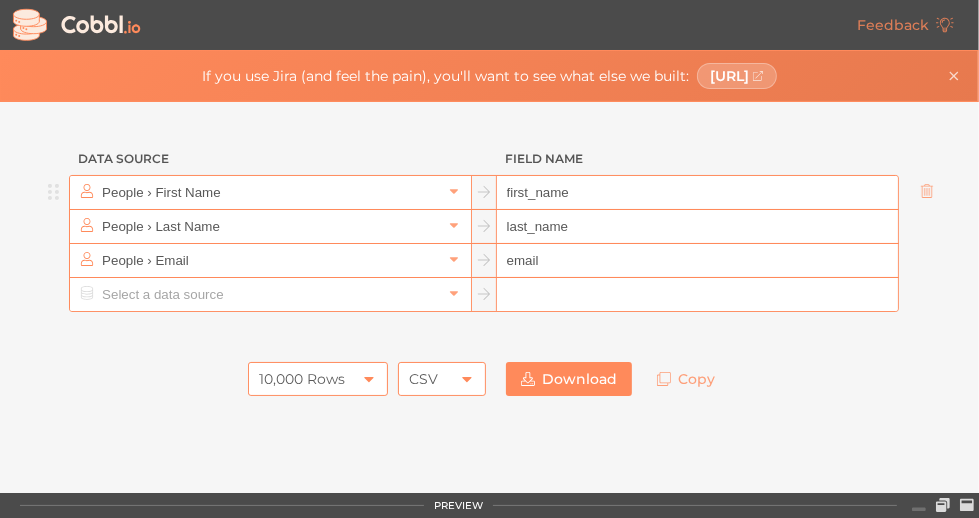 click on "How do I use this thing? Just  start adding fields  above! Click, go keyboard-only, it's up to you. Once you add at least one field,  we'll automatically show you a preview  of what your random data will look like. When you're finished with your dataset, go ahead and  download  it, and use it wherever you need it! What are we aiming to do here? With [DOMAIN_NAME], our goal is to   make it as simple as possible to bring your projects to life with realistic (but fake!) data . Maybe you have a project that, yeah, it looks fine, but it's missing that sense of realism. Sure, you could manually generate a bunch of random data to fill into your design or app, but ugh you've done that before and you just don't have the time. Maybe real data is not accessible, or you can't pull it in real-time, or you're just not allowed to use live customer information. Whatever the reason, that's where [DOMAIN_NAME] comes in. We're here to solve that I-just-need-to-show-what-my-work-realistically-looks-like data problem. Who is this for?" at bounding box center (489, 1031) 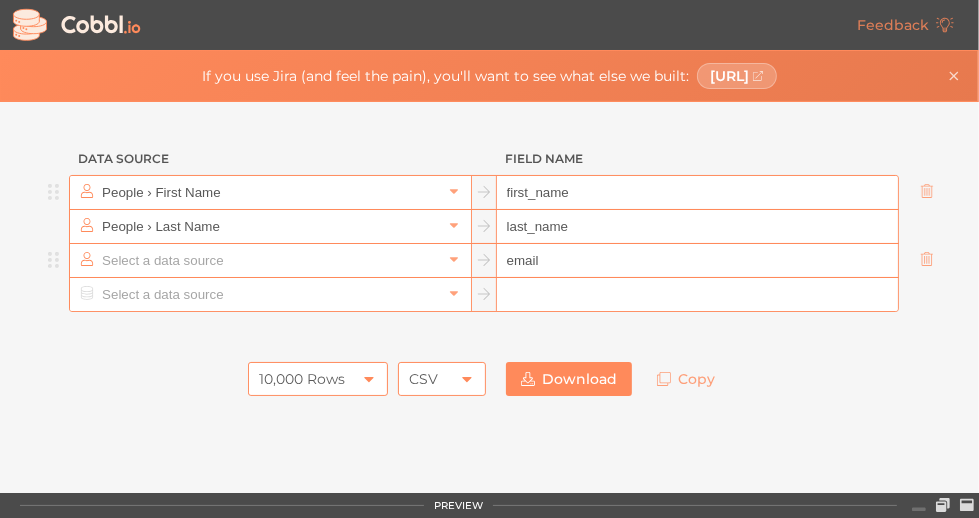 drag, startPoint x: 249, startPoint y: 257, endPoint x: 242, endPoint y: 266, distance: 11.401754 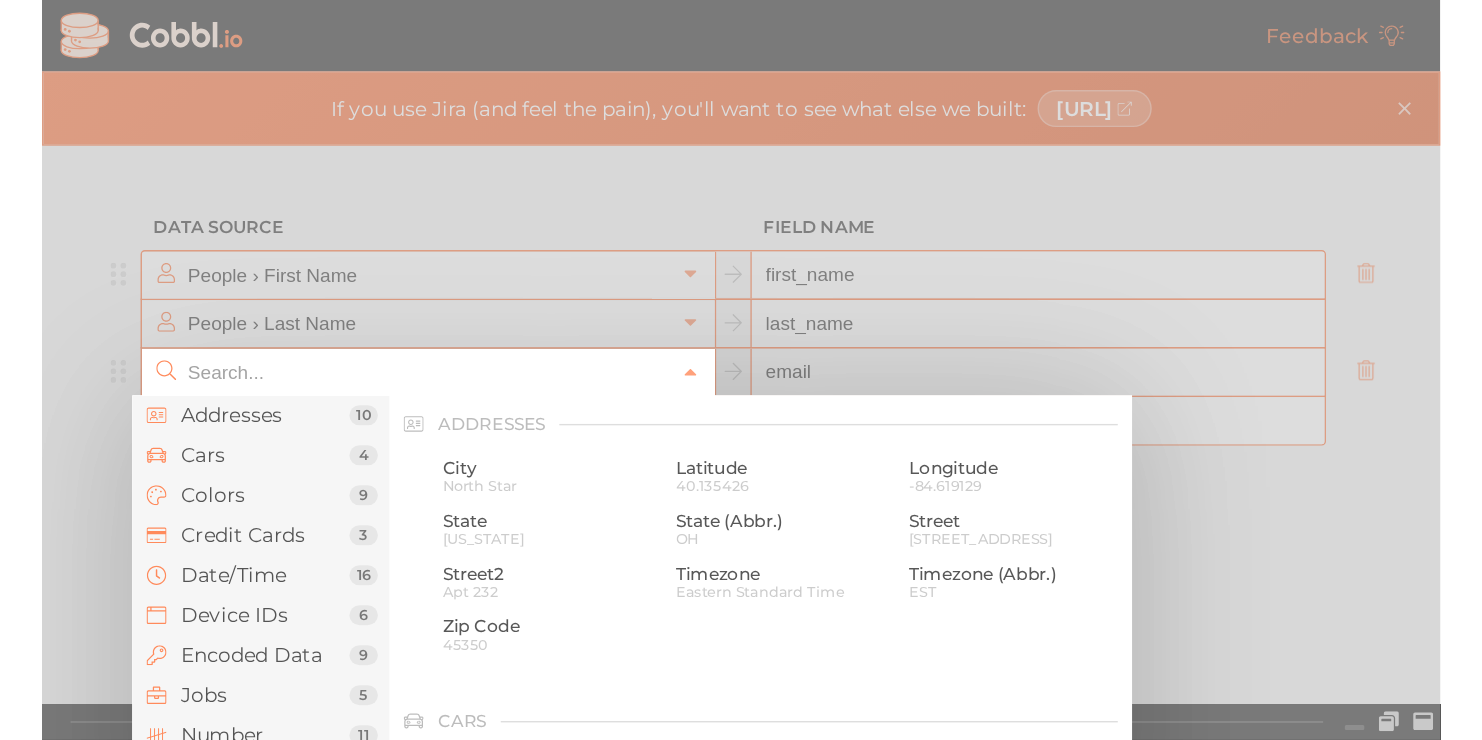 scroll, scrollTop: 1541, scrollLeft: 0, axis: vertical 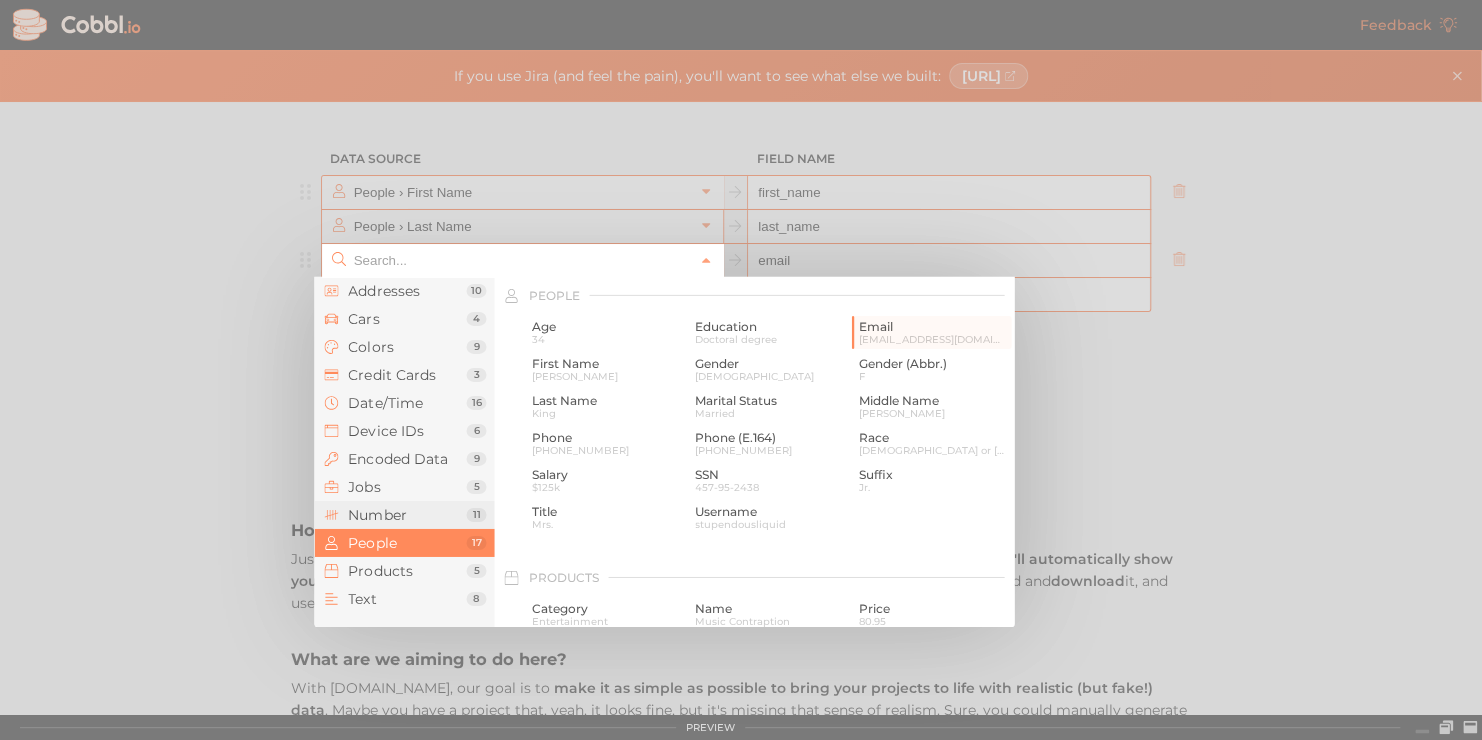 drag, startPoint x: 437, startPoint y: 506, endPoint x: 415, endPoint y: 519, distance: 25.553865 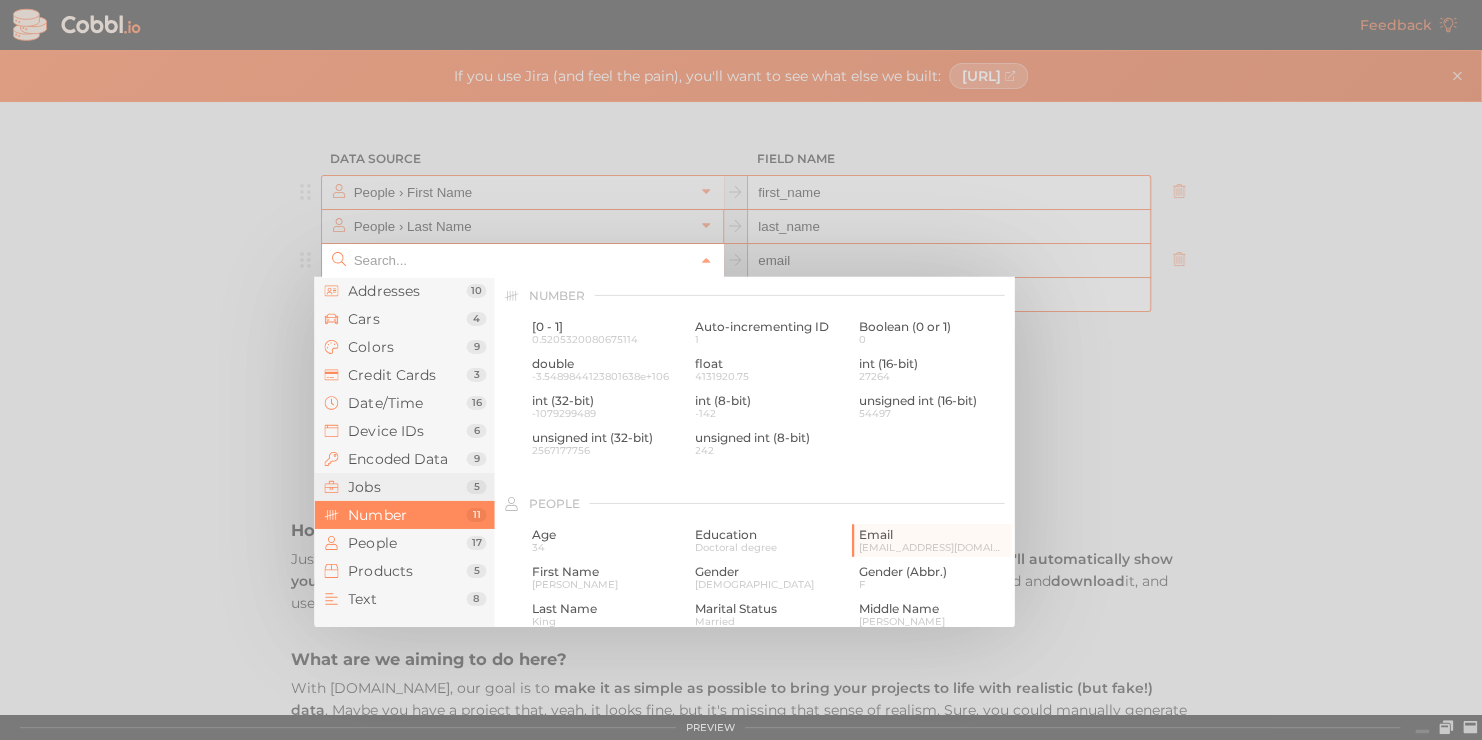 click on "Jobs" at bounding box center [407, 487] 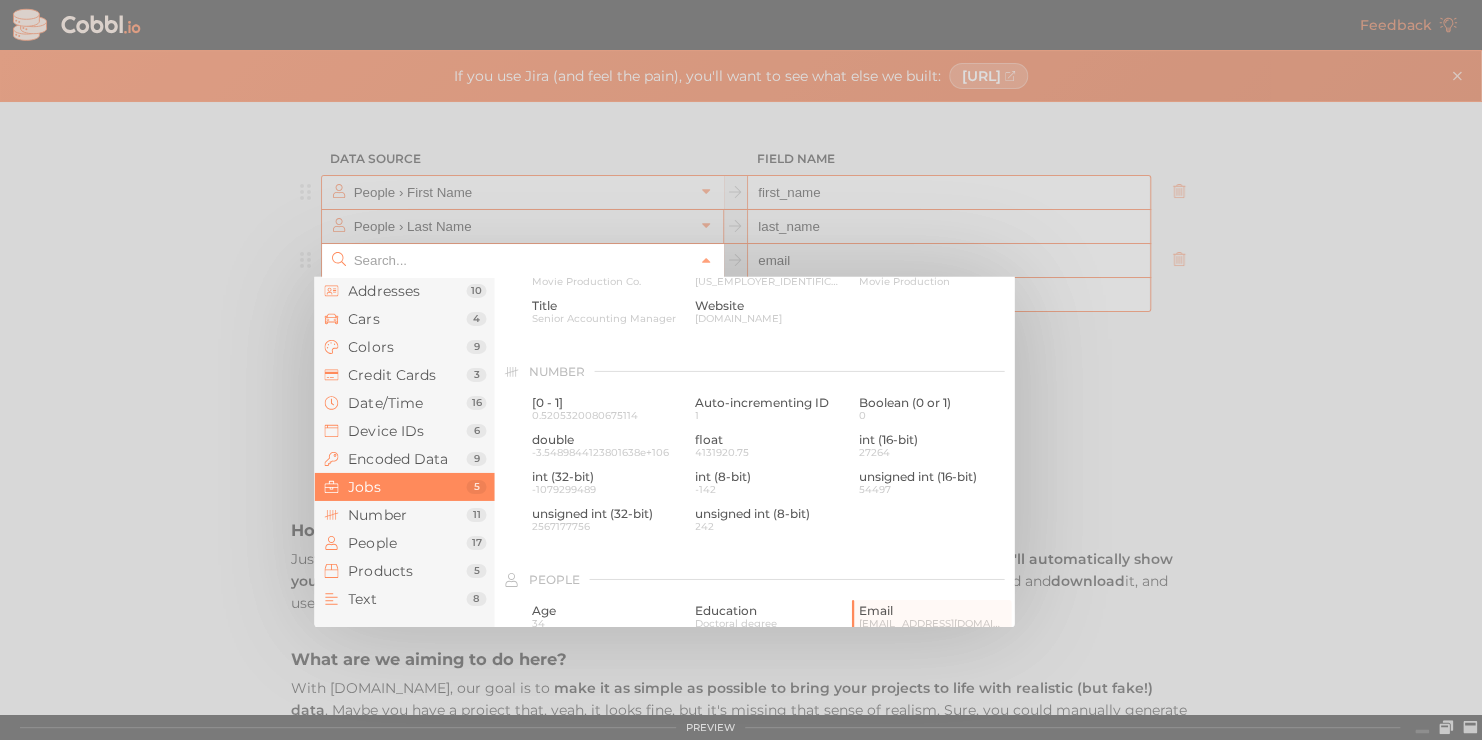 scroll, scrollTop: 1199, scrollLeft: 0, axis: vertical 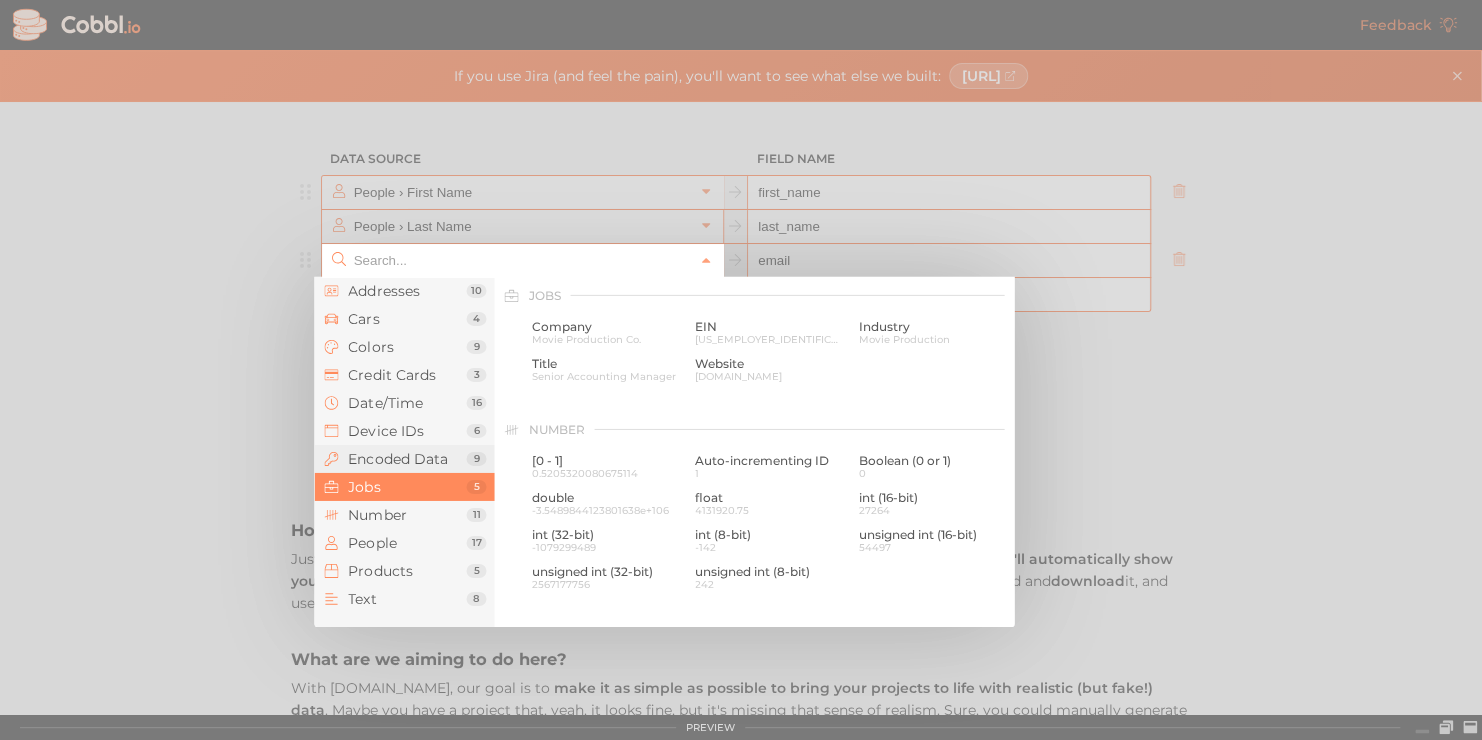 click on "Encoded Data 9" at bounding box center [404, 459] 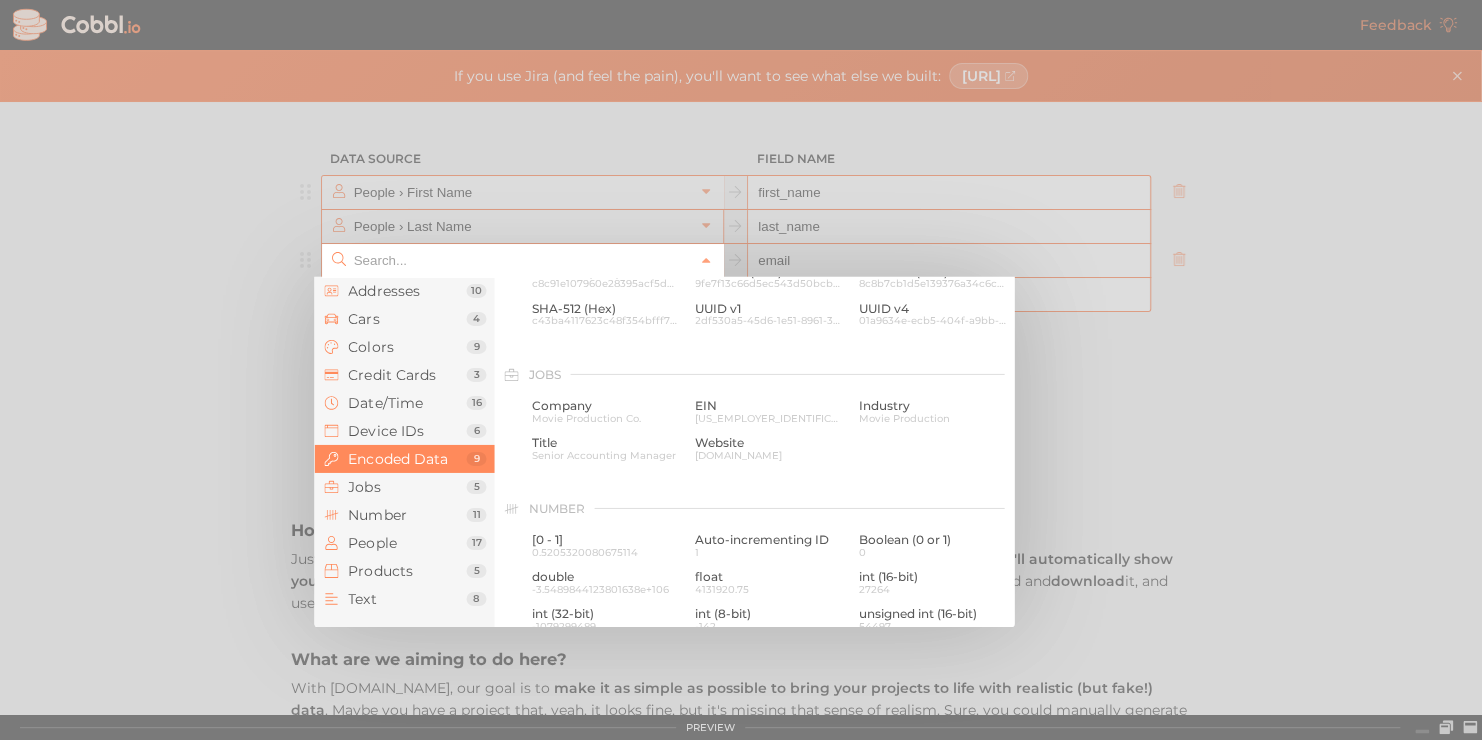 scroll, scrollTop: 1028, scrollLeft: 0, axis: vertical 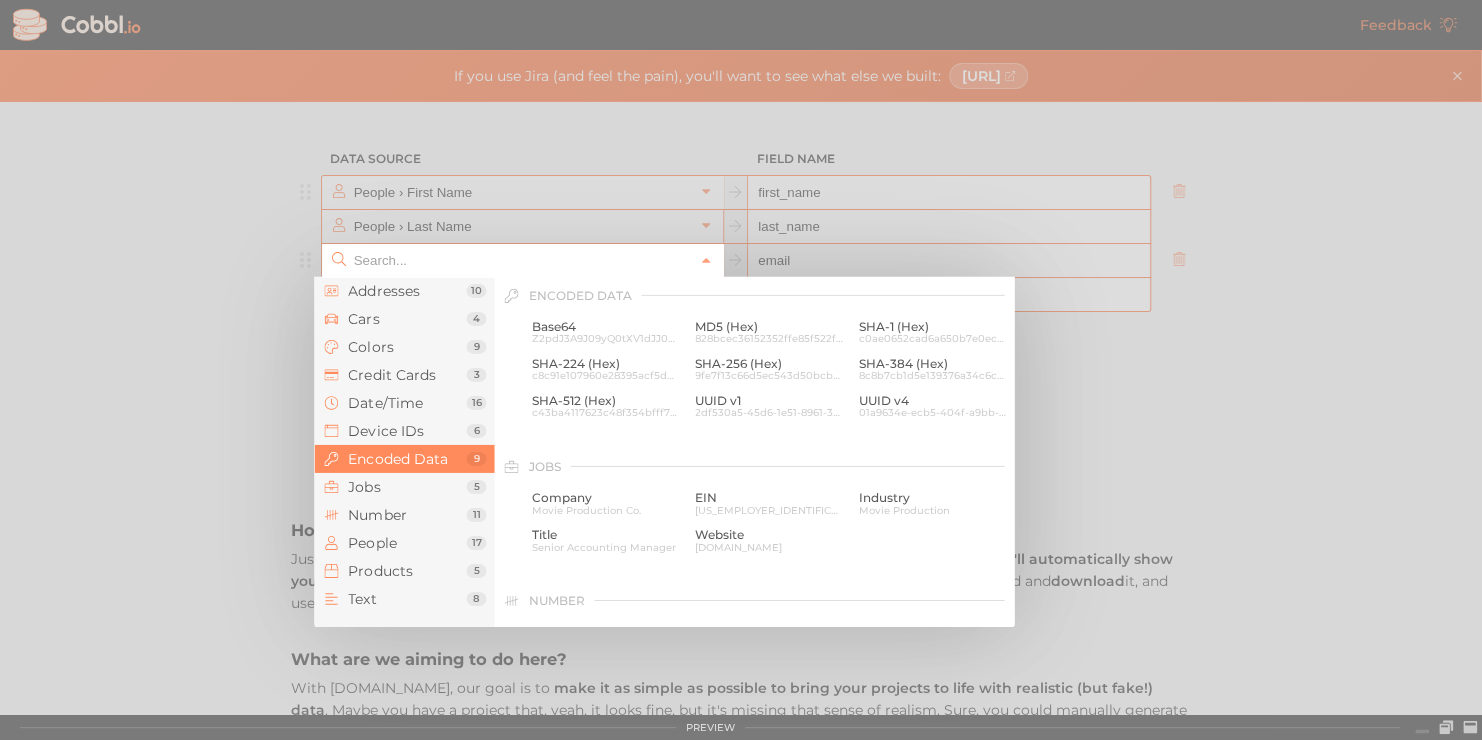 click on "Encoded Data" at bounding box center (407, 459) 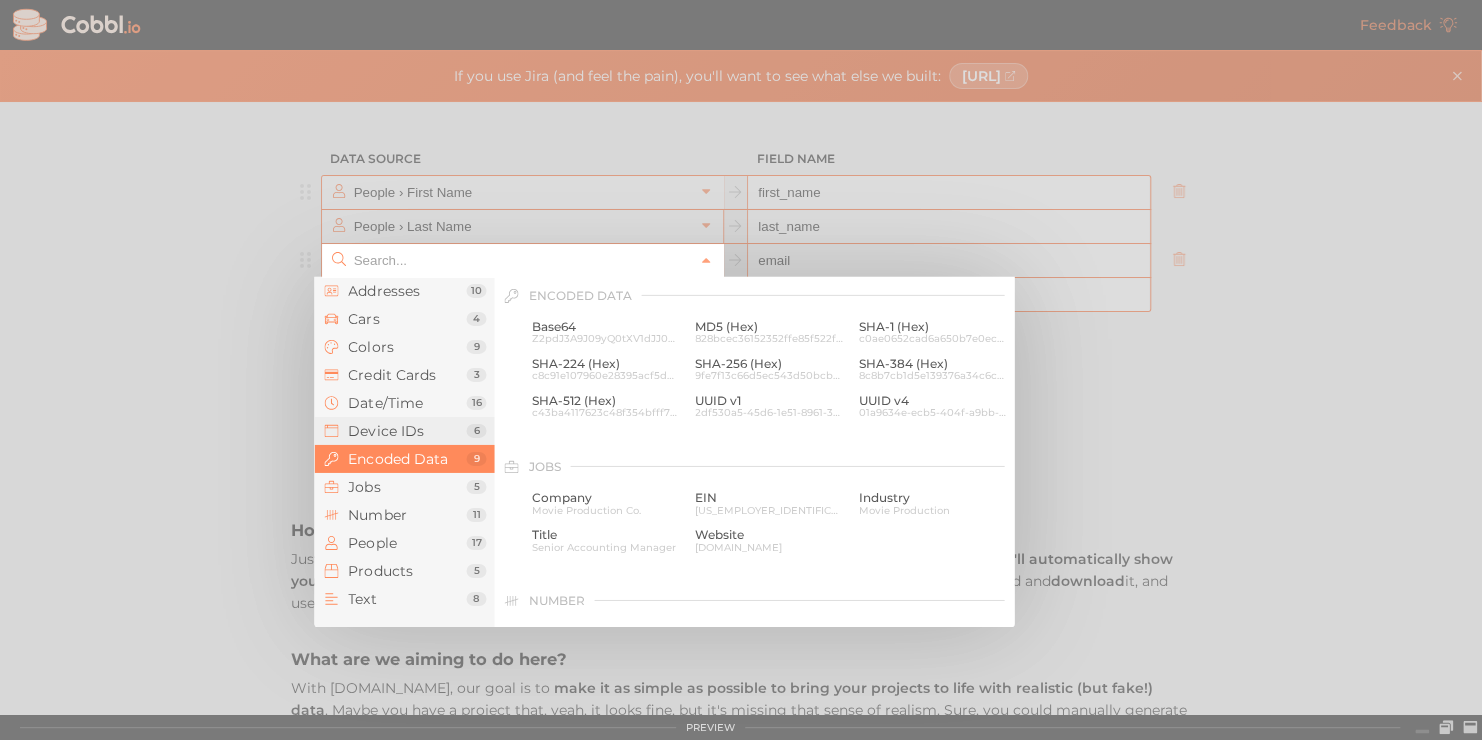 click on "Device IDs 6" at bounding box center [404, 431] 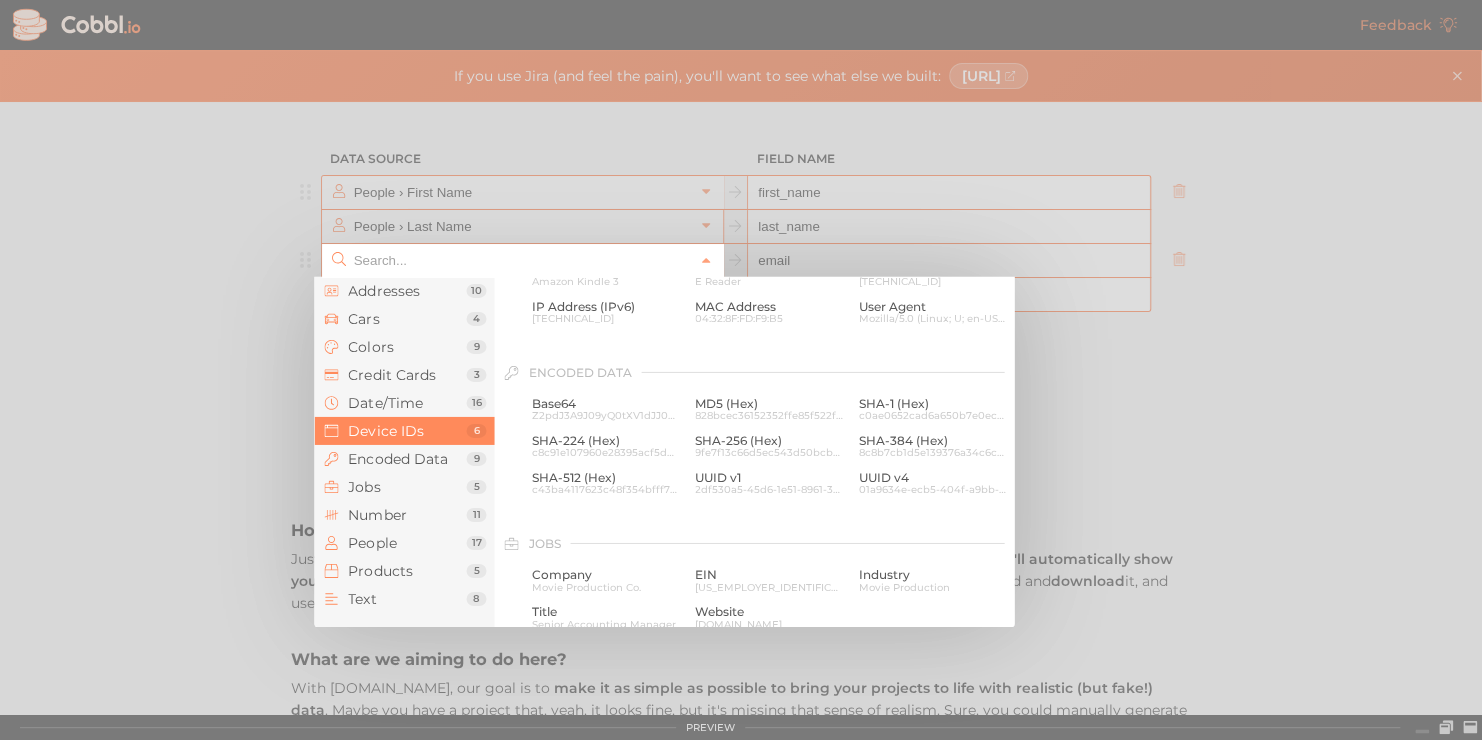 scroll, scrollTop: 893, scrollLeft: 0, axis: vertical 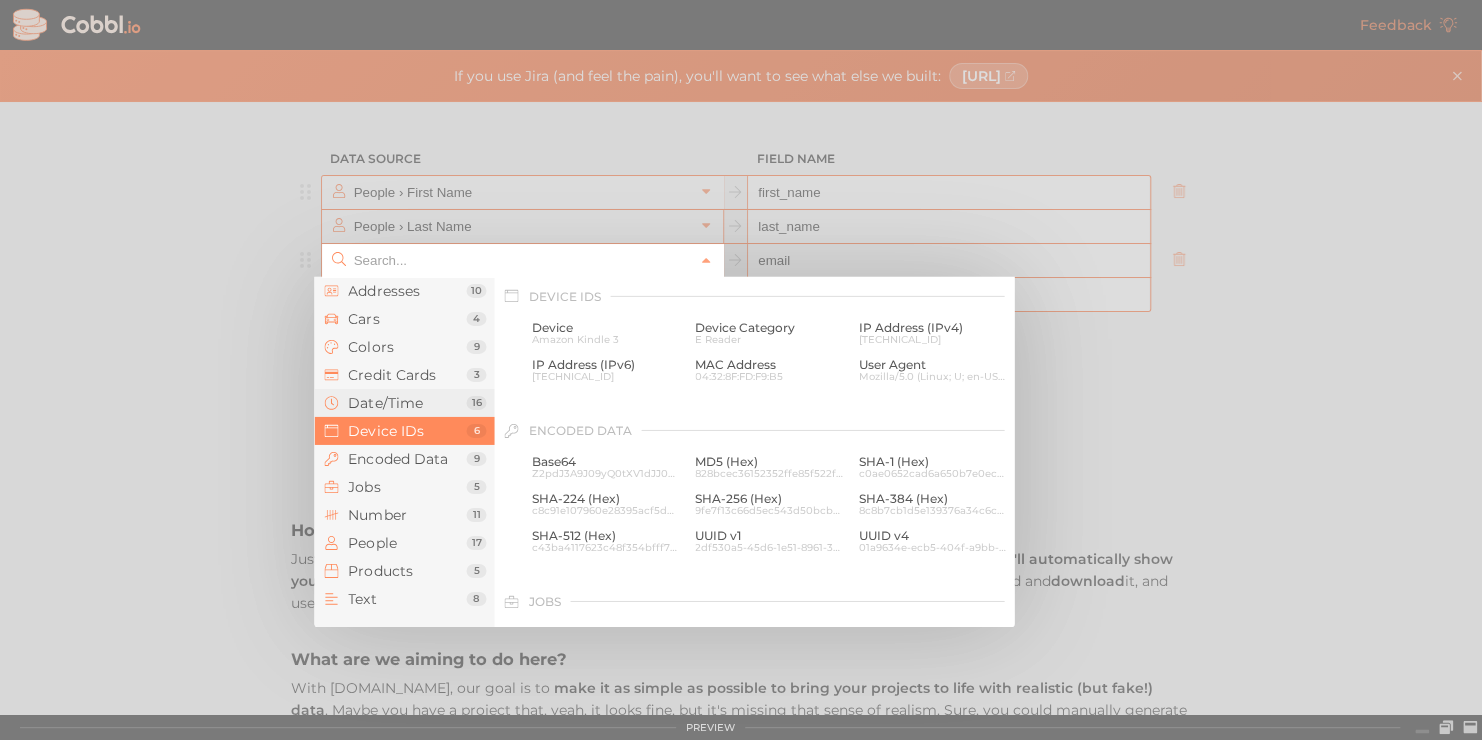 click on "Date/Time" at bounding box center (407, 403) 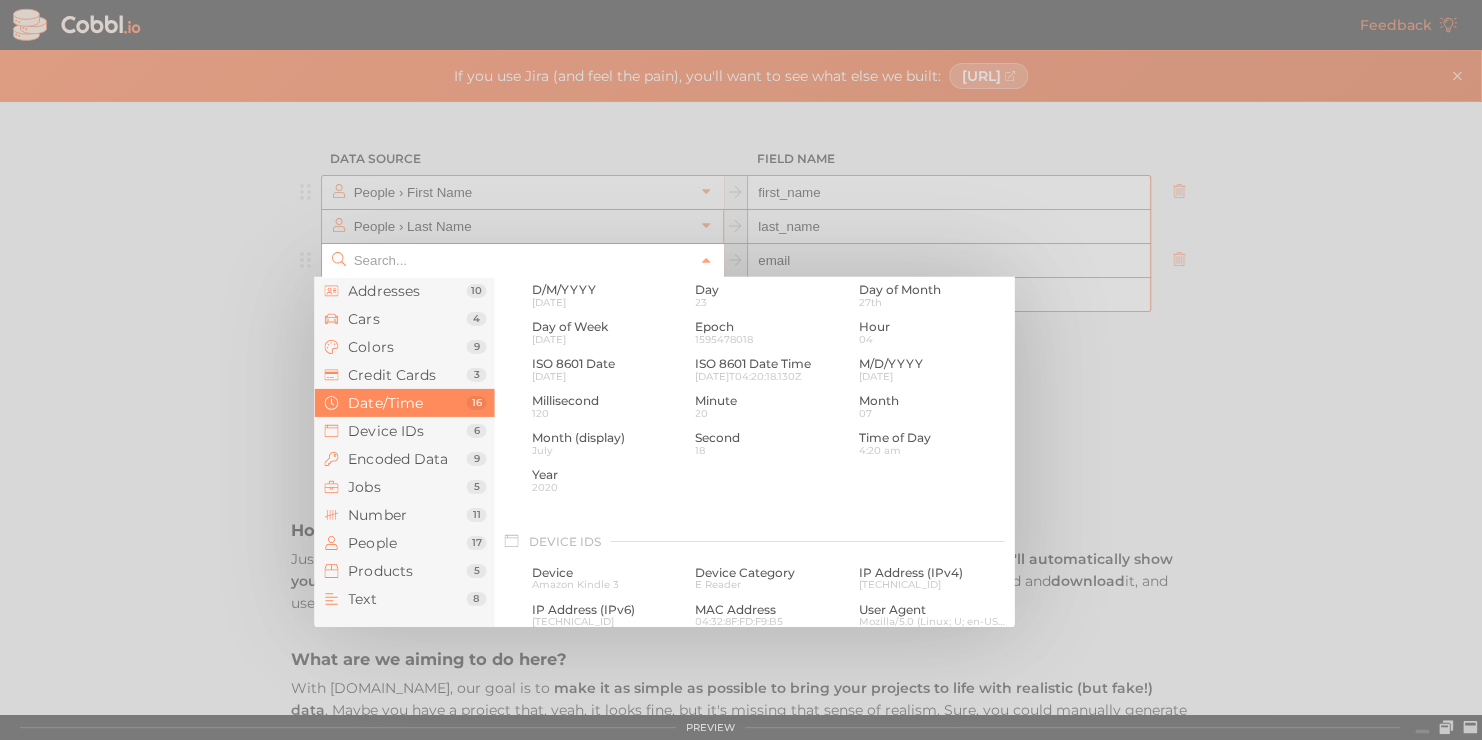 scroll, scrollTop: 611, scrollLeft: 0, axis: vertical 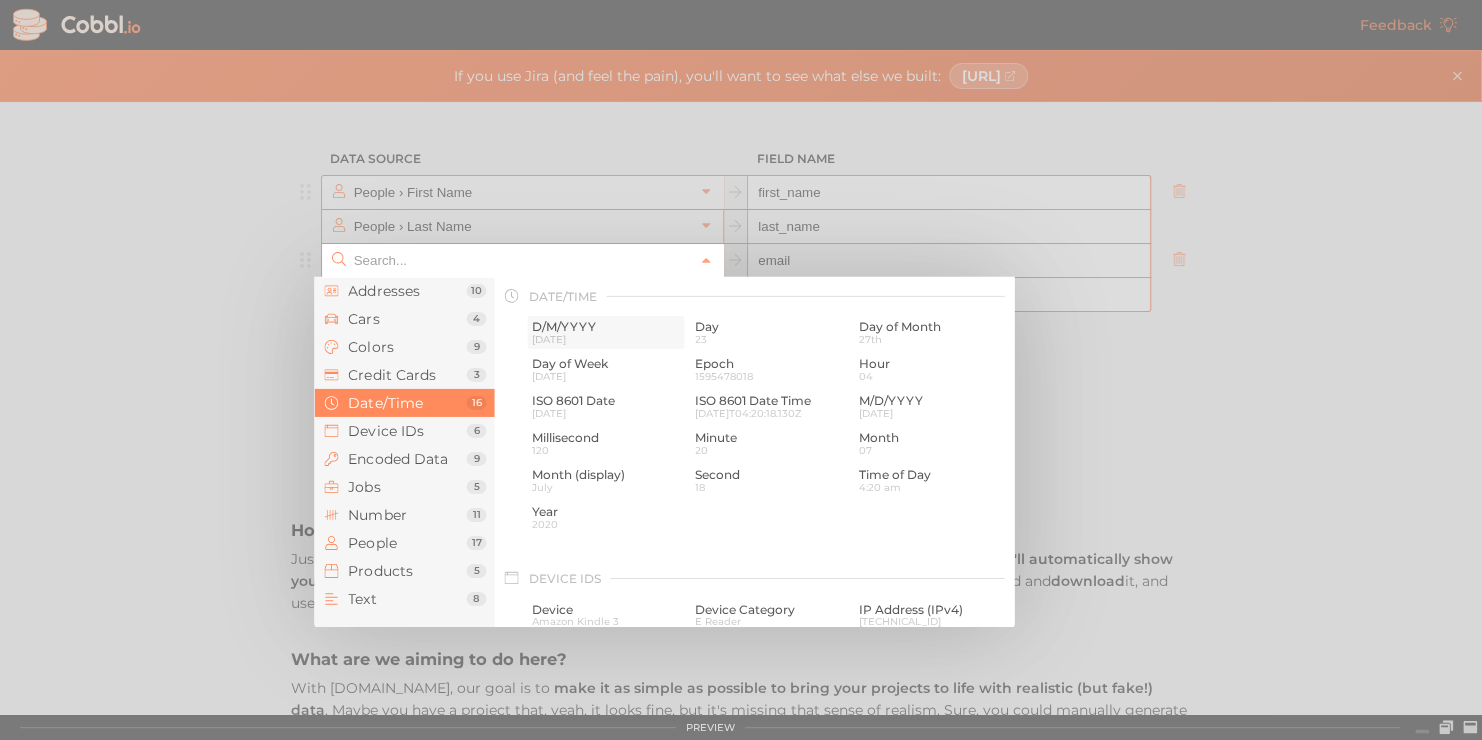 click on "[DATE]" at bounding box center (606, 339) 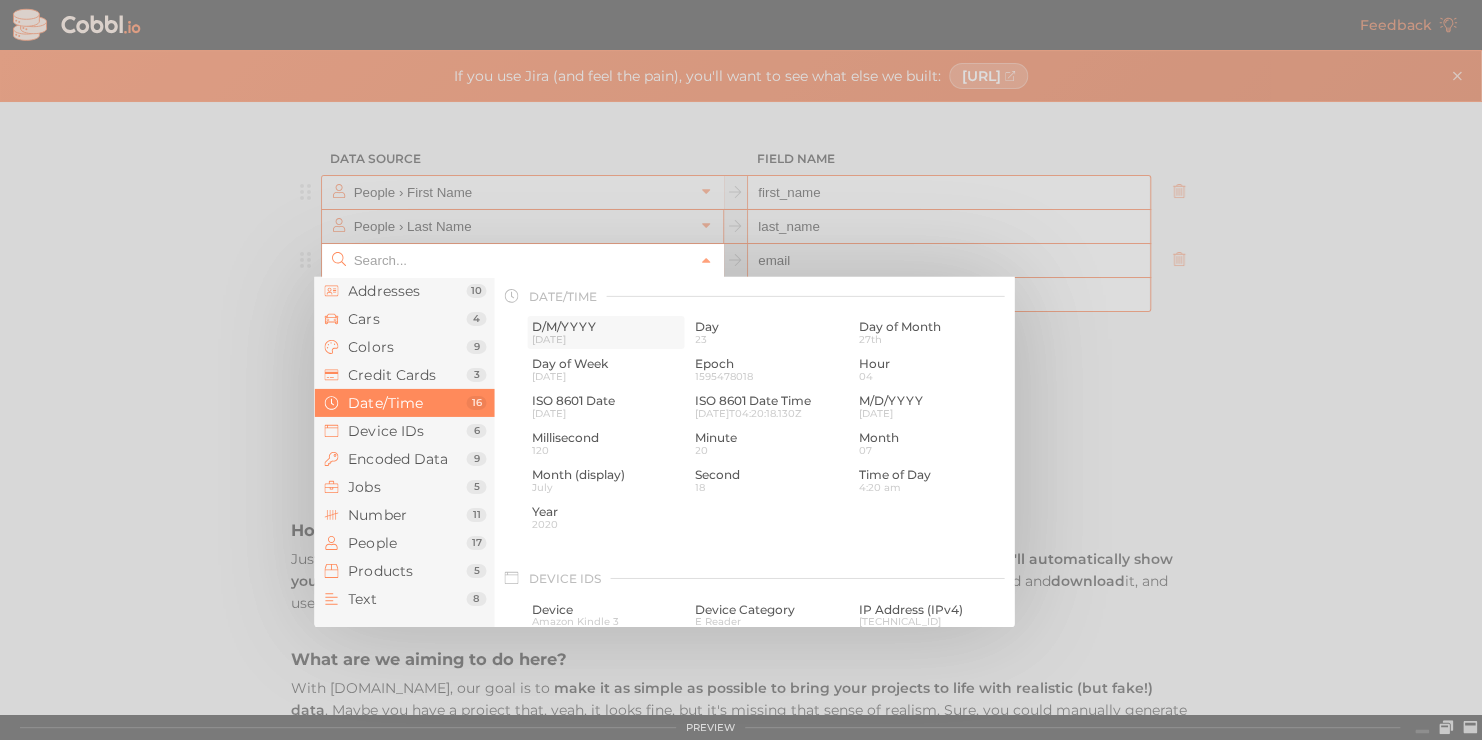 type on "Date/Time › D/M/YYYY" 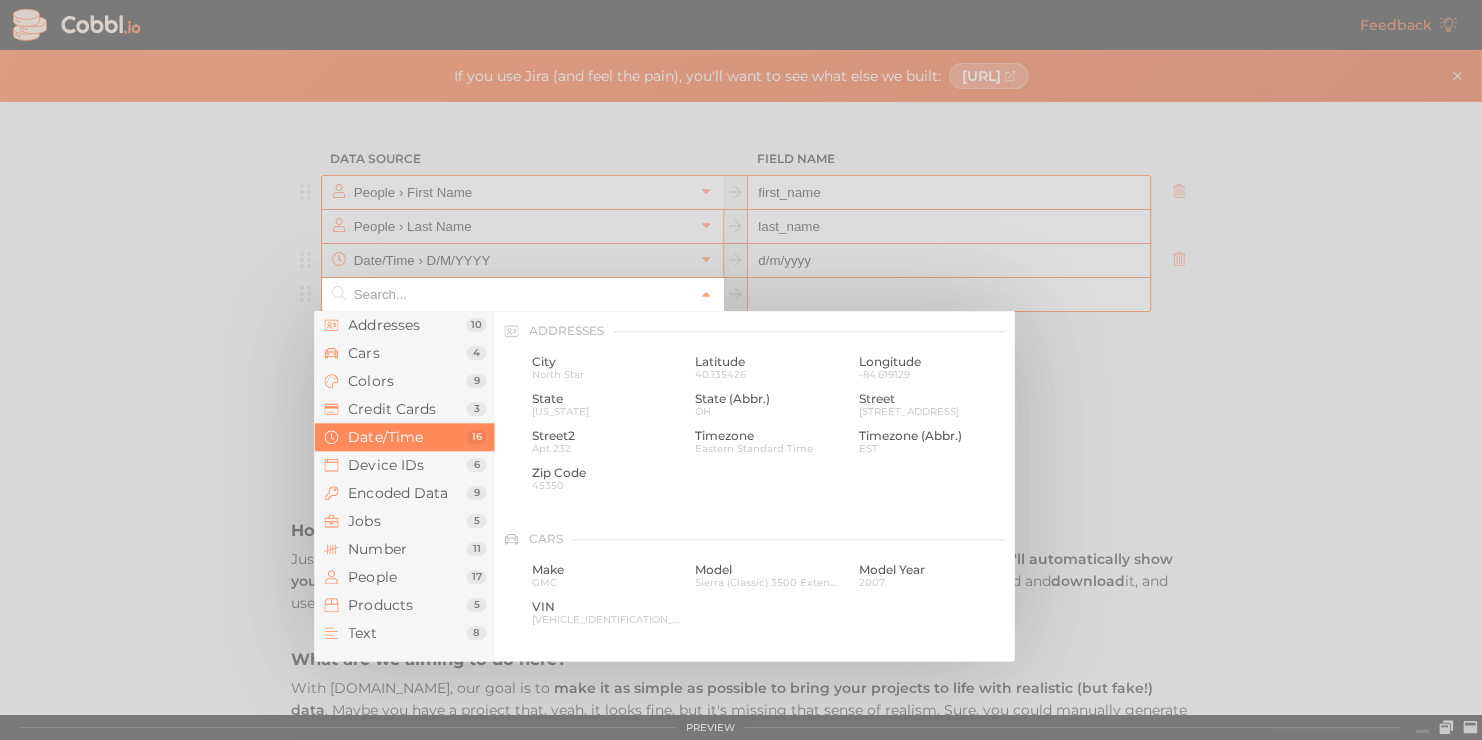click at bounding box center (521, 294) 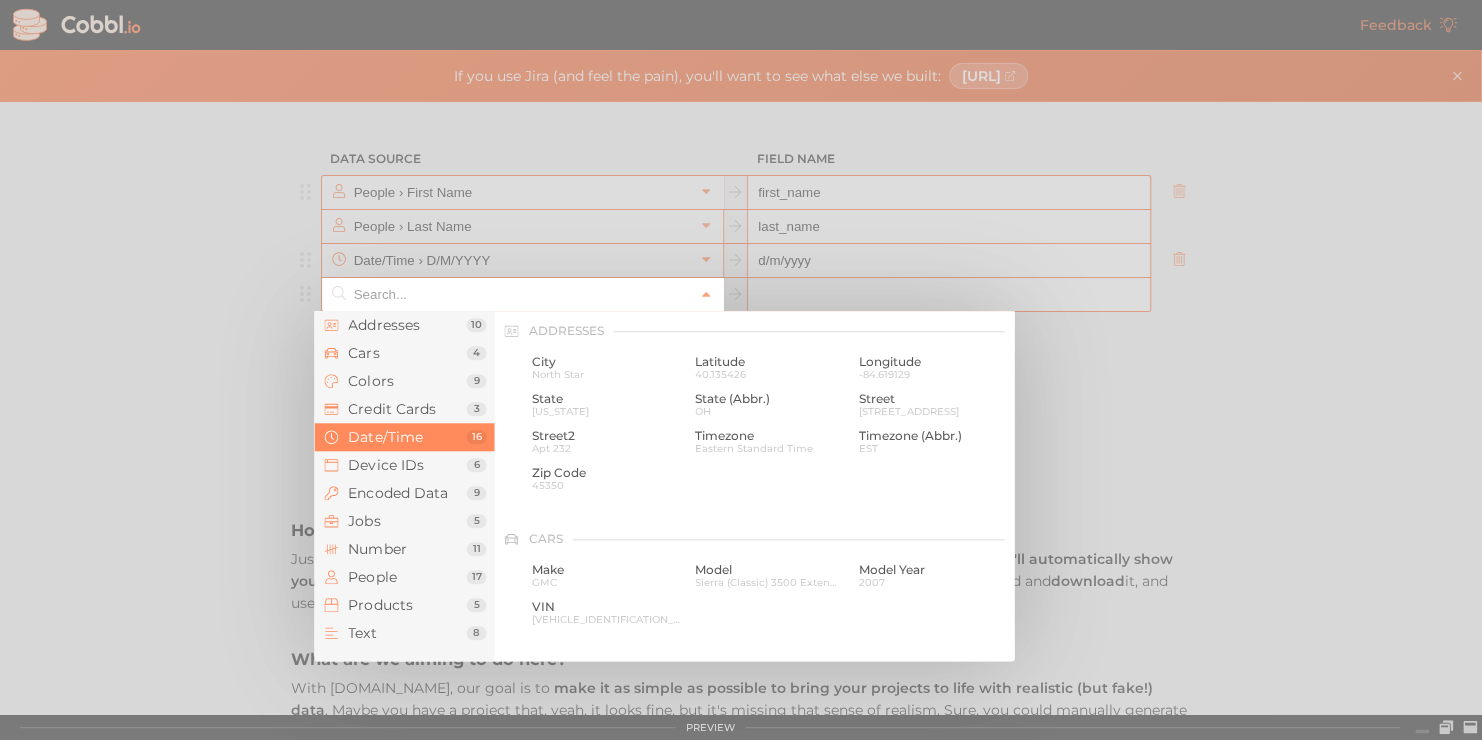 scroll, scrollTop: 611, scrollLeft: 0, axis: vertical 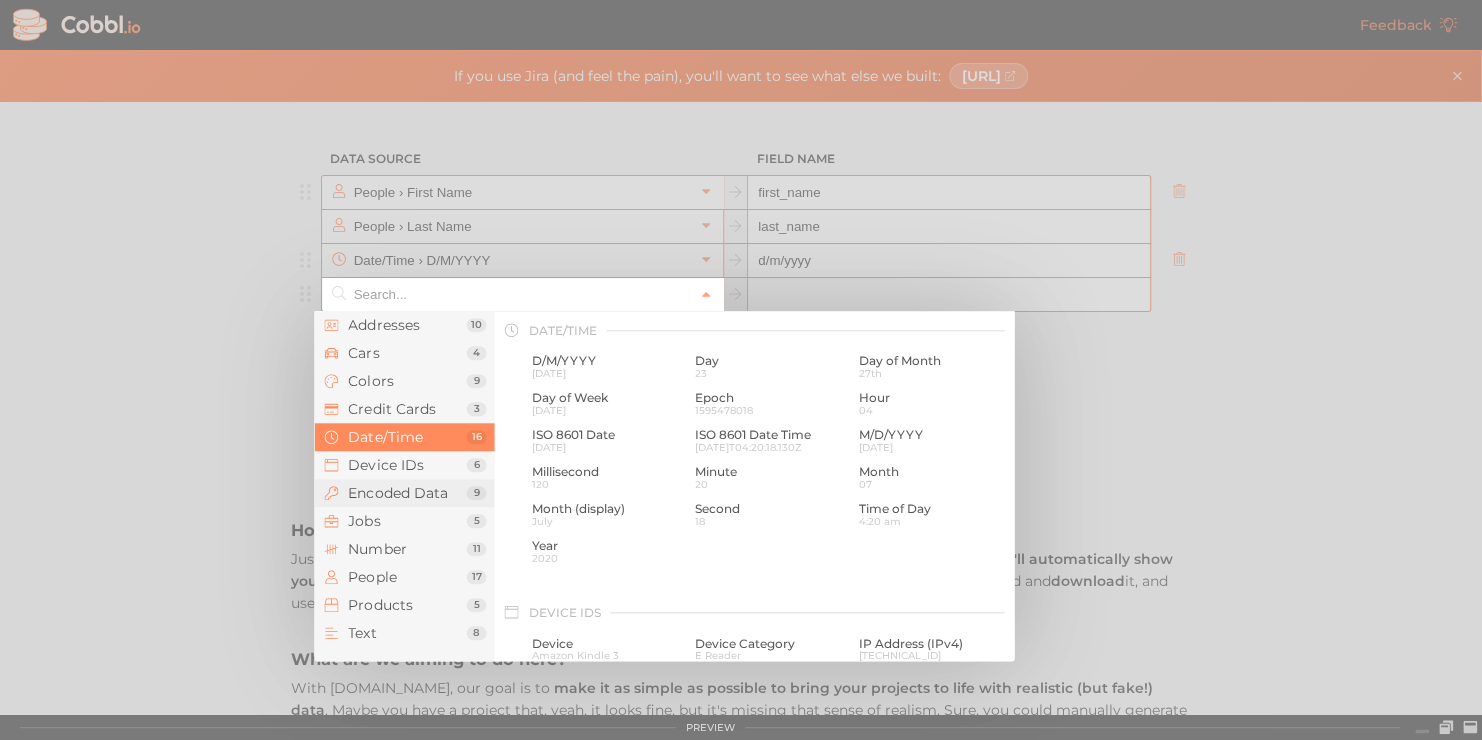 click on "Encoded Data" at bounding box center (407, 493) 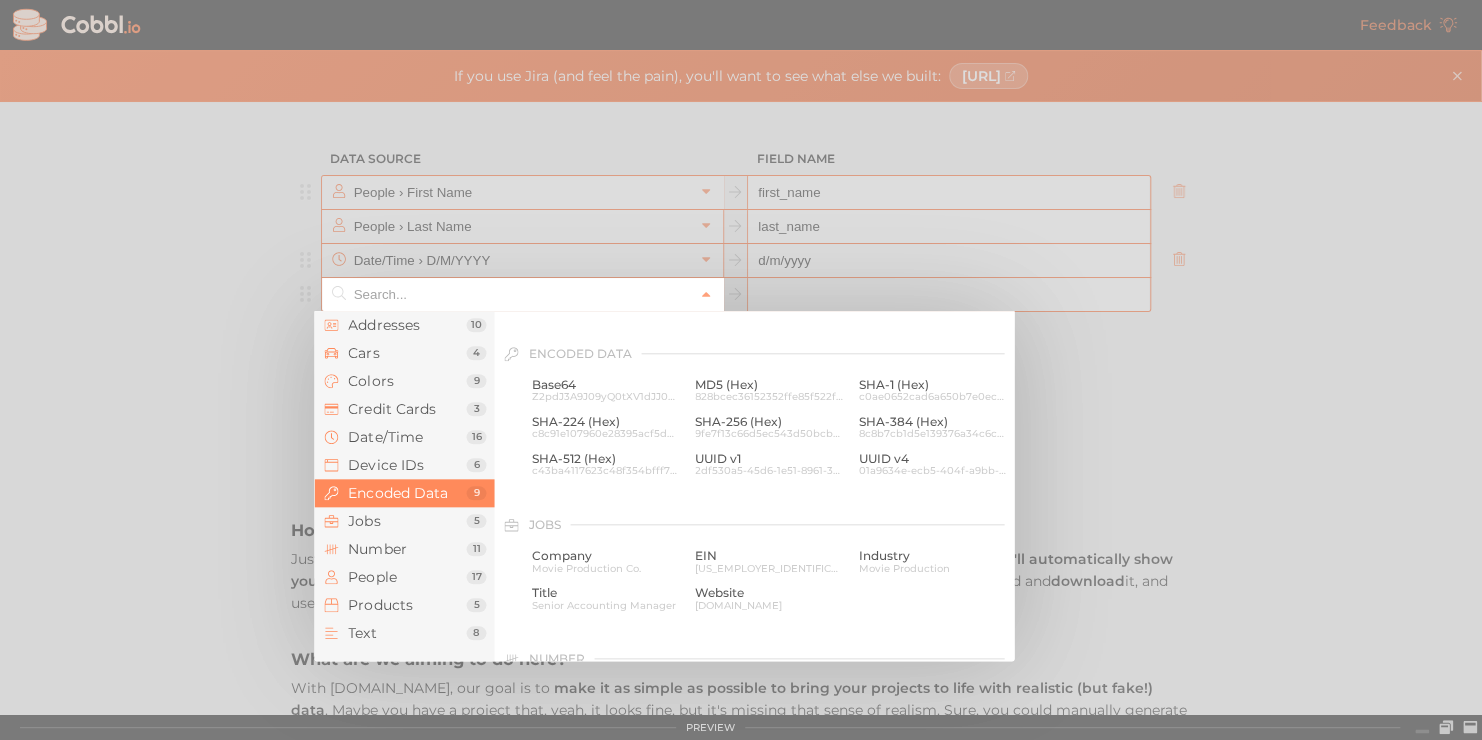 scroll, scrollTop: 1028, scrollLeft: 0, axis: vertical 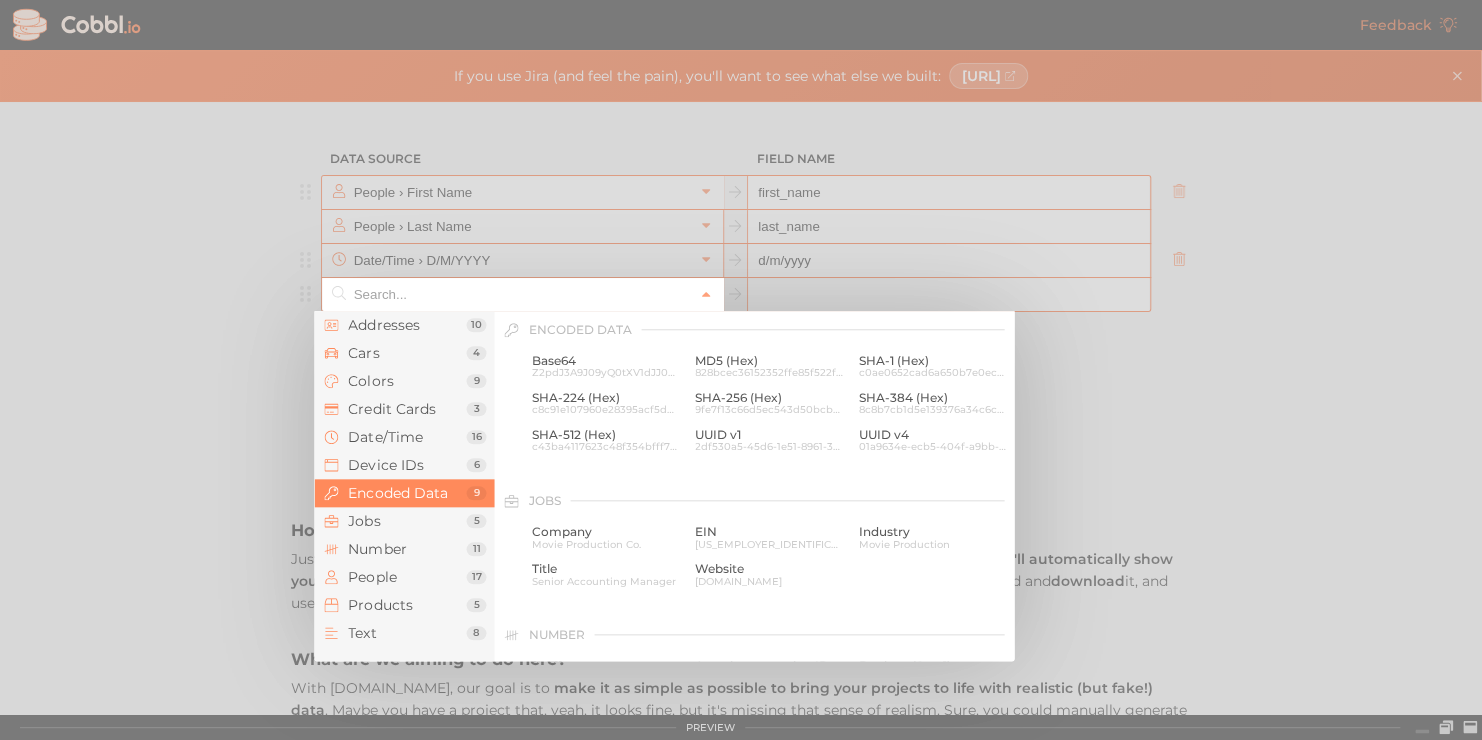click on "Z2pdJ3A9J09yQ0tXV1dJJ094L11NTng=" at bounding box center (606, 373) 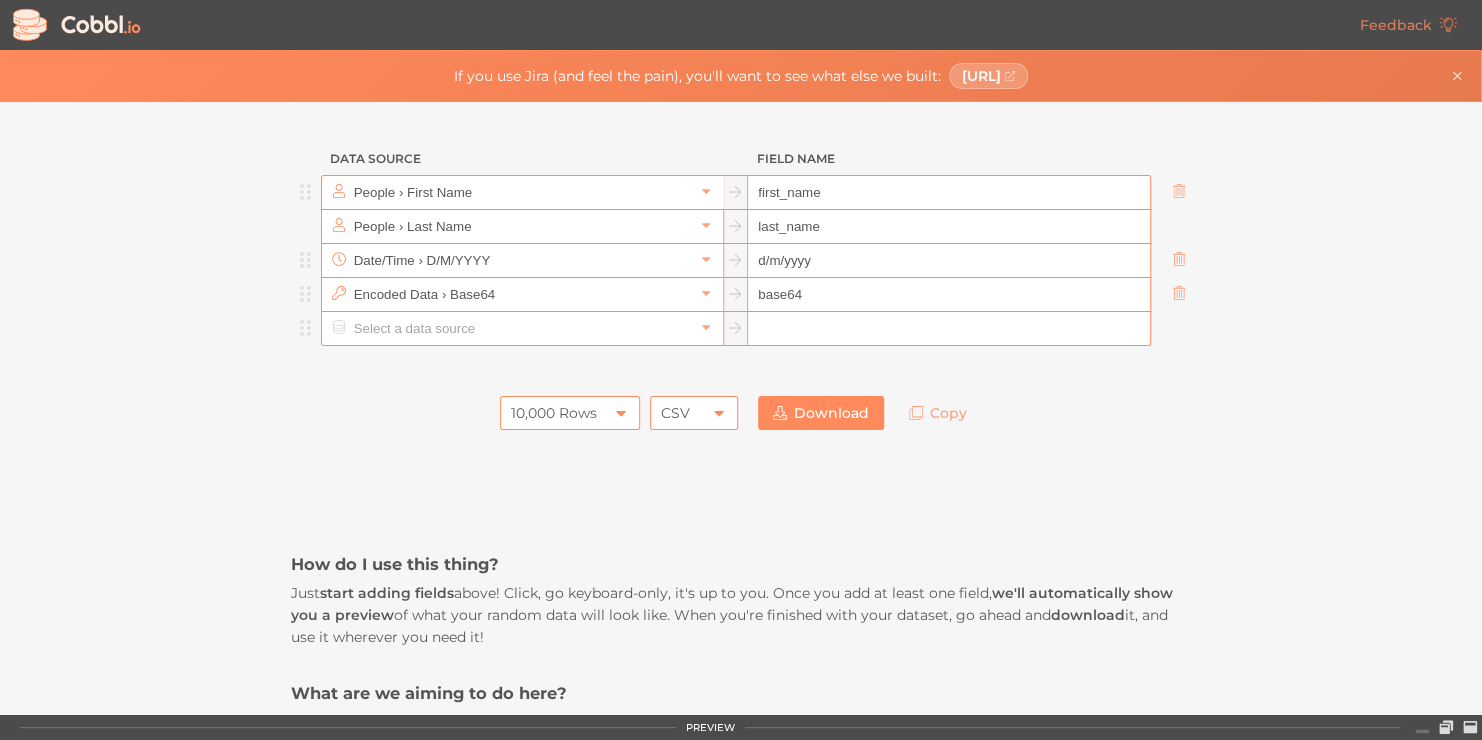 click at bounding box center [521, 328] 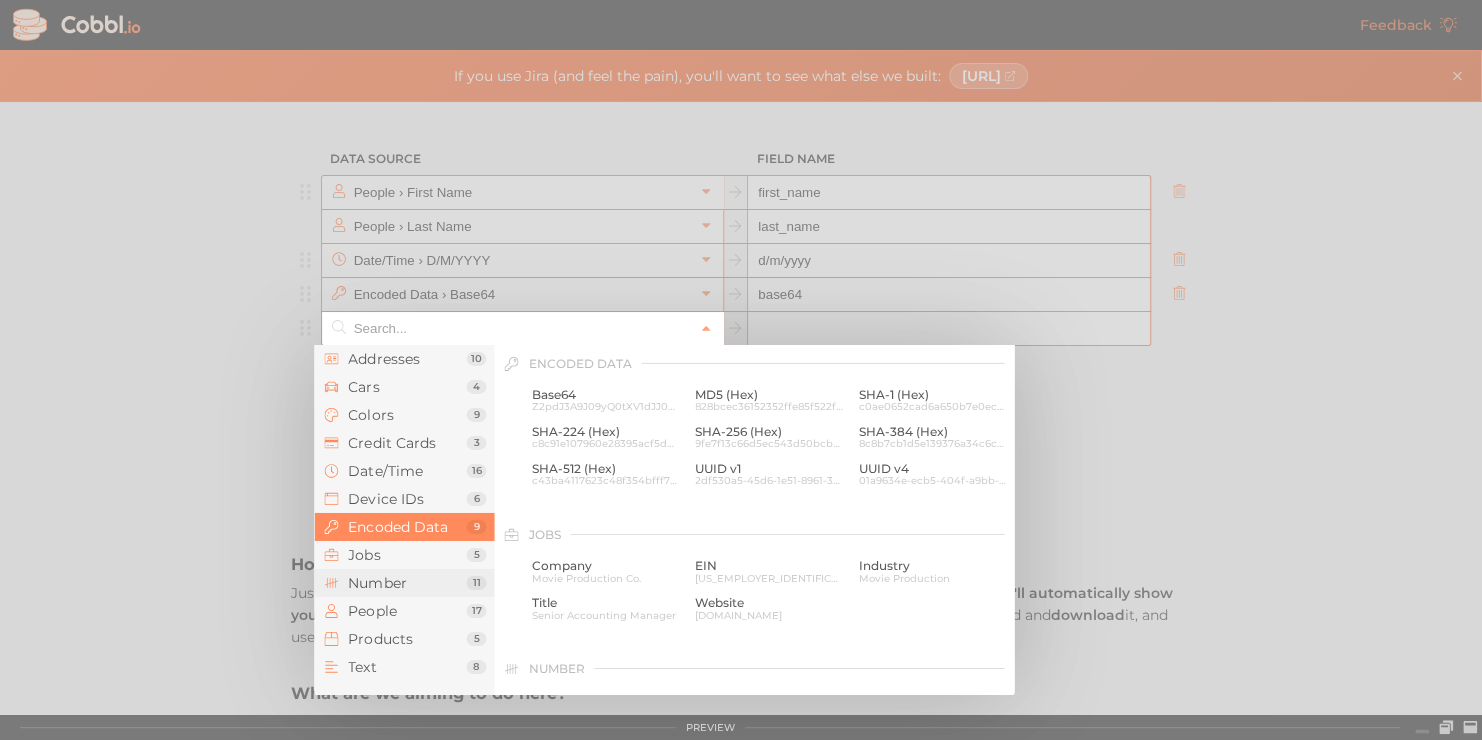 click on "Number" at bounding box center [407, 583] 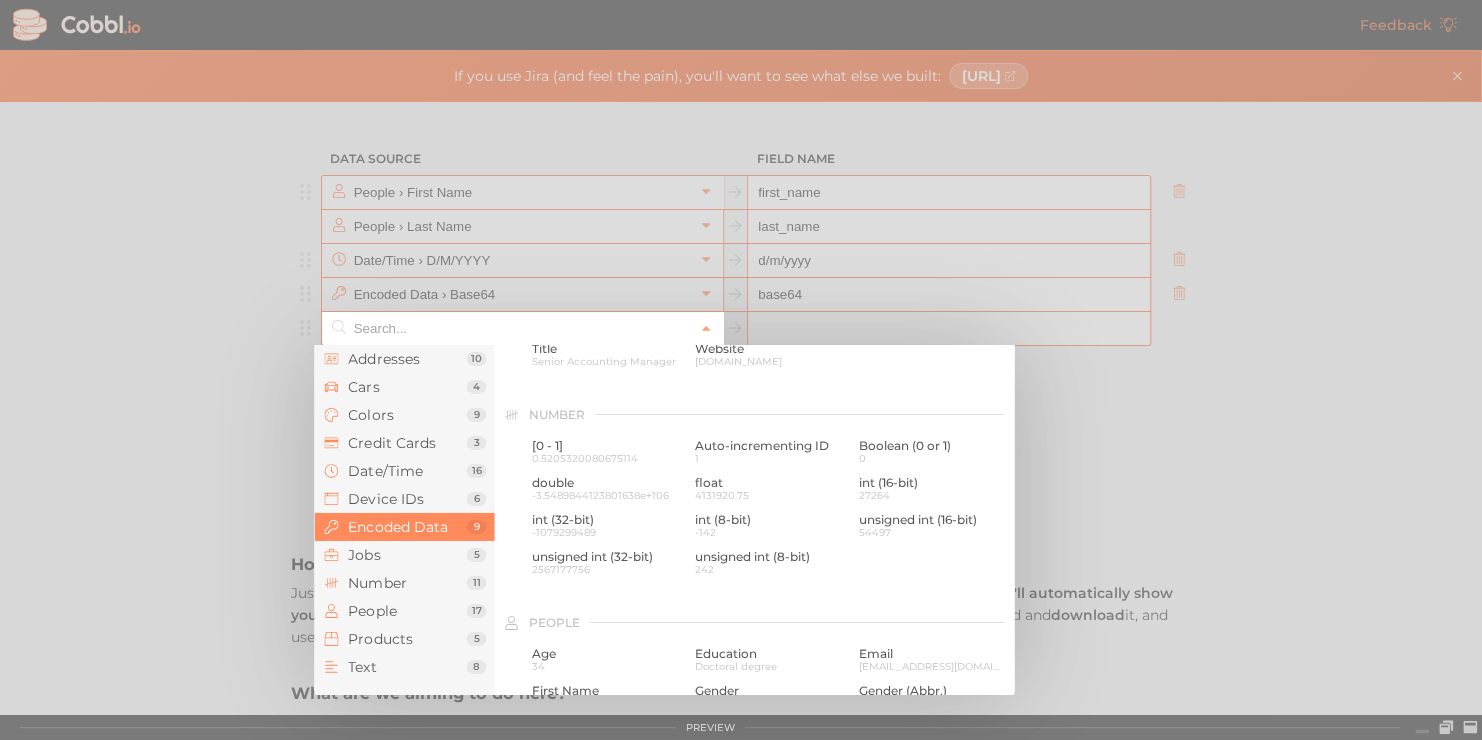 scroll, scrollTop: 1333, scrollLeft: 0, axis: vertical 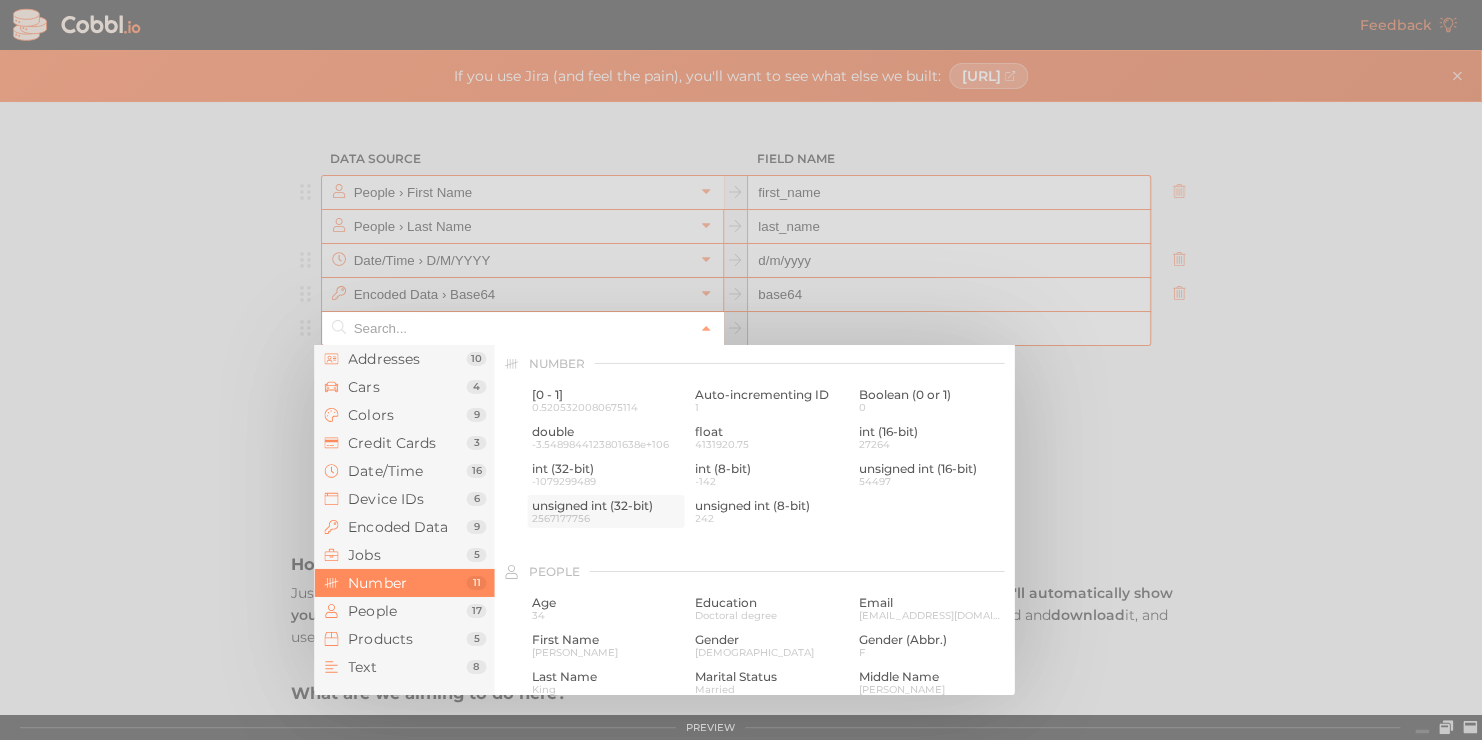 click on "unsigned int (32-bit)" at bounding box center (606, 506) 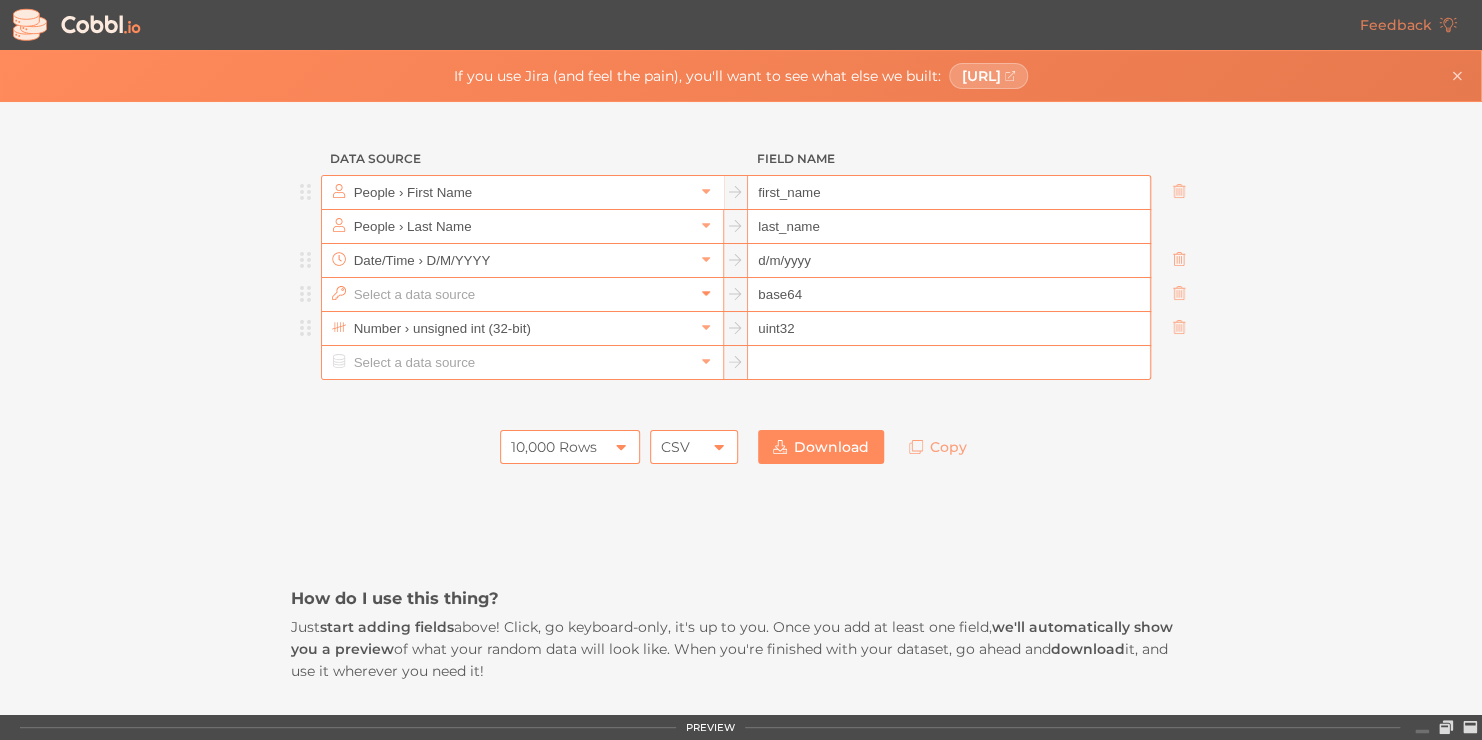 click 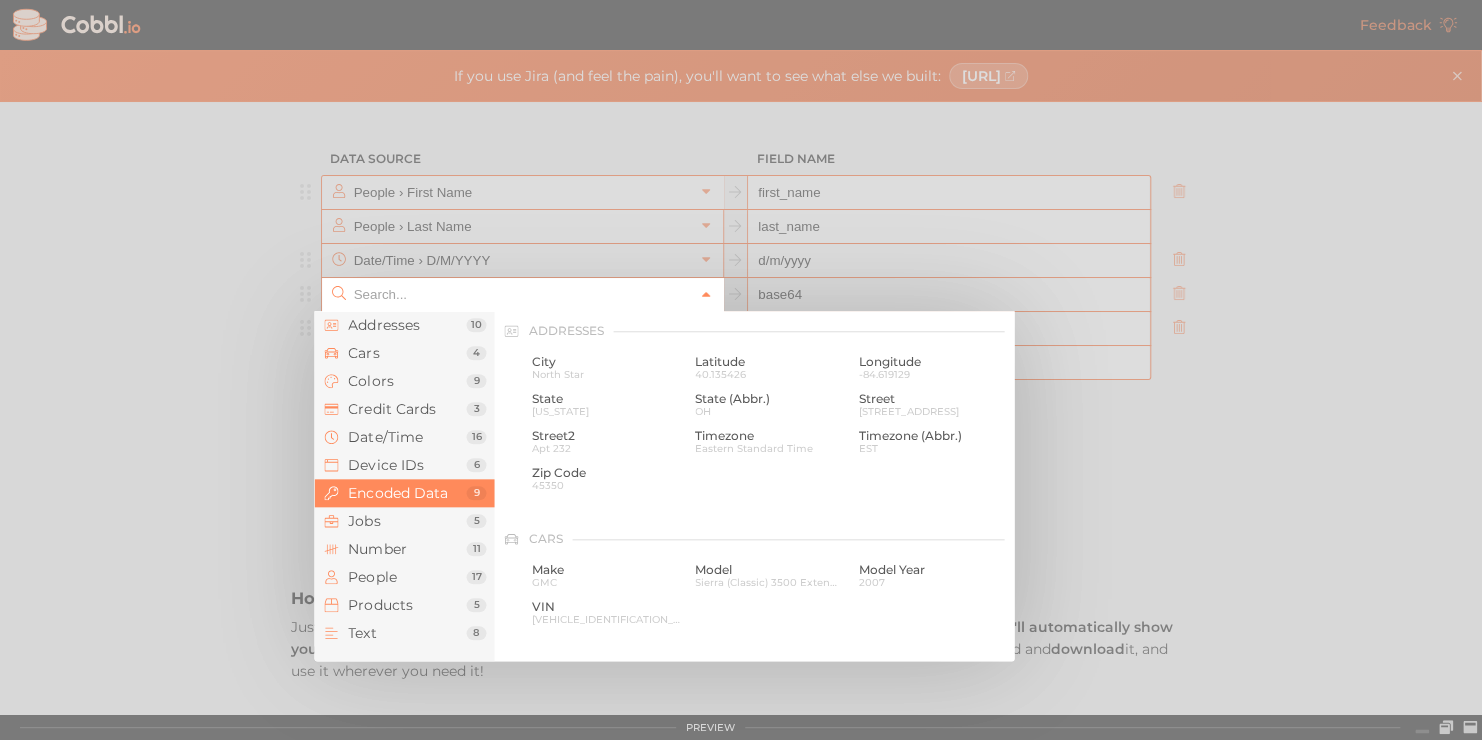 scroll, scrollTop: 1028, scrollLeft: 0, axis: vertical 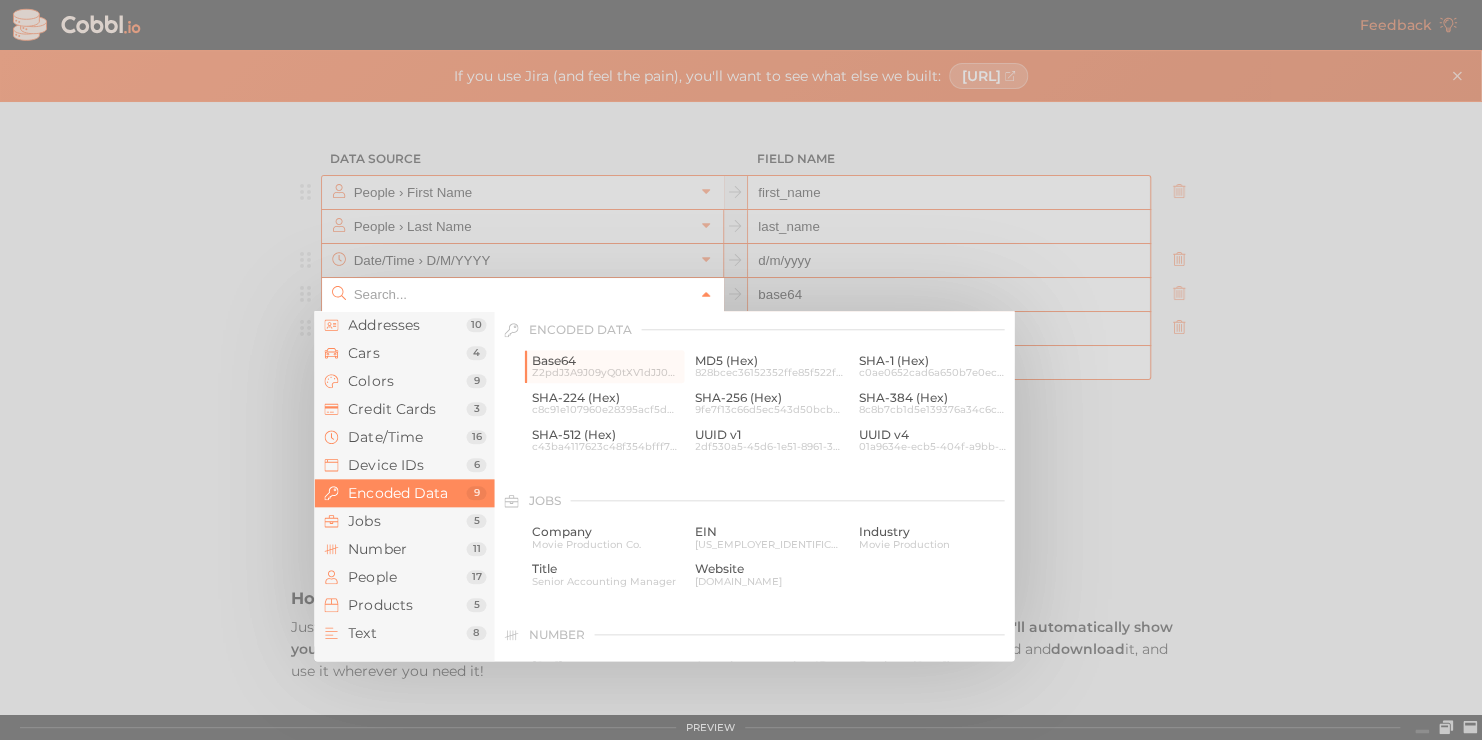 type on "Encoded Data › Base64" 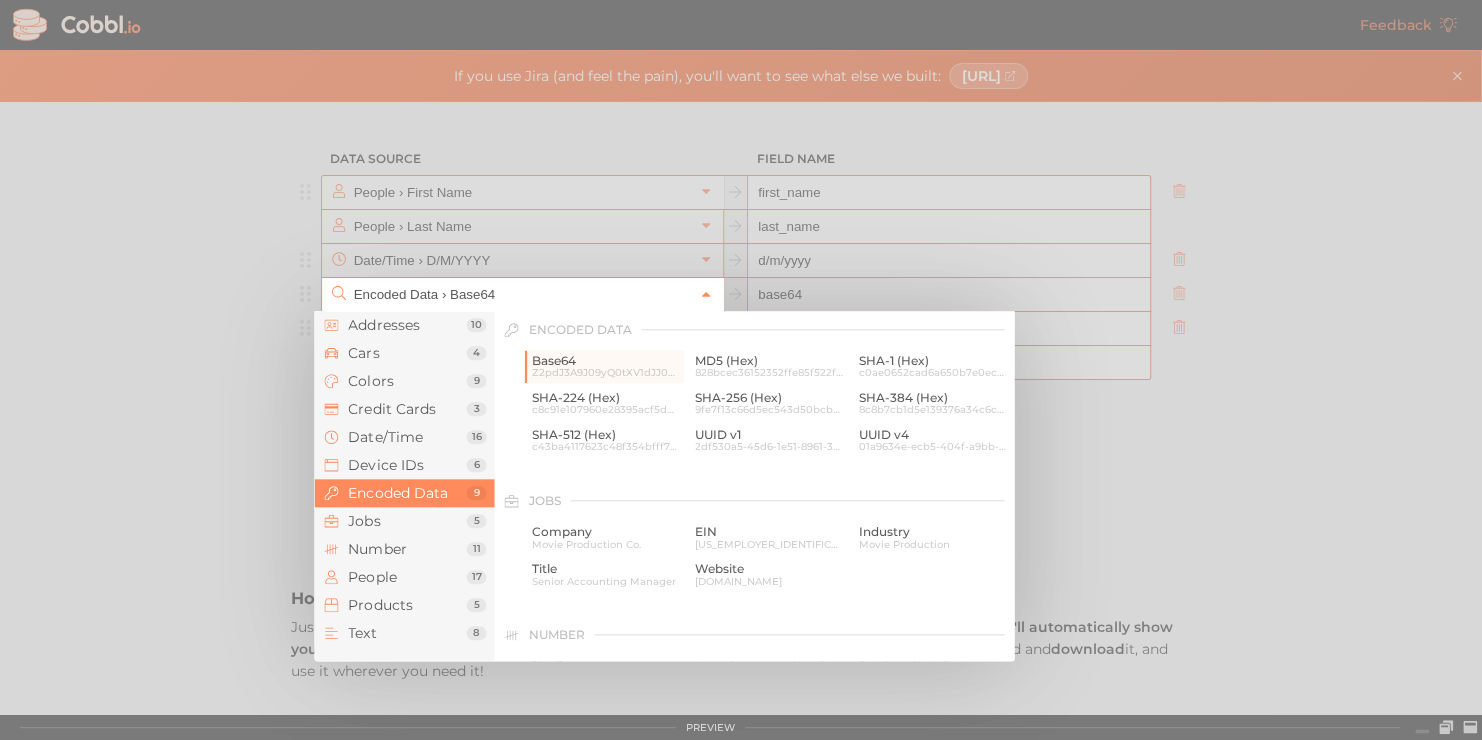 click 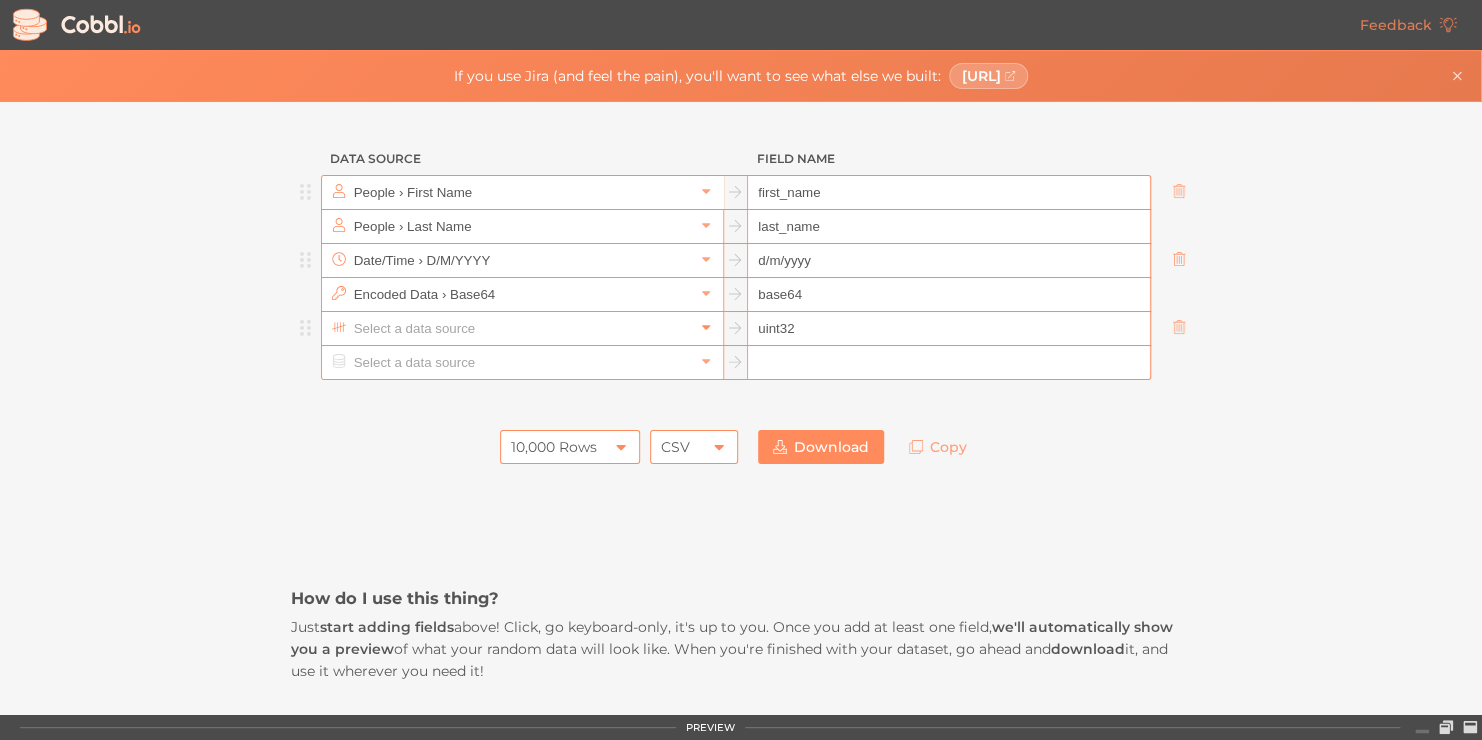 click 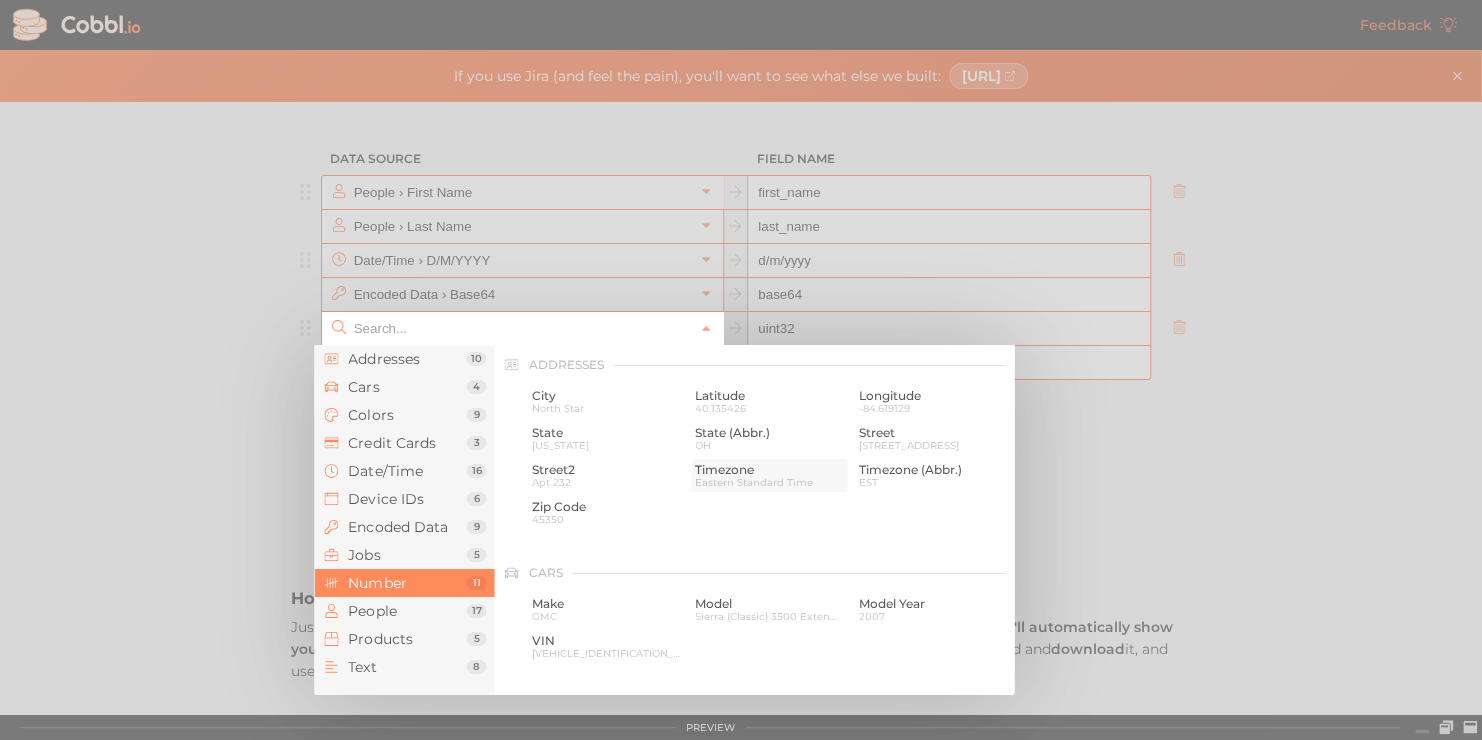 scroll, scrollTop: 2044, scrollLeft: 0, axis: vertical 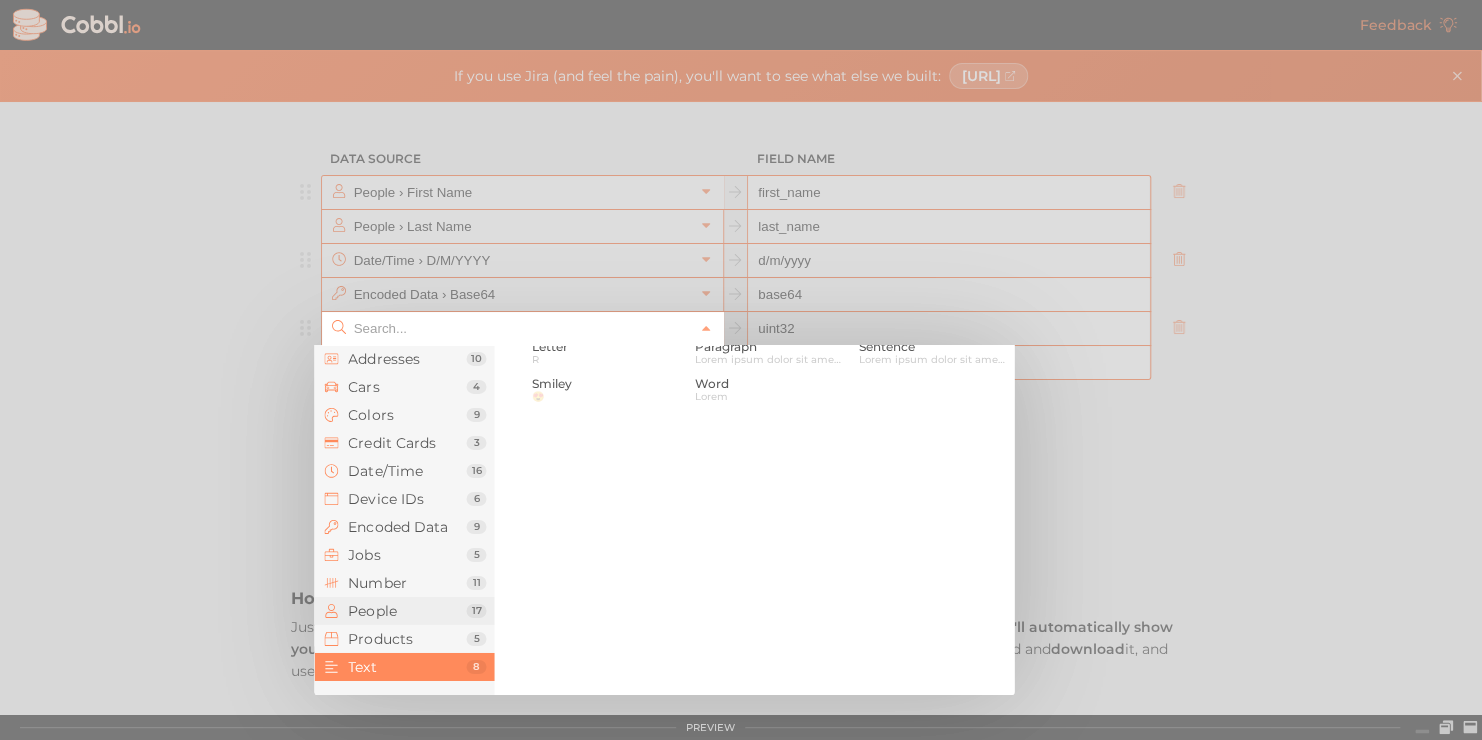 click on "People" at bounding box center [407, 611] 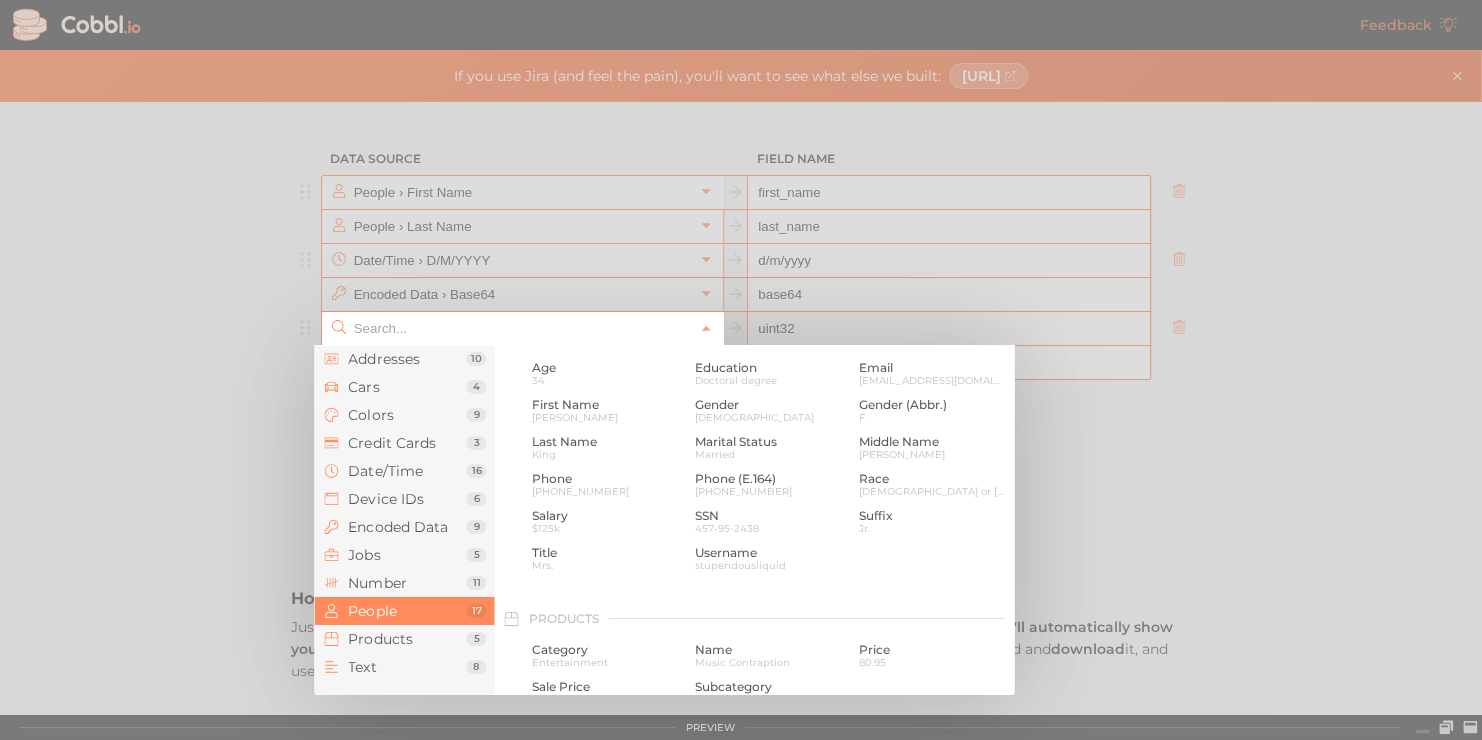 scroll, scrollTop: 1541, scrollLeft: 0, axis: vertical 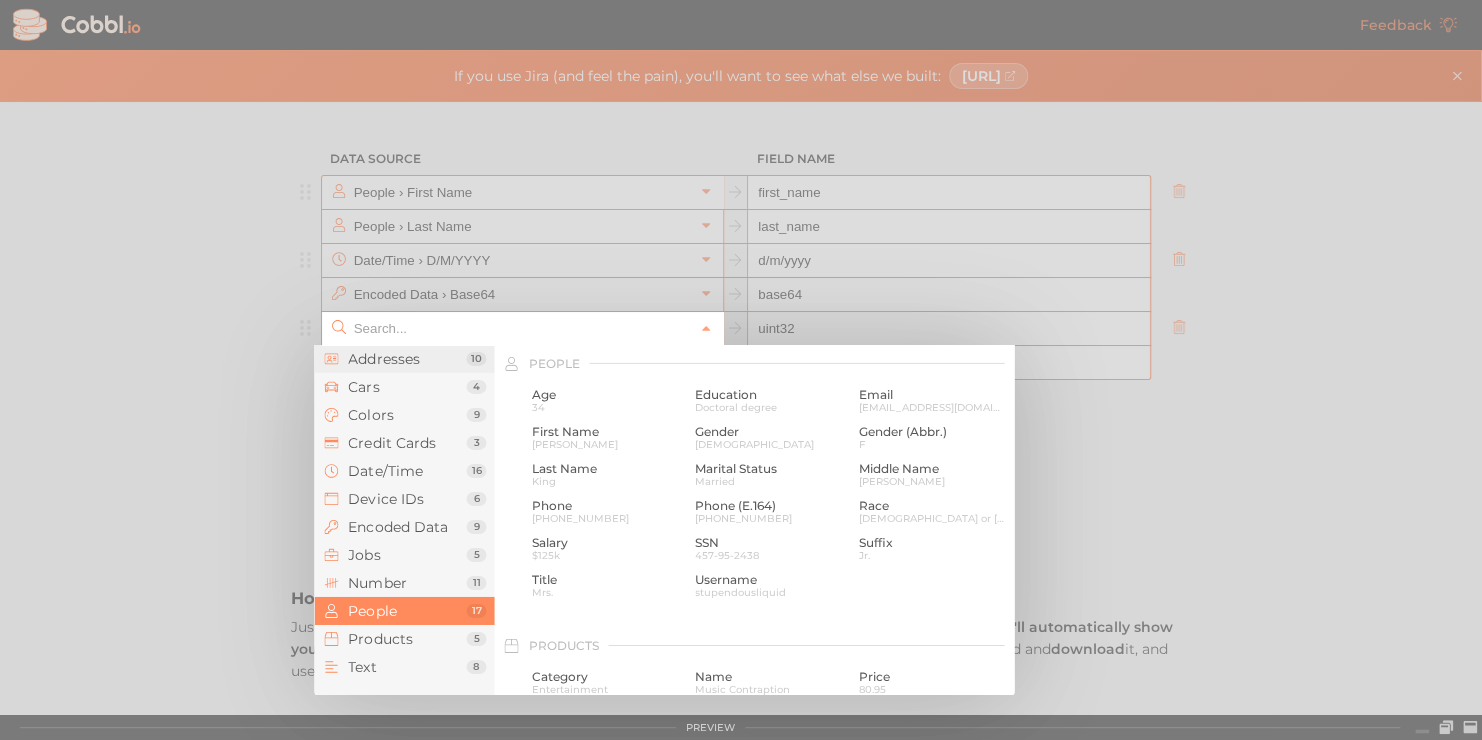 click on "Addresses" at bounding box center [407, 359] 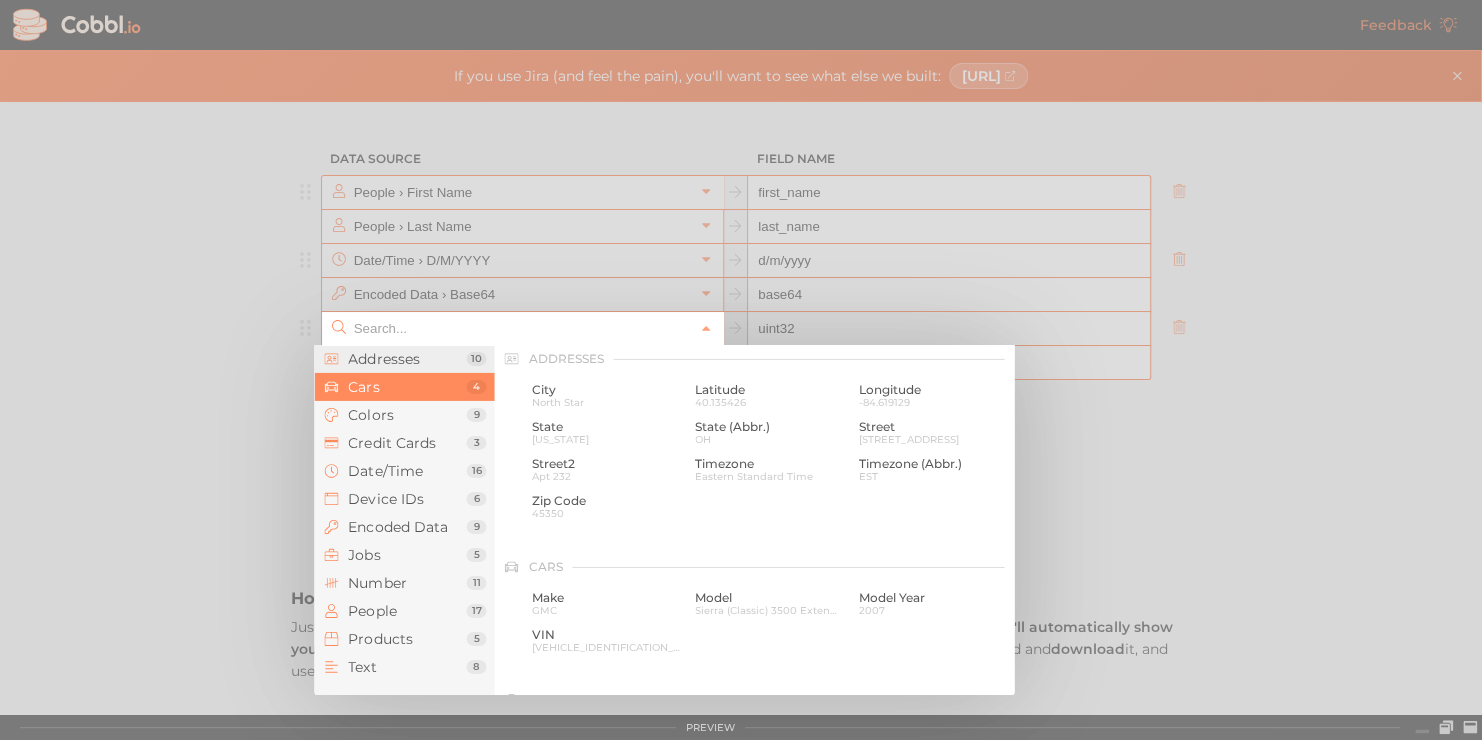 scroll, scrollTop: 0, scrollLeft: 0, axis: both 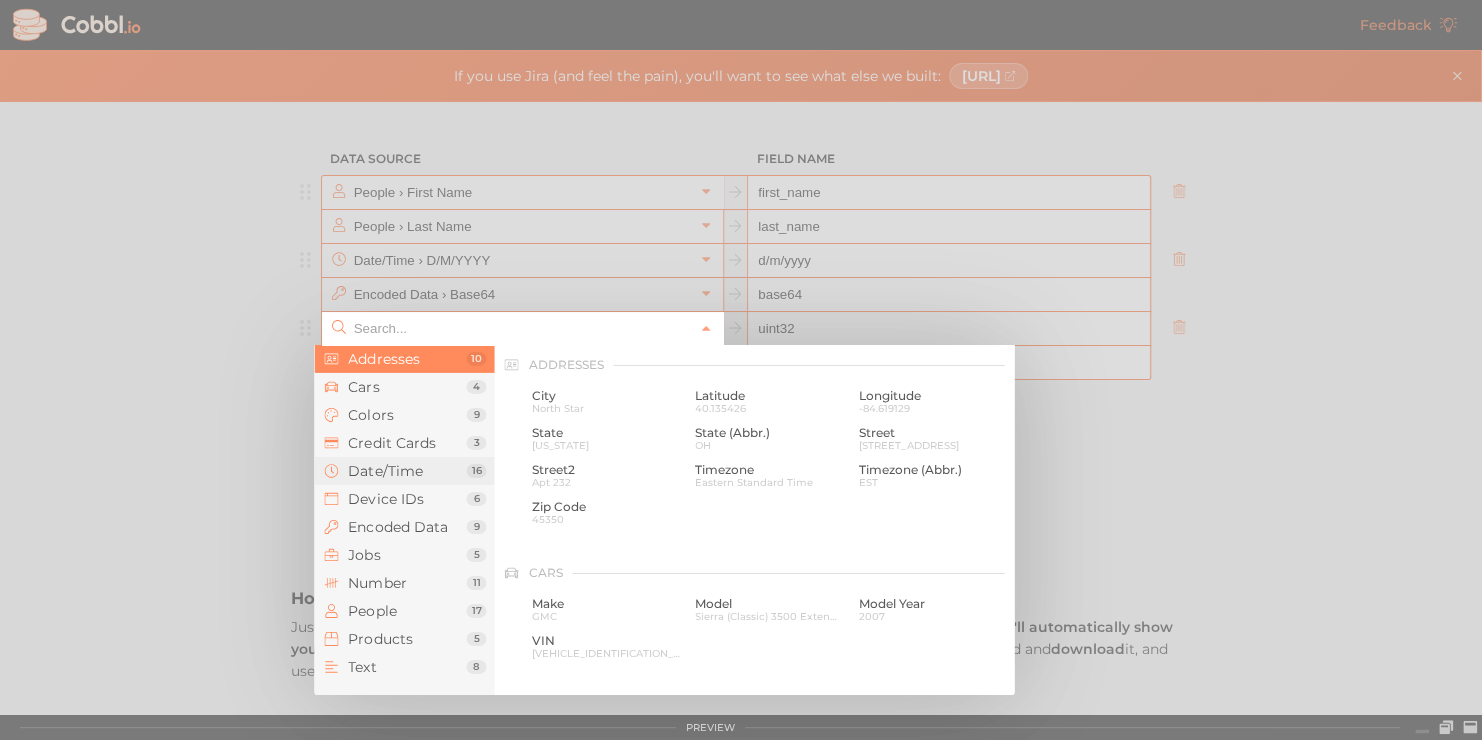 click on "Date/Time" at bounding box center [407, 471] 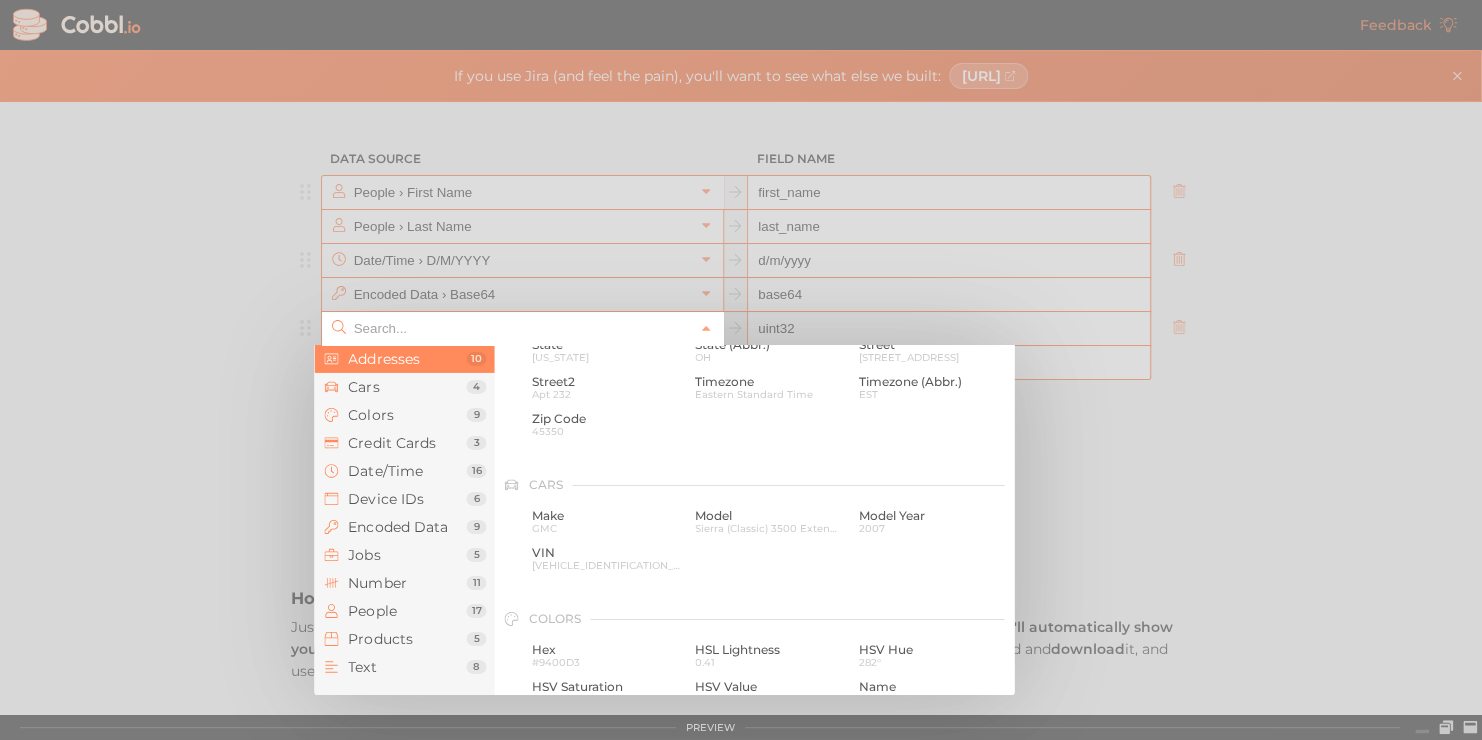 scroll, scrollTop: 0, scrollLeft: 0, axis: both 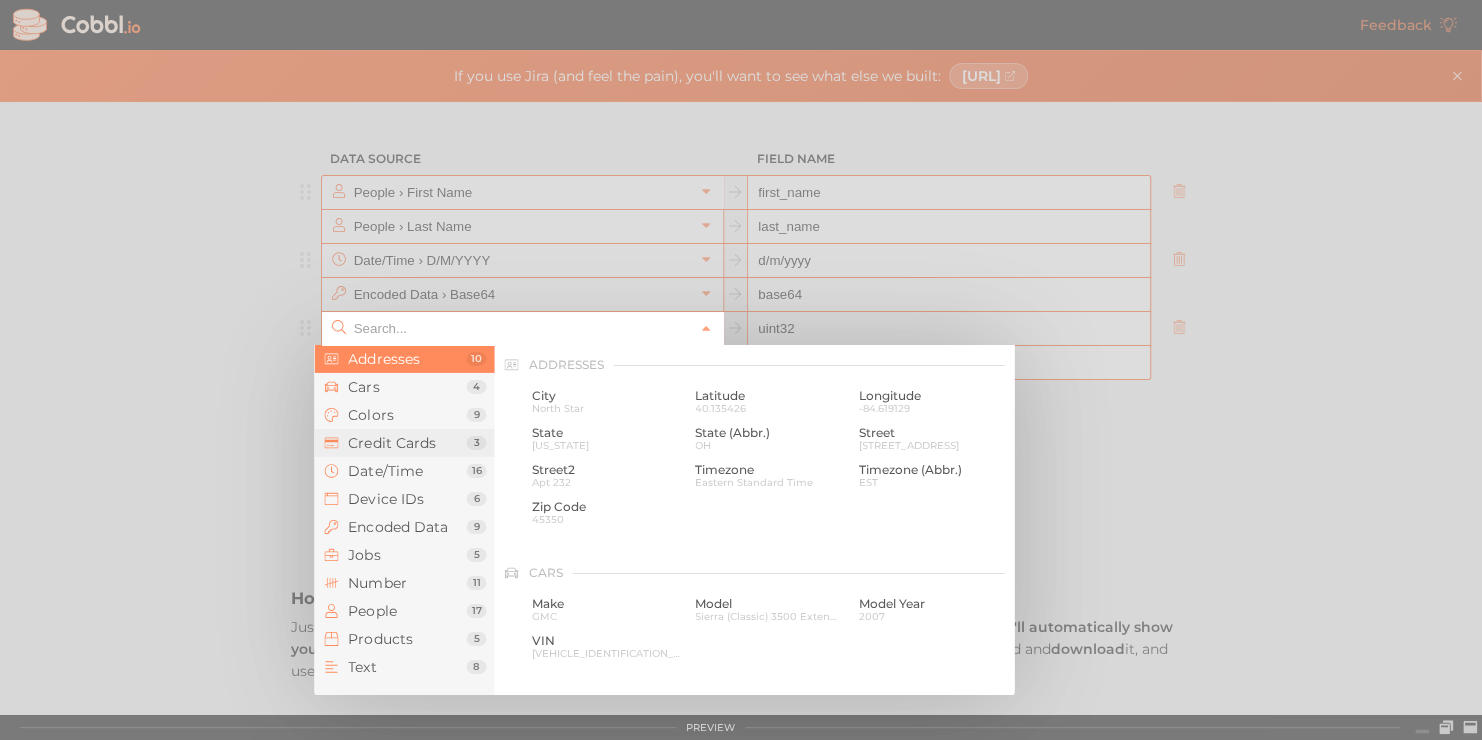 click on "Credit Cards 3" at bounding box center [404, 443] 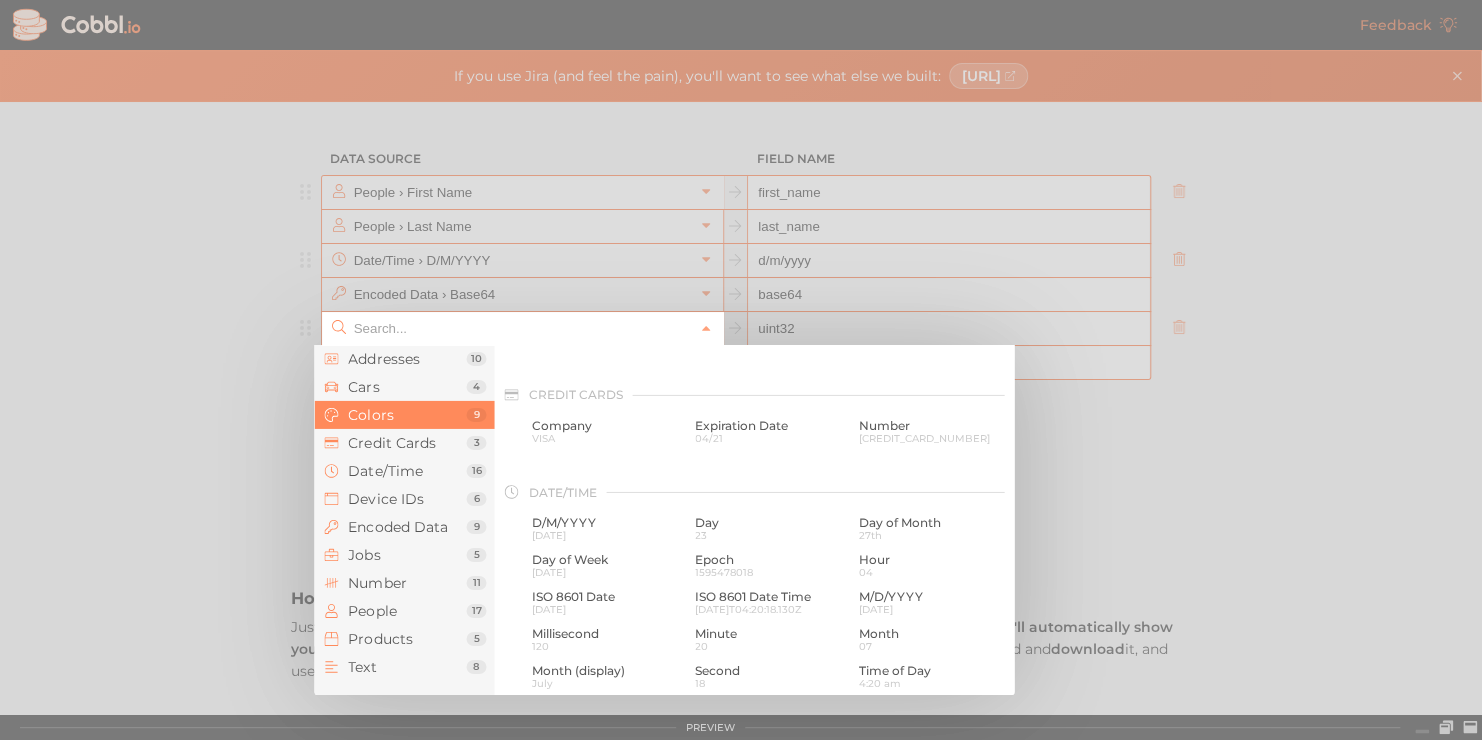 scroll, scrollTop: 513, scrollLeft: 0, axis: vertical 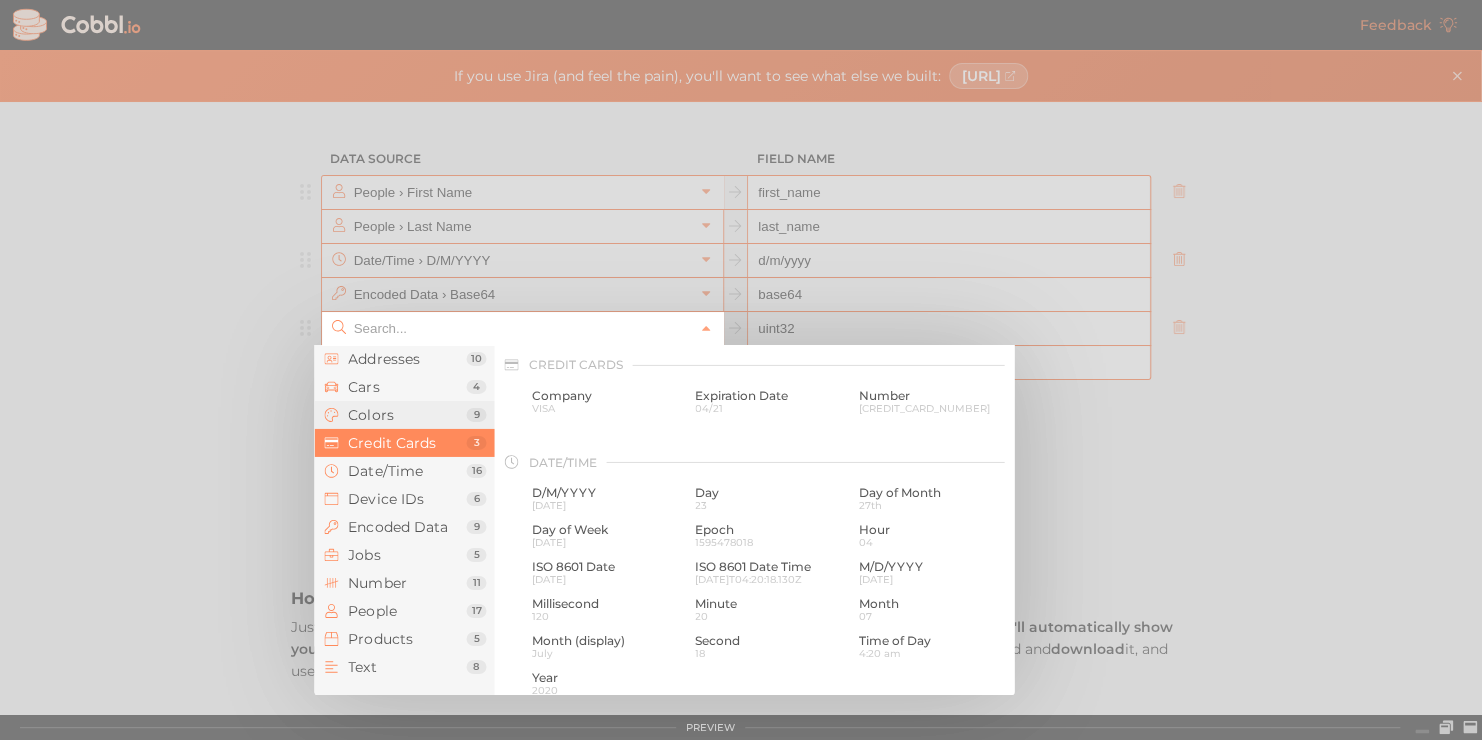 click on "9" at bounding box center [476, 415] 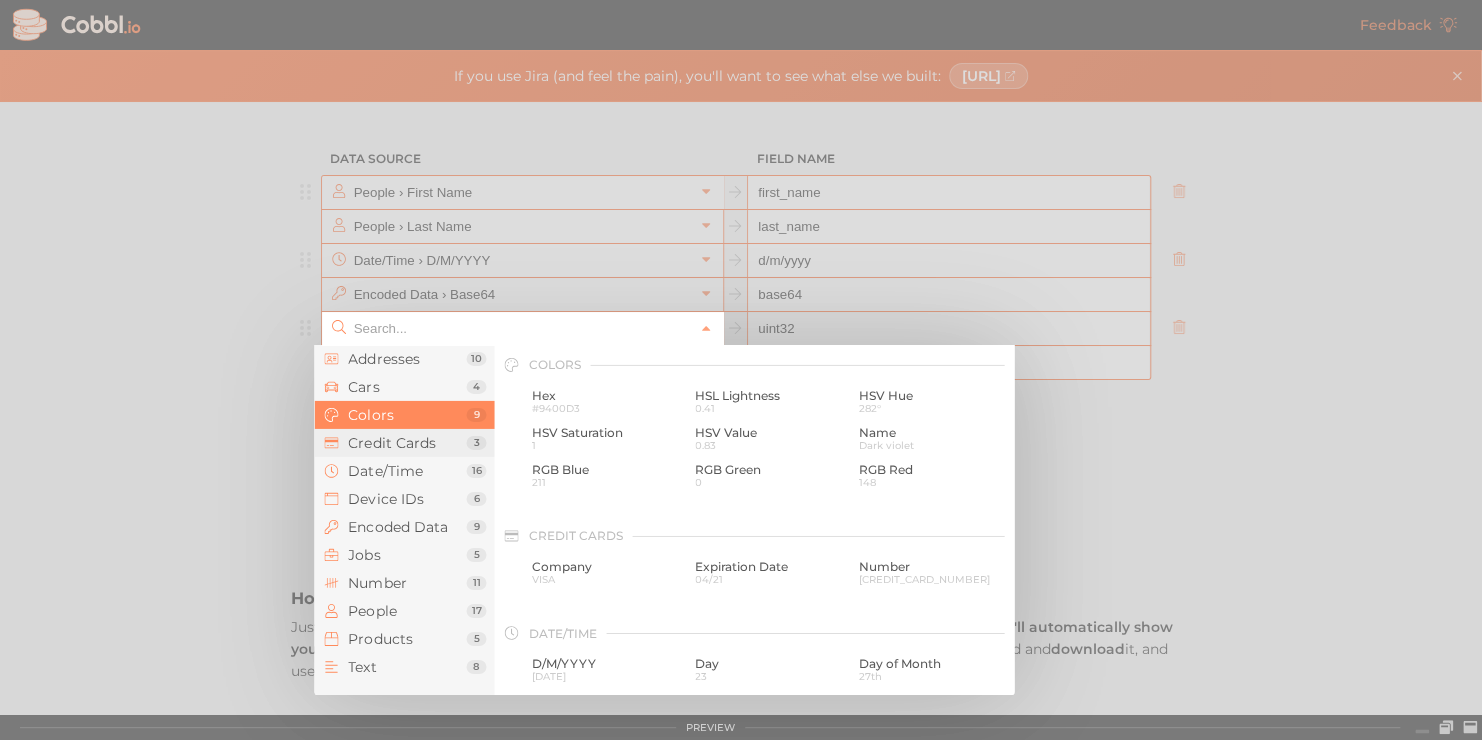 click on "Credit Cards" at bounding box center (407, 443) 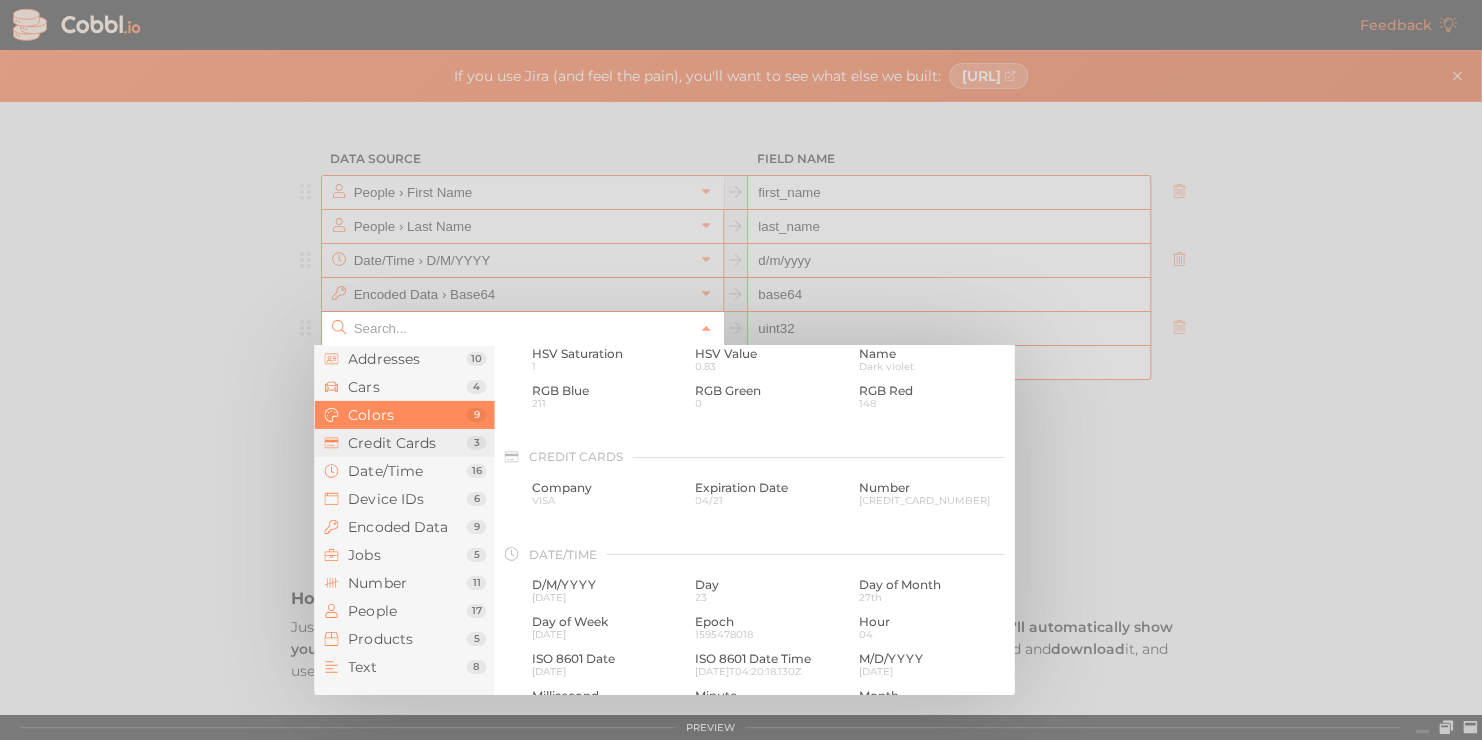 scroll, scrollTop: 513, scrollLeft: 0, axis: vertical 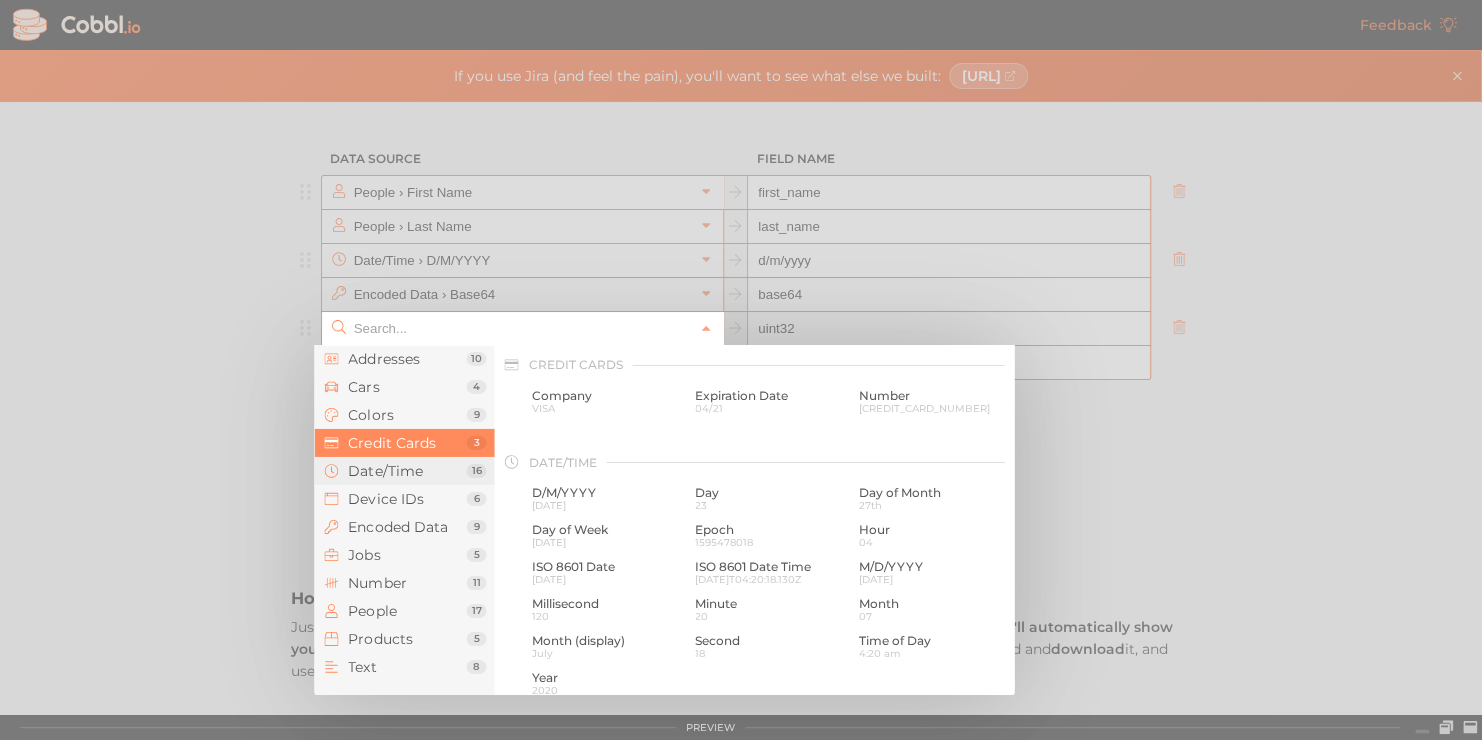 click on "Date/Time" at bounding box center (407, 471) 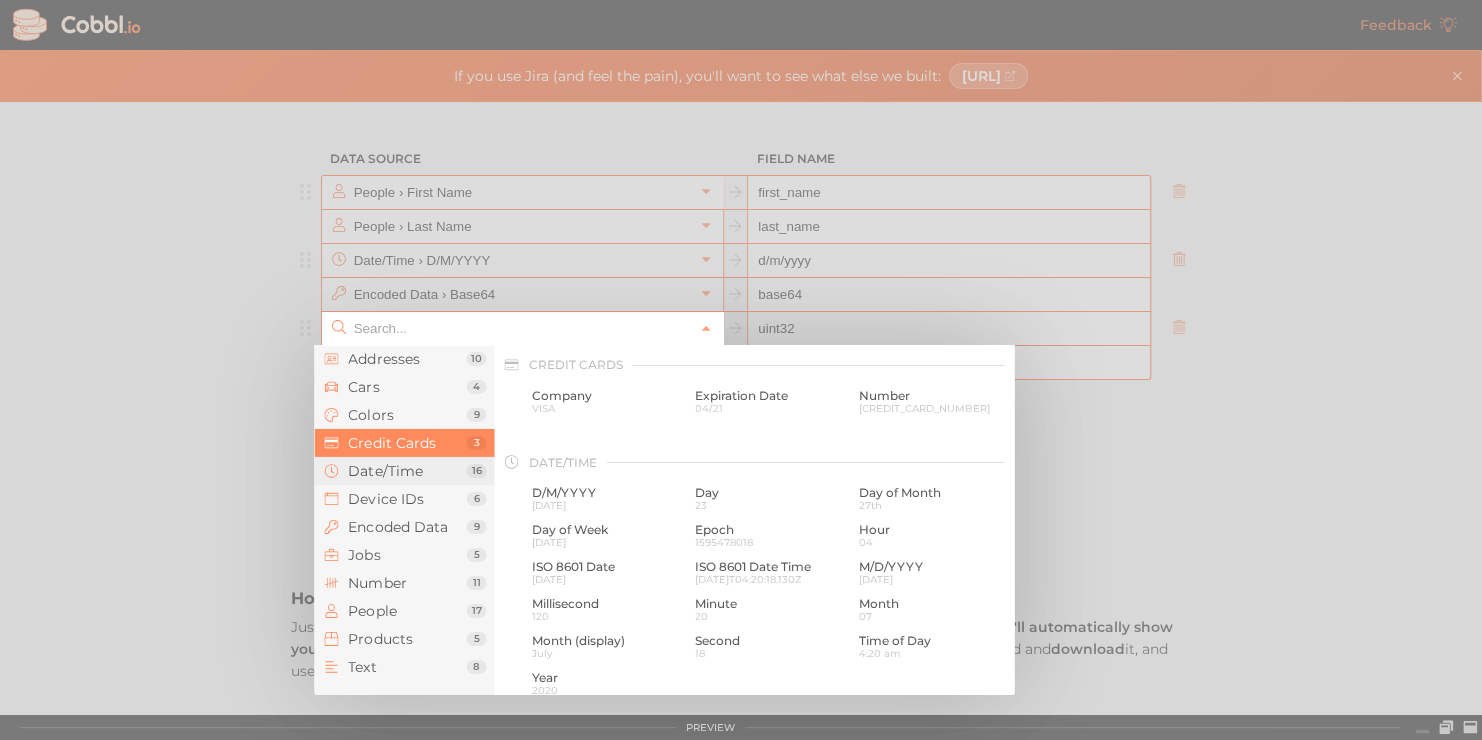 click on "Date/Time" at bounding box center [407, 471] 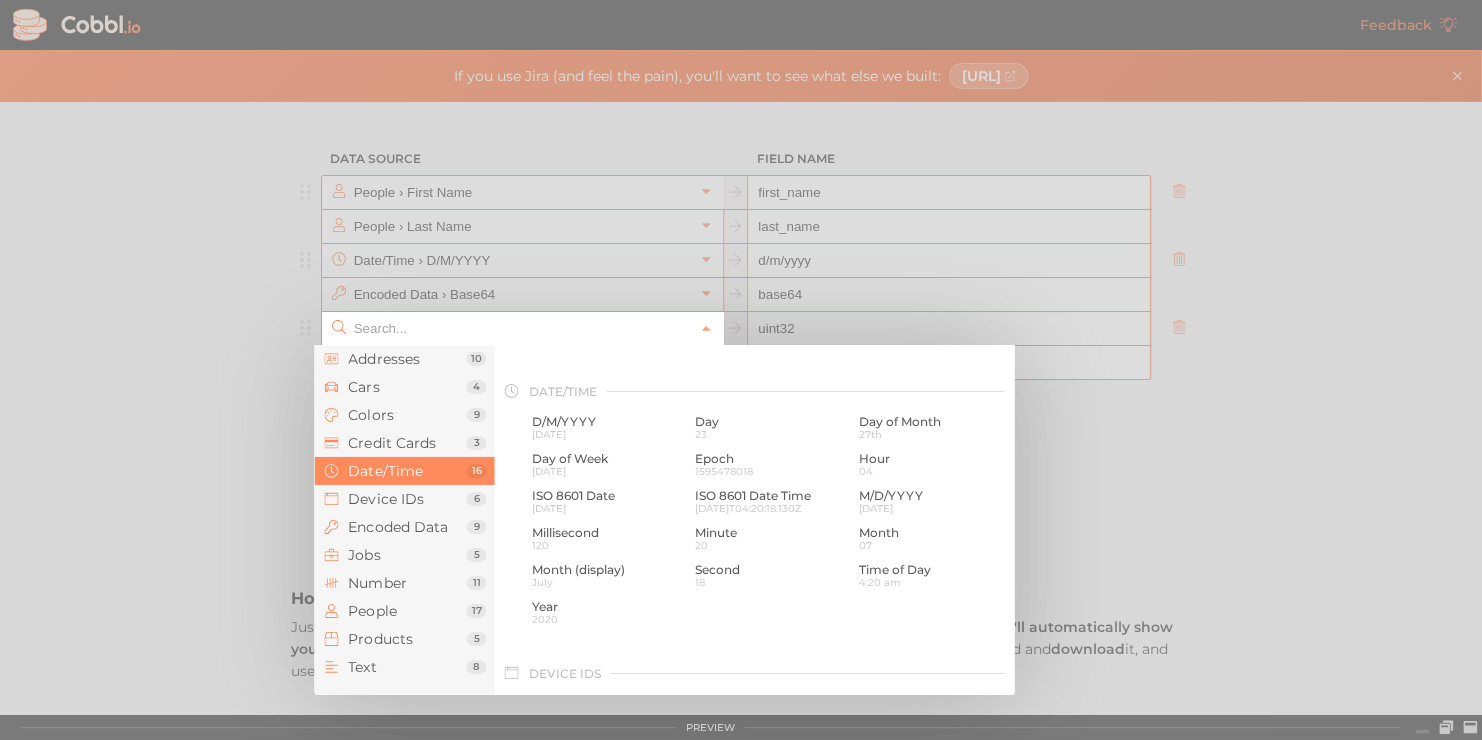 scroll, scrollTop: 611, scrollLeft: 0, axis: vertical 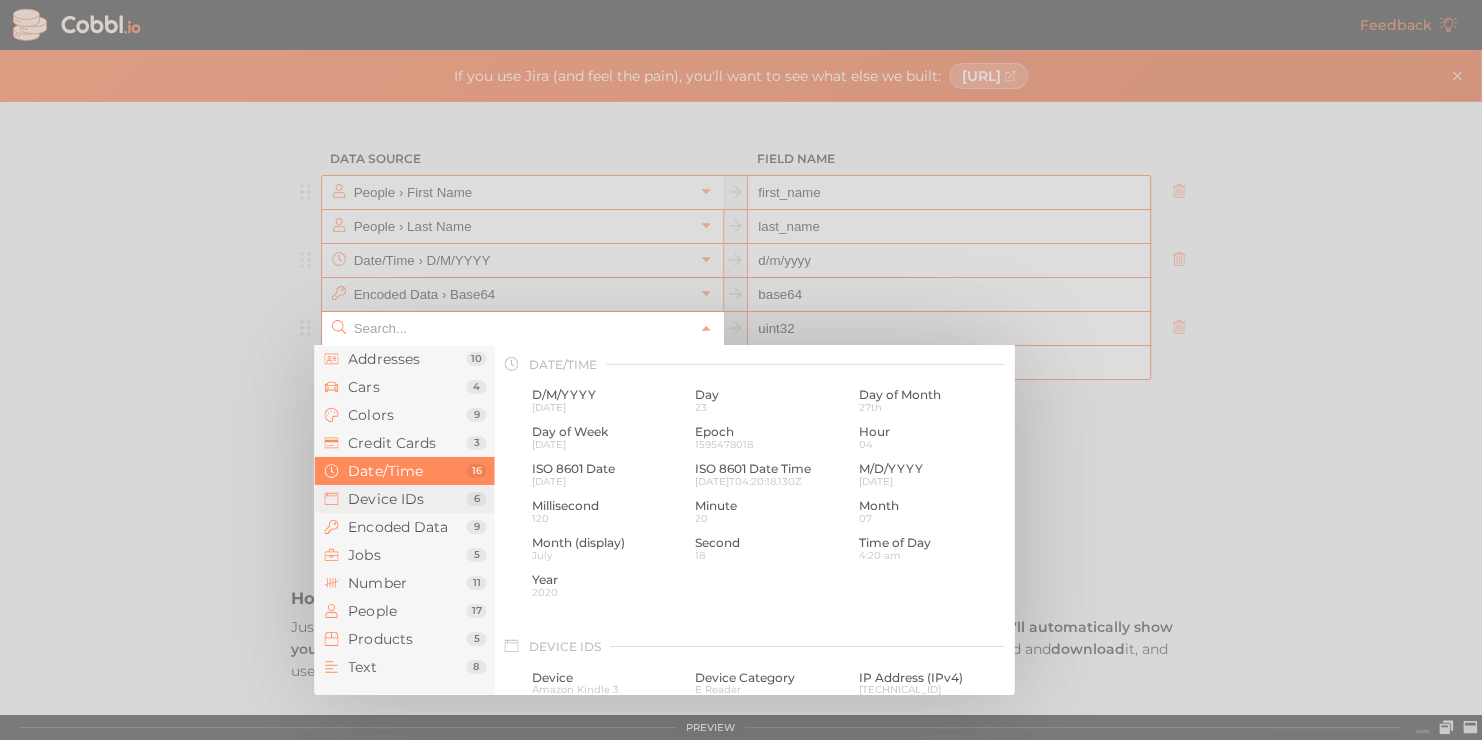 click on "Device IDs" at bounding box center [407, 499] 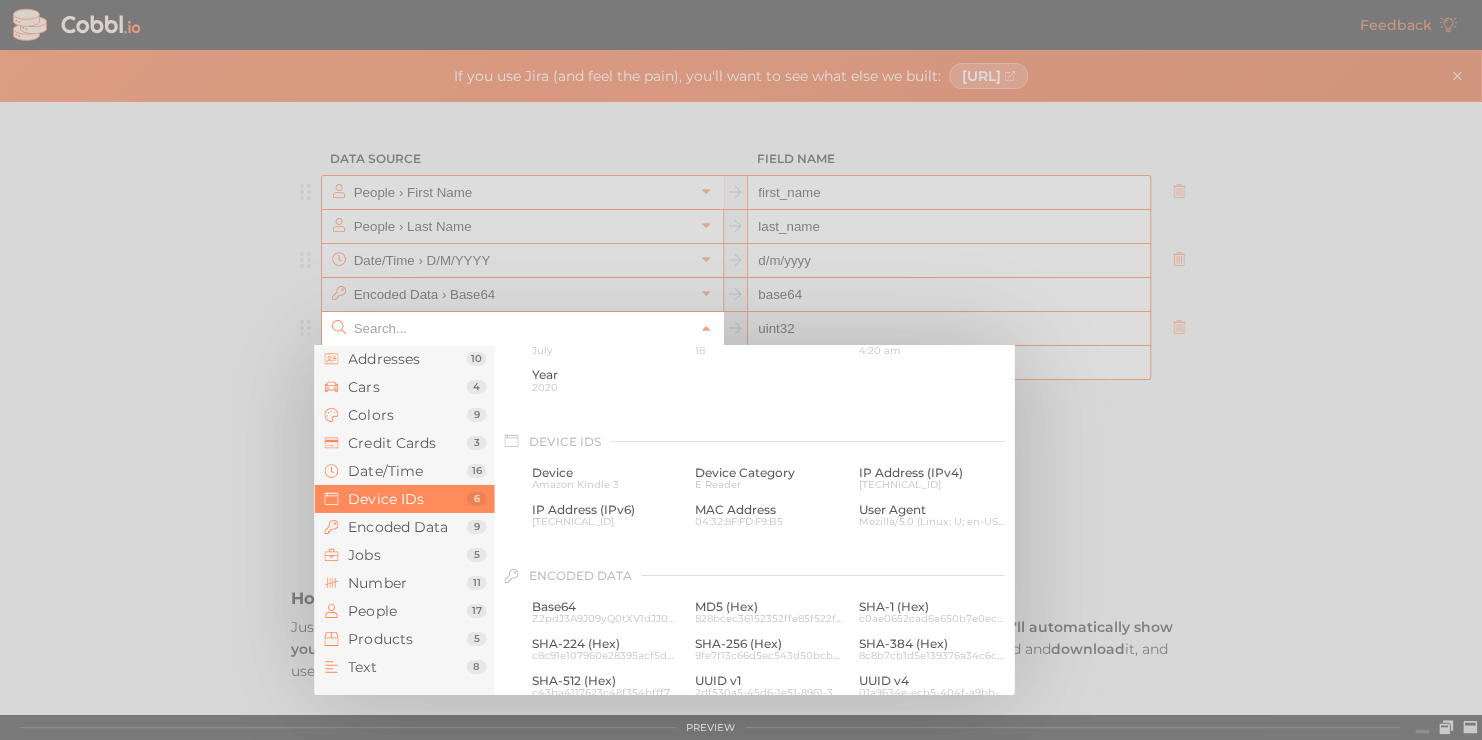 scroll, scrollTop: 893, scrollLeft: 0, axis: vertical 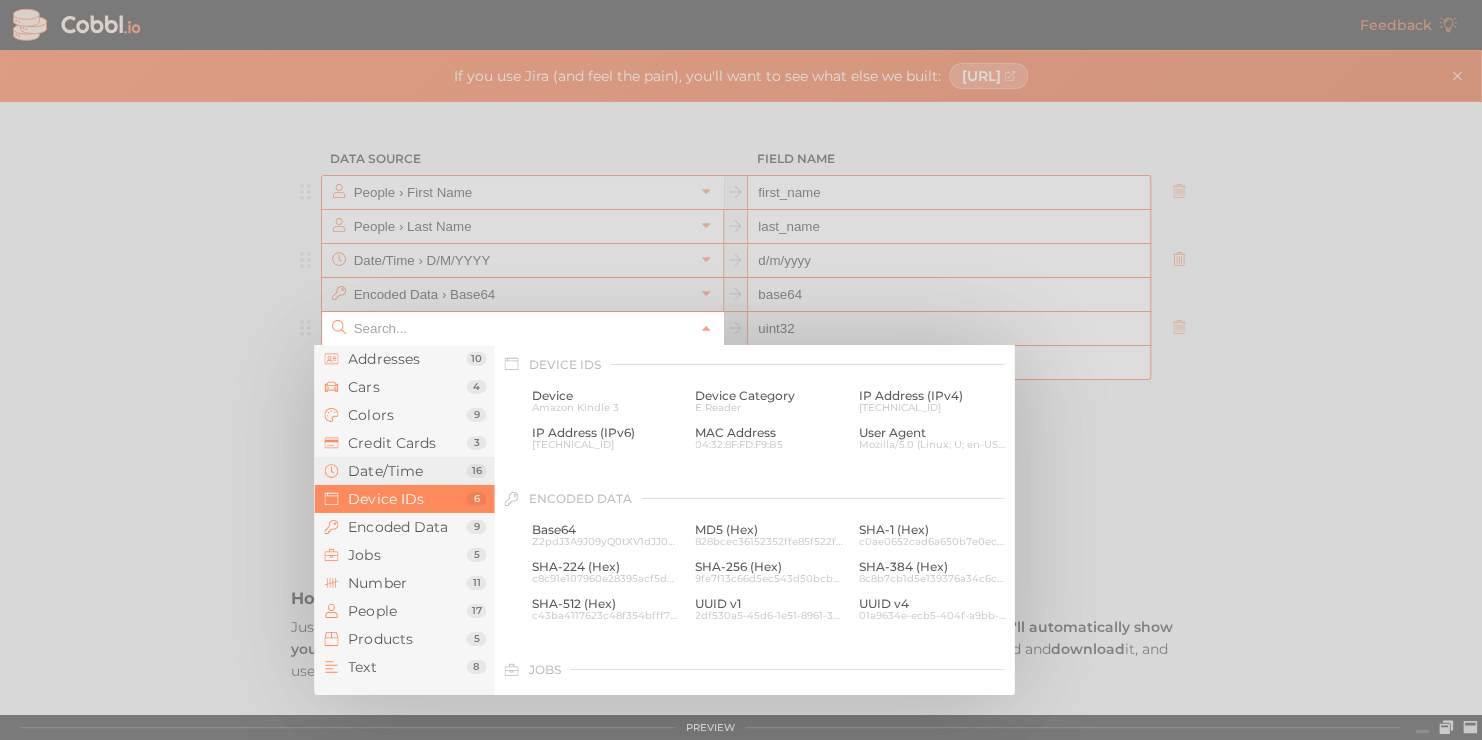click on "Date/Time 16" at bounding box center (404, 471) 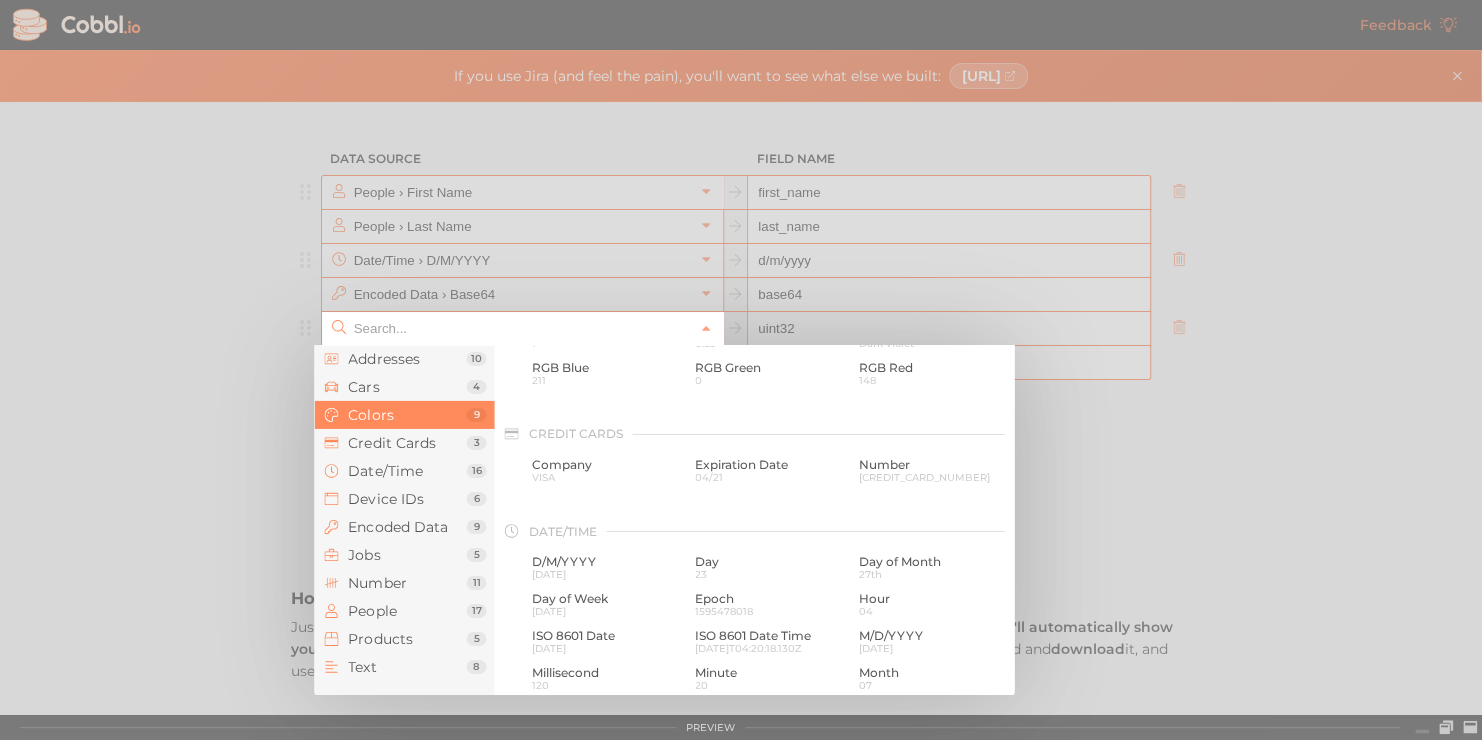 scroll, scrollTop: 0, scrollLeft: 0, axis: both 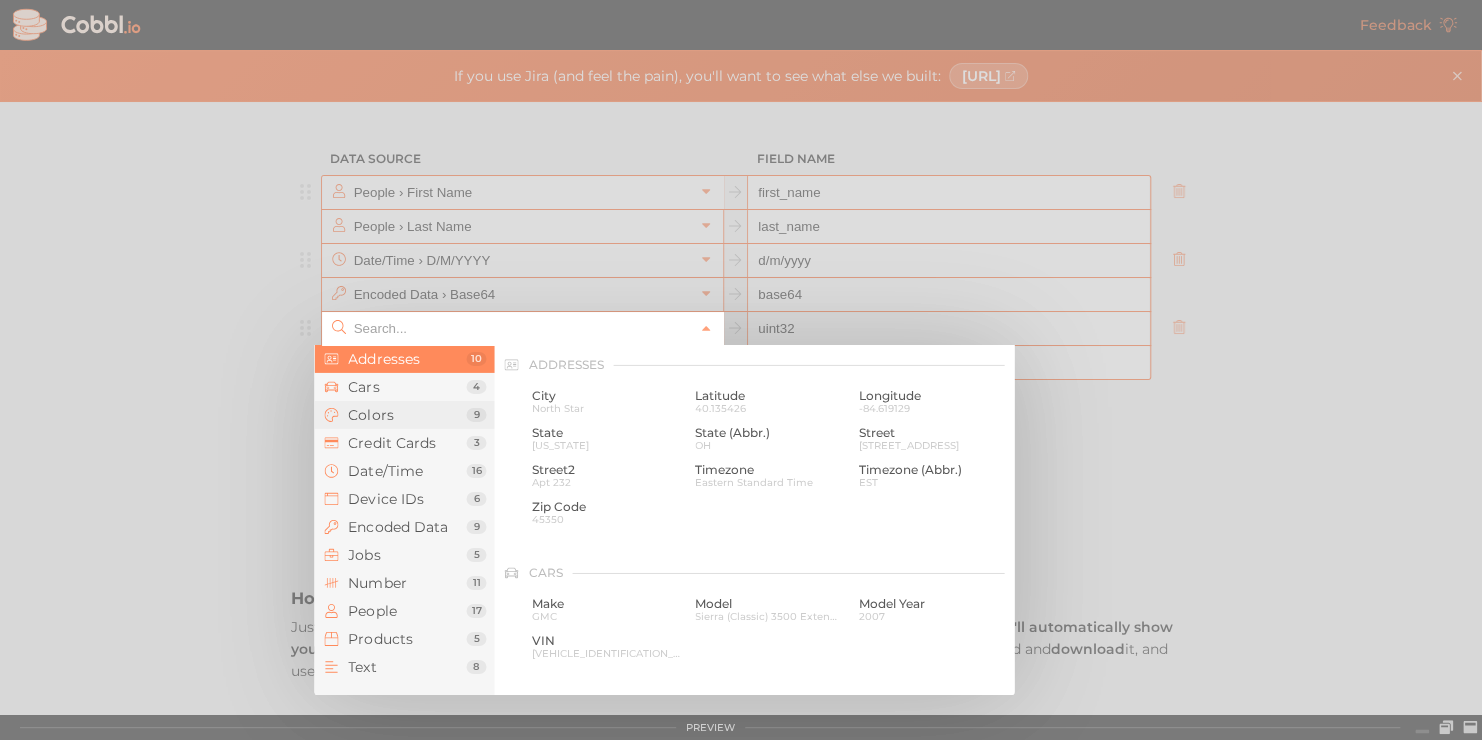 click on "Colors 9" at bounding box center (404, 415) 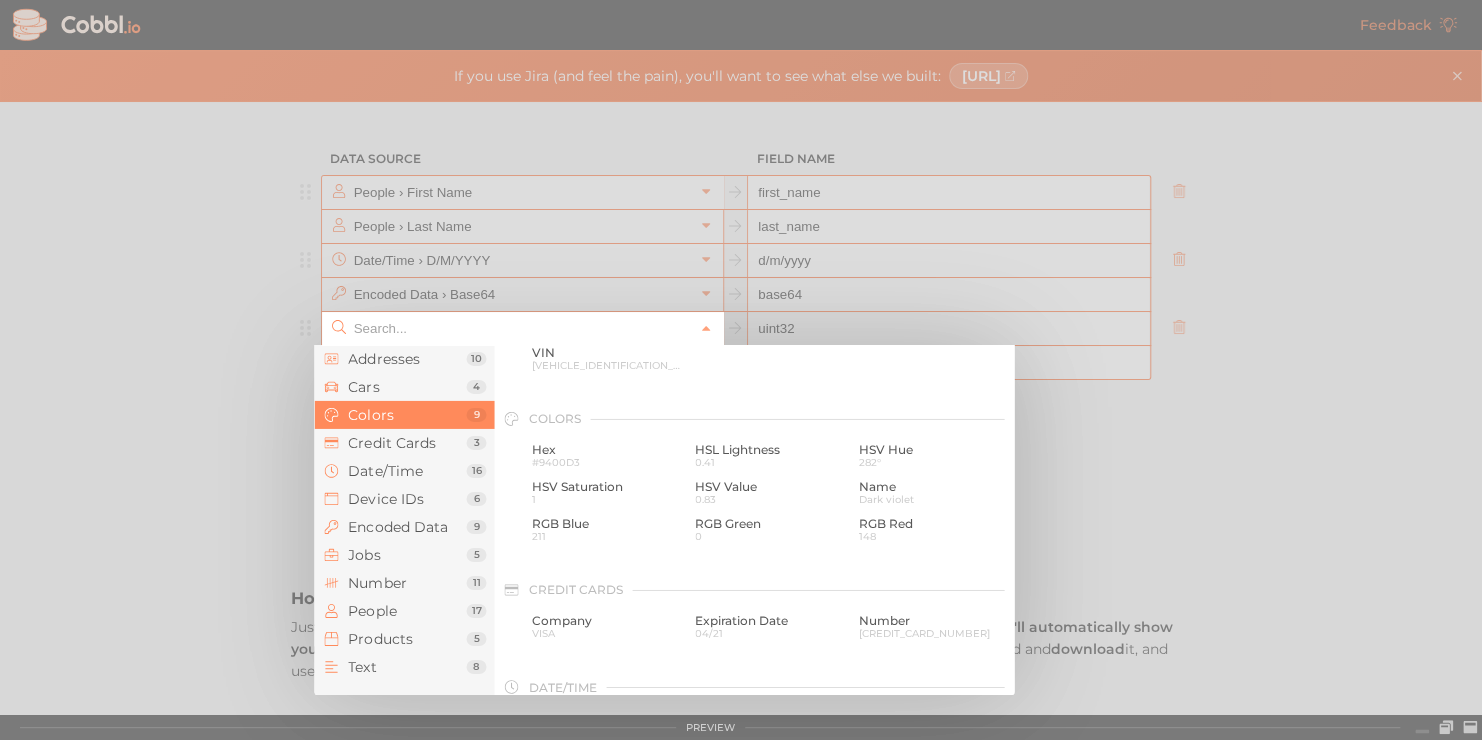 scroll, scrollTop: 342, scrollLeft: 0, axis: vertical 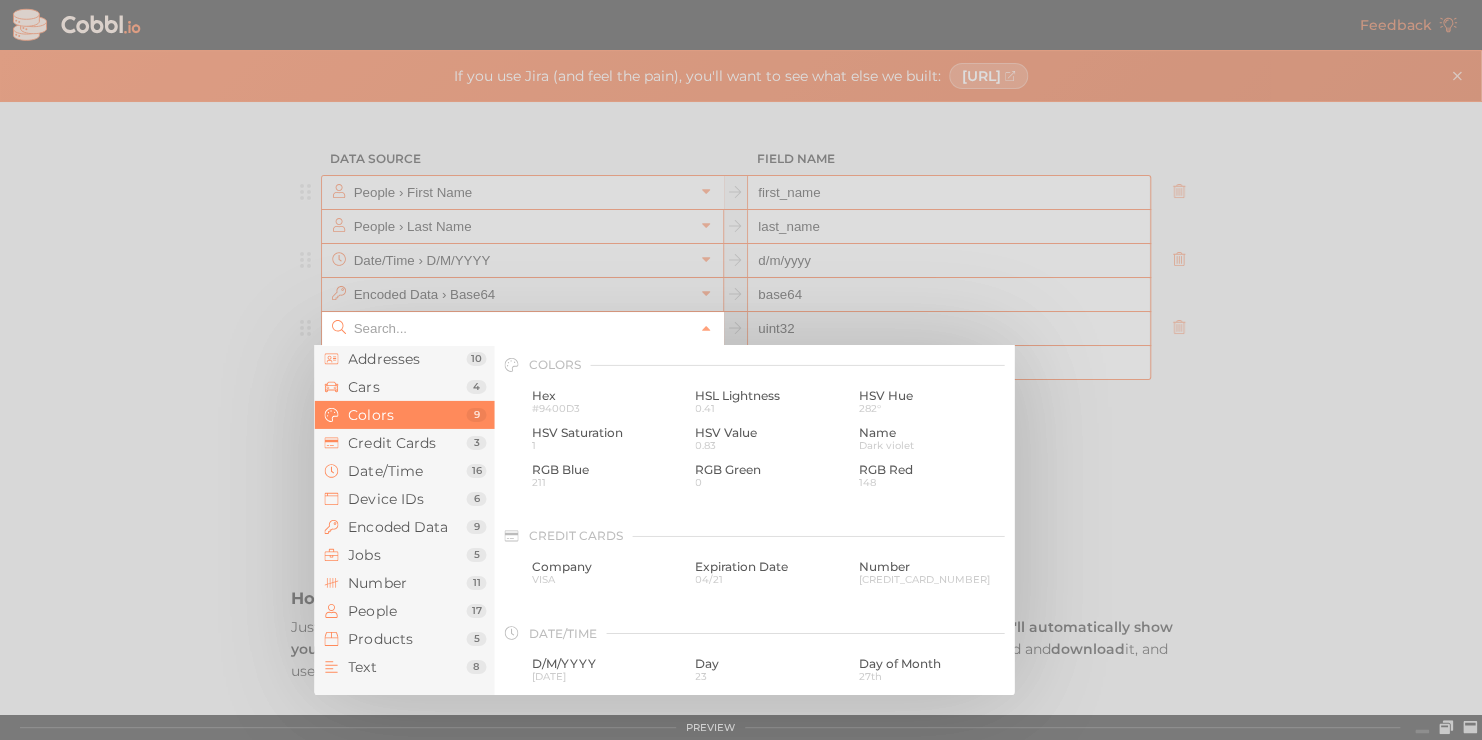 click on "Colors" at bounding box center [407, 415] 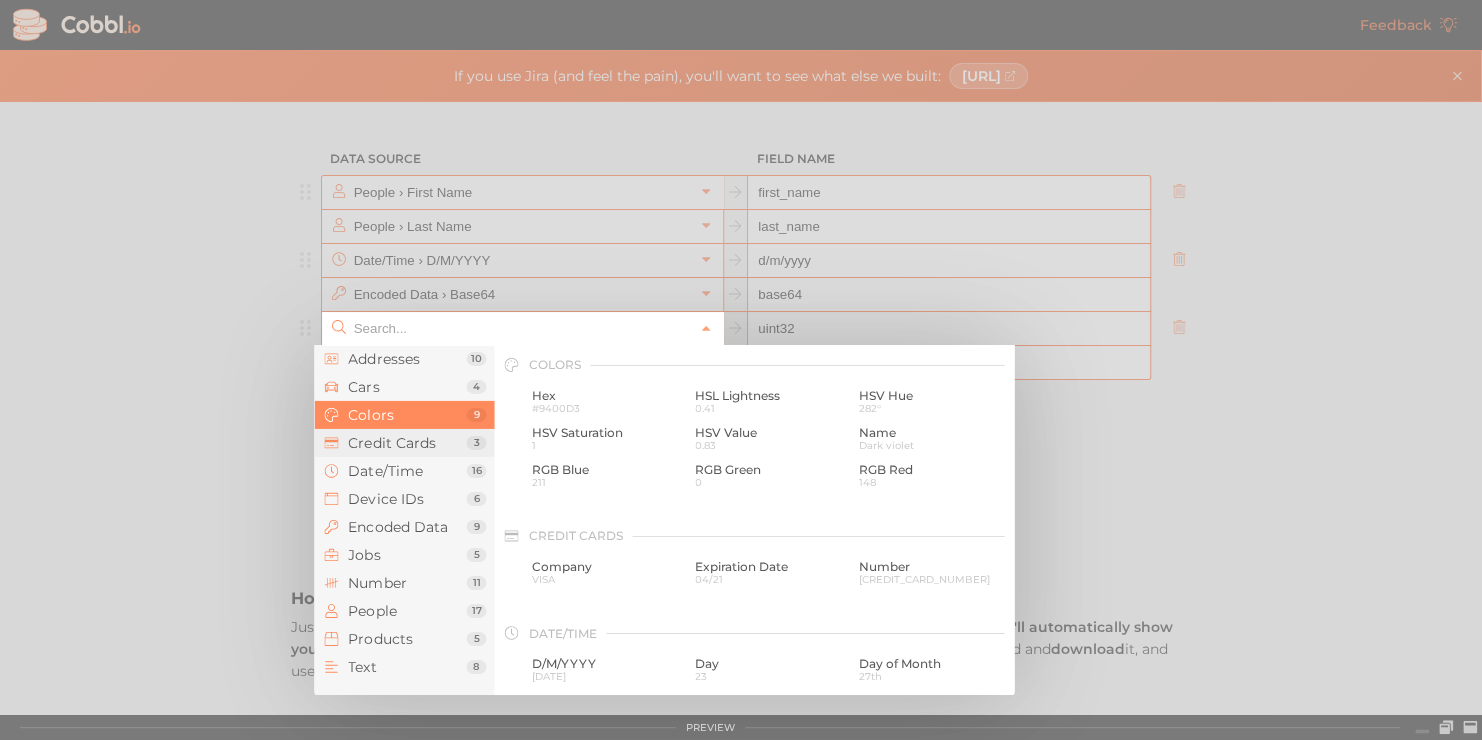 click on "Credit Cards" at bounding box center (407, 443) 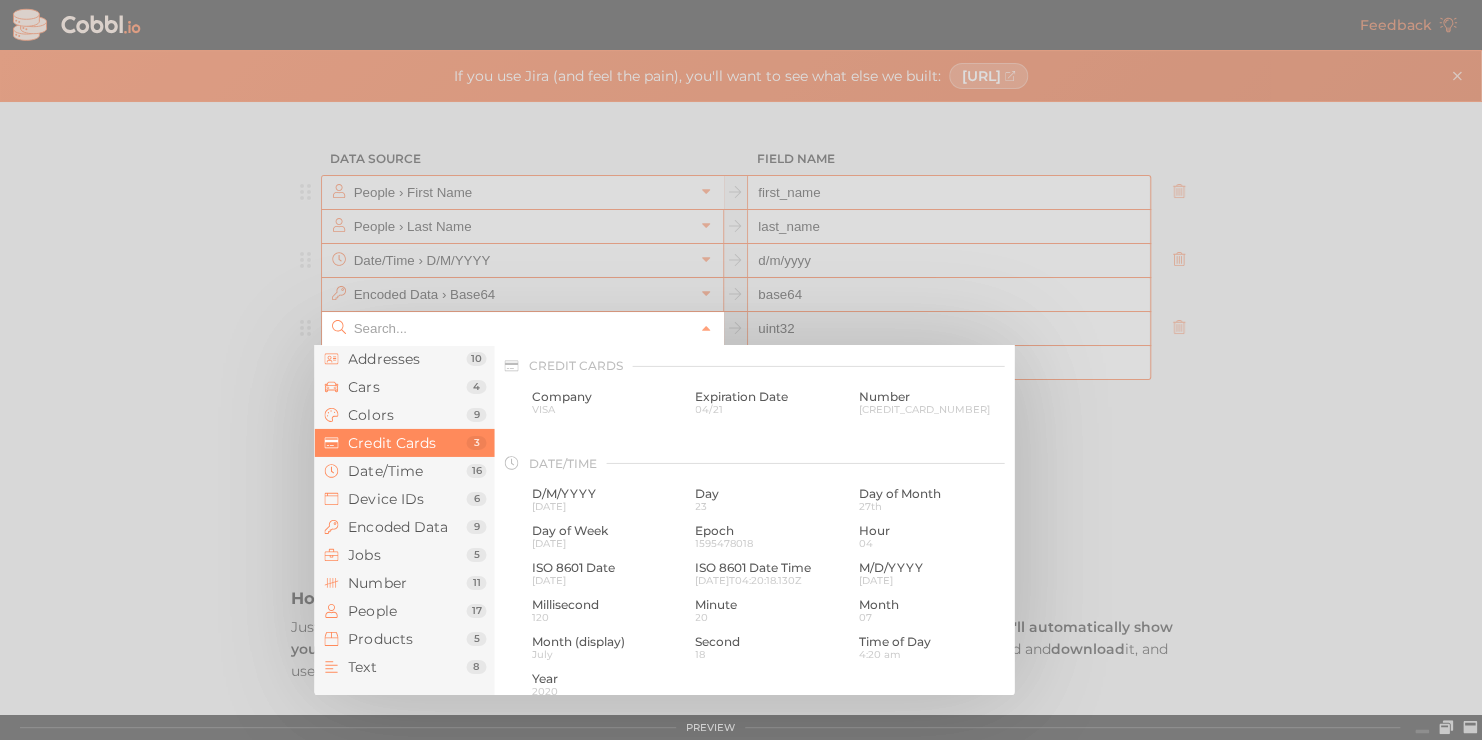 scroll, scrollTop: 513, scrollLeft: 0, axis: vertical 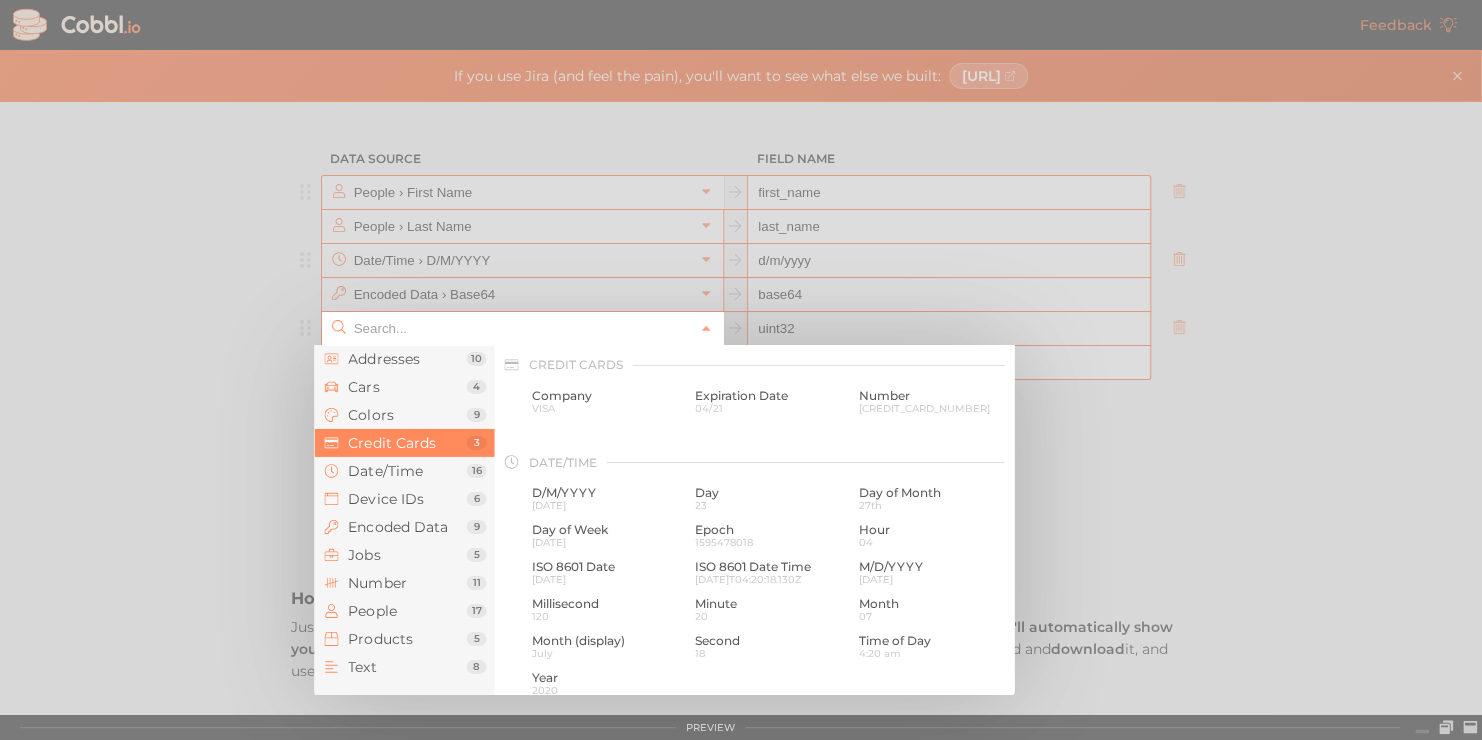 click on "Credit Cards 3" at bounding box center (404, 443) 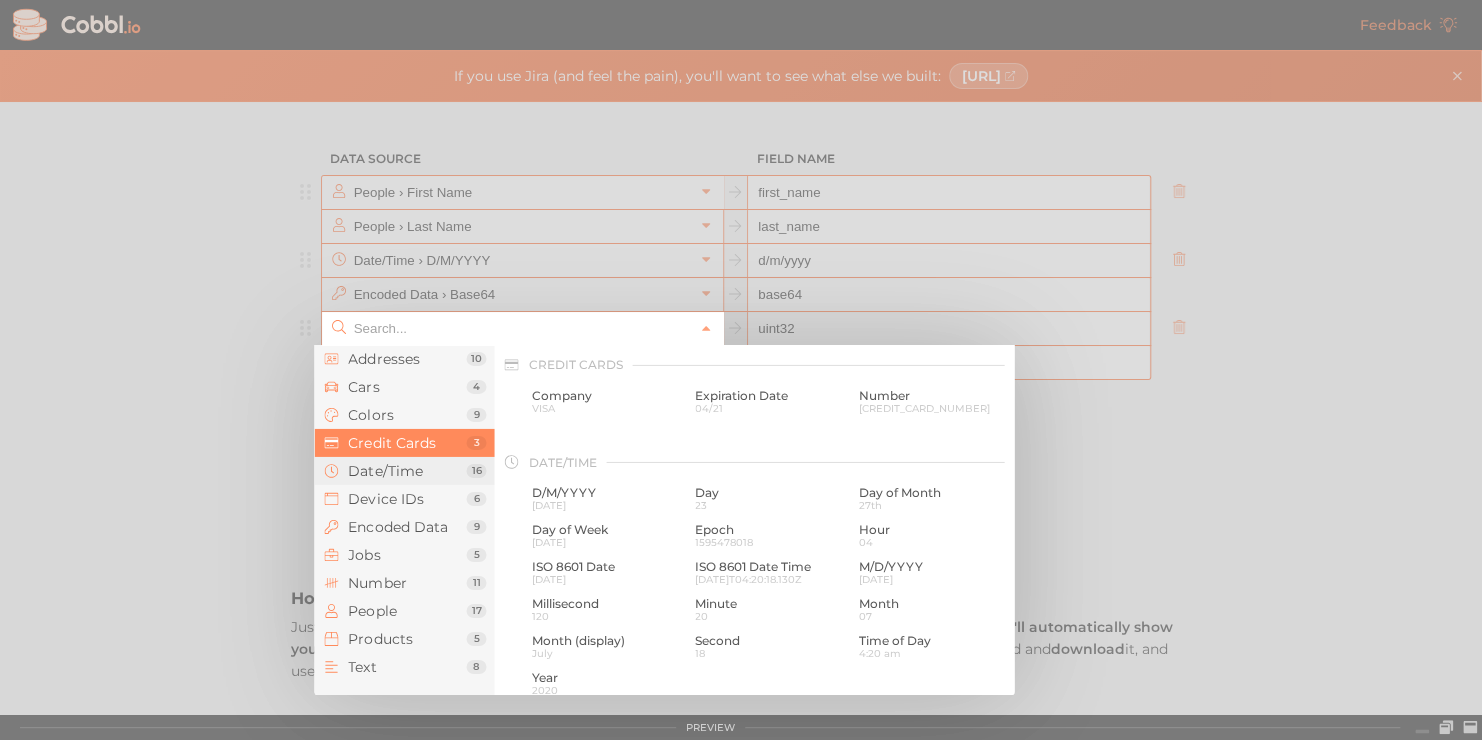 click on "Date/Time" at bounding box center (407, 471) 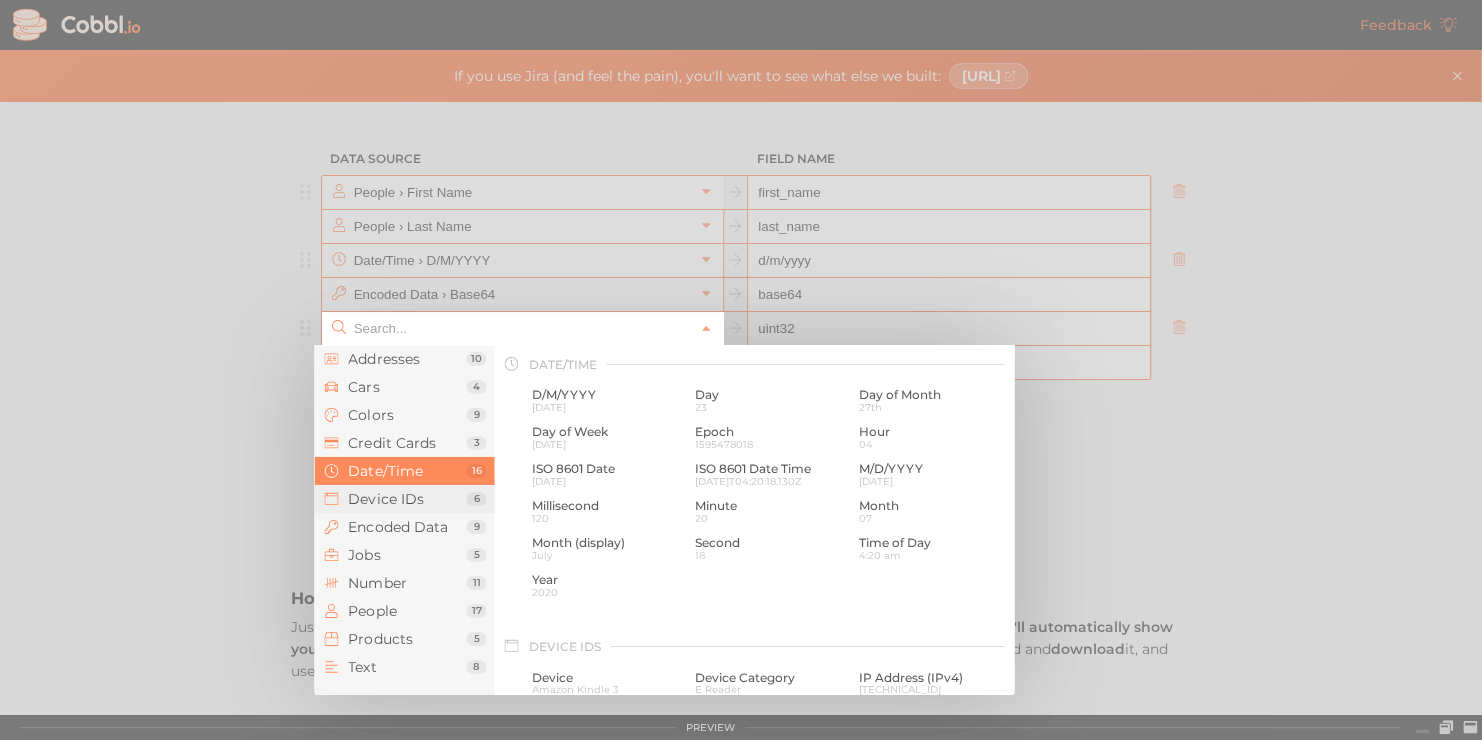 click on "Device IDs 6" at bounding box center (404, 499) 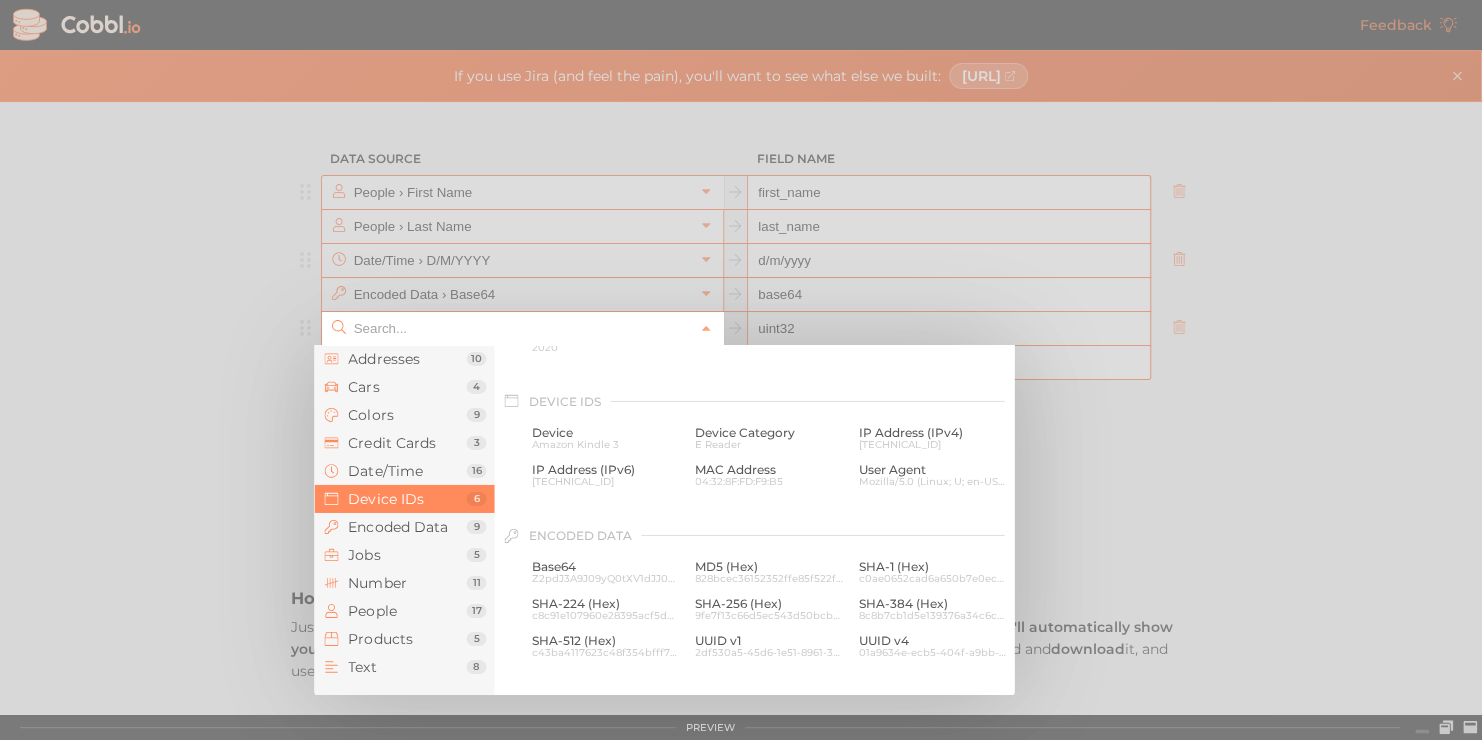 scroll, scrollTop: 893, scrollLeft: 0, axis: vertical 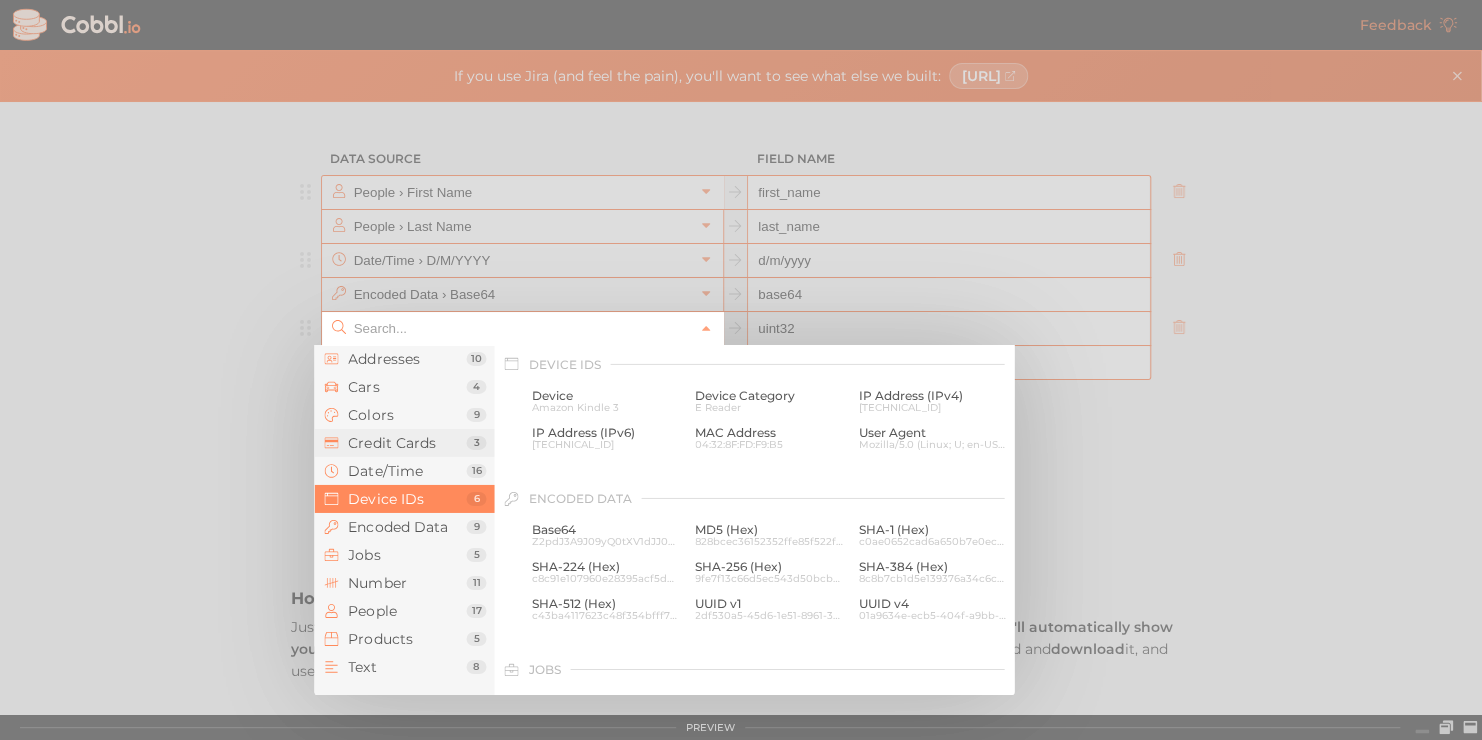 click on "Credit Cards 3" at bounding box center (404, 443) 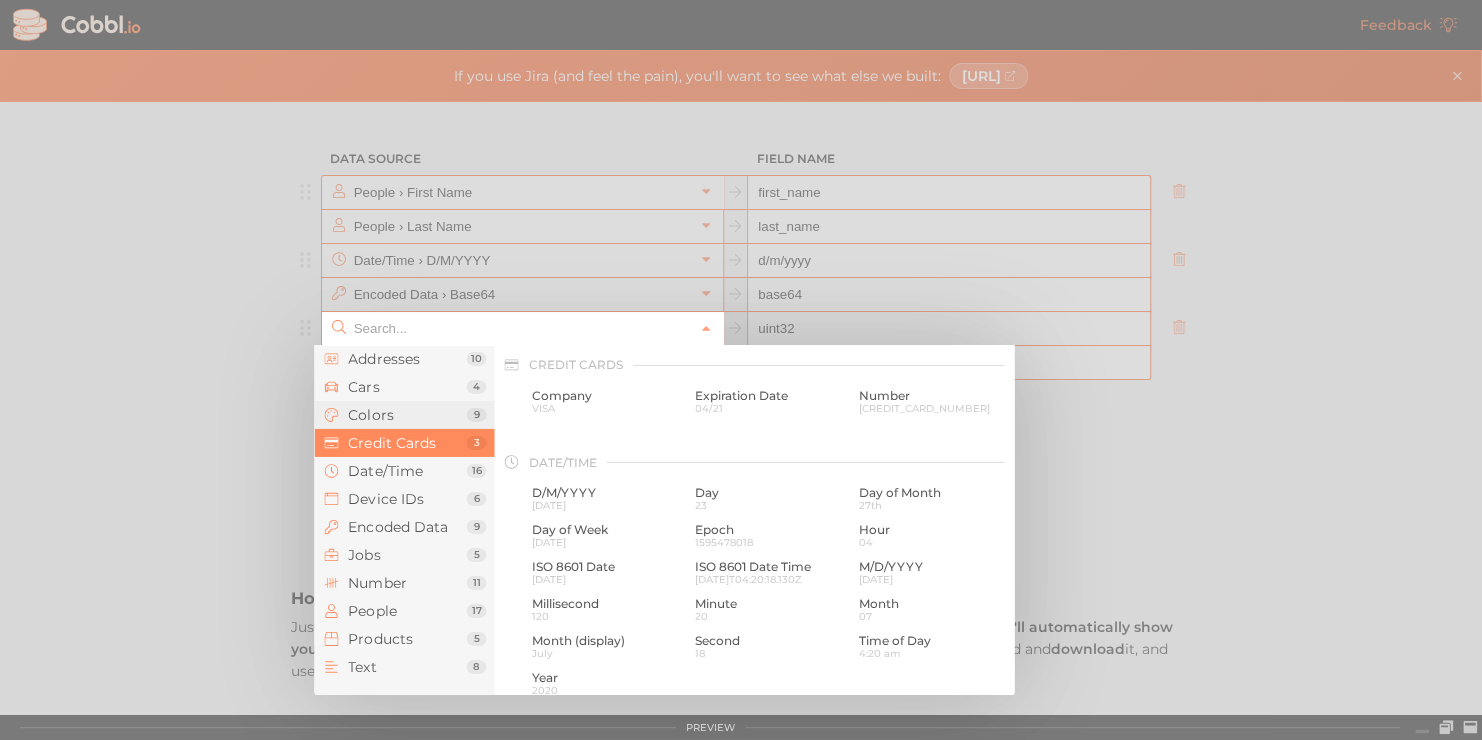 click on "Colors 9" at bounding box center [404, 415] 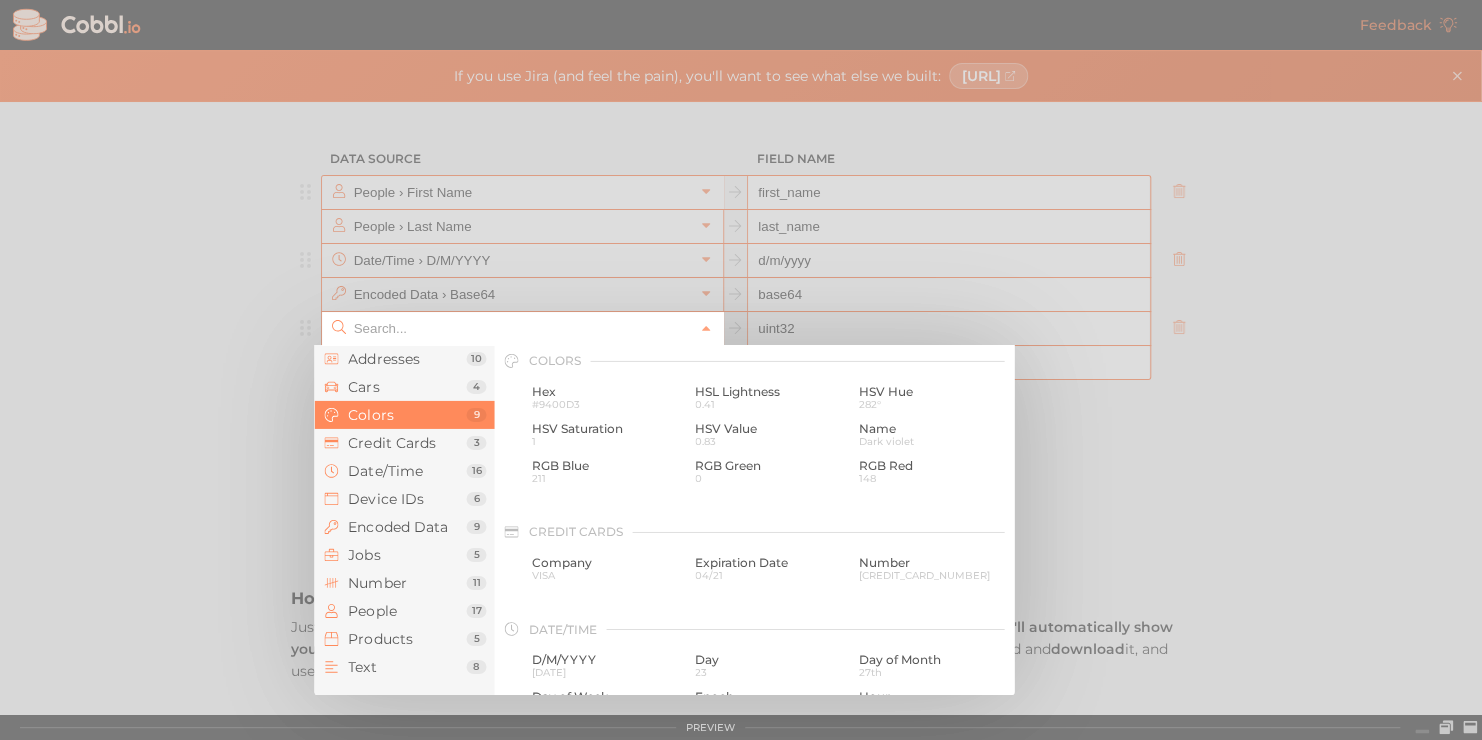 scroll, scrollTop: 342, scrollLeft: 0, axis: vertical 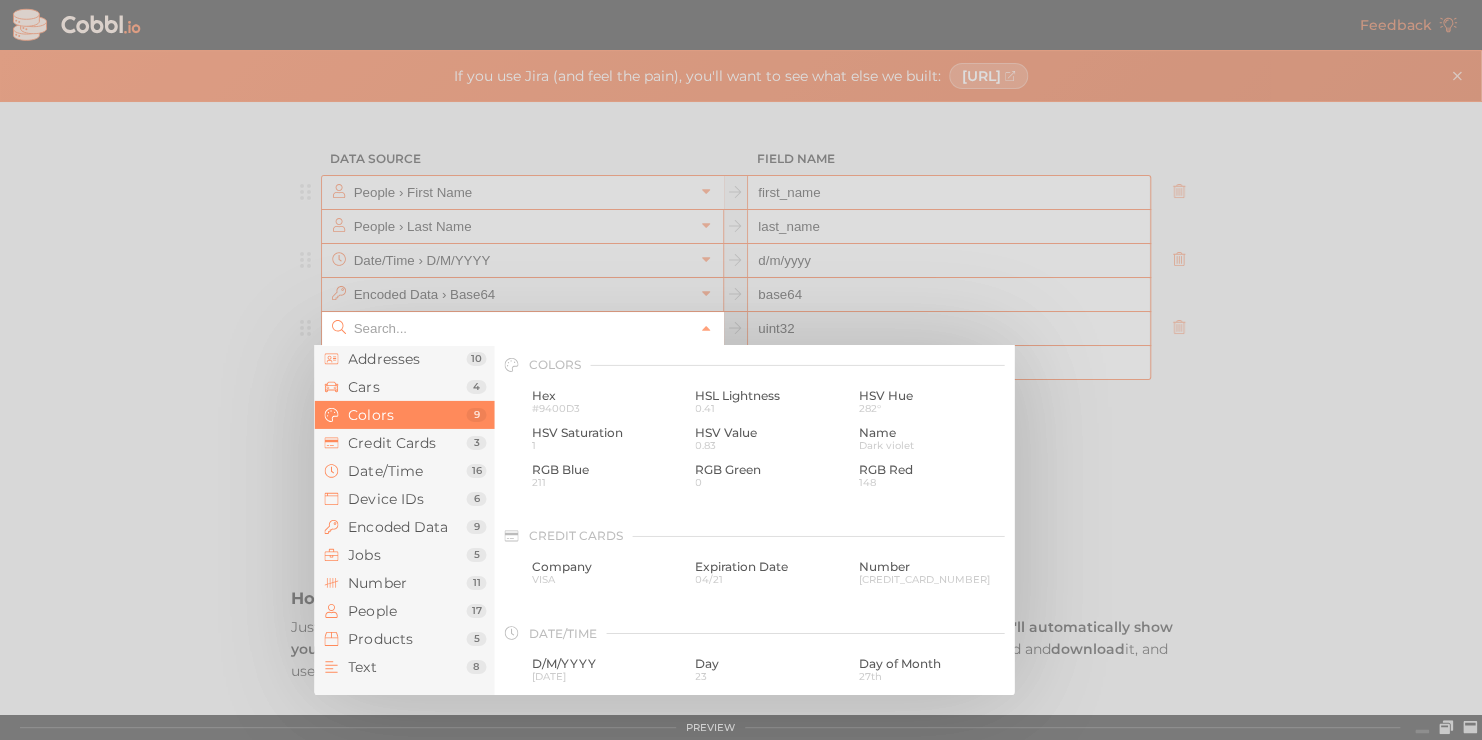 click on "9" at bounding box center (476, 415) 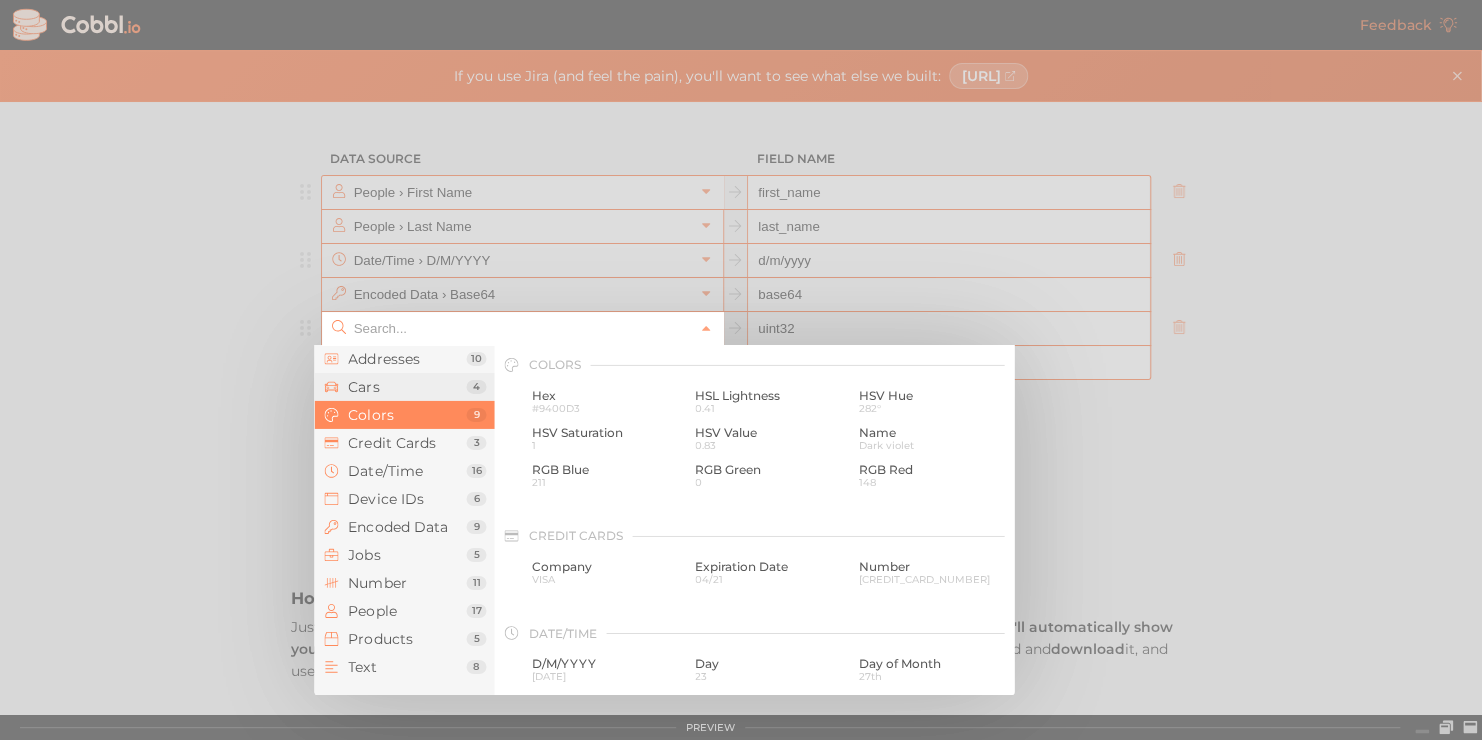 click on "4" at bounding box center [476, 387] 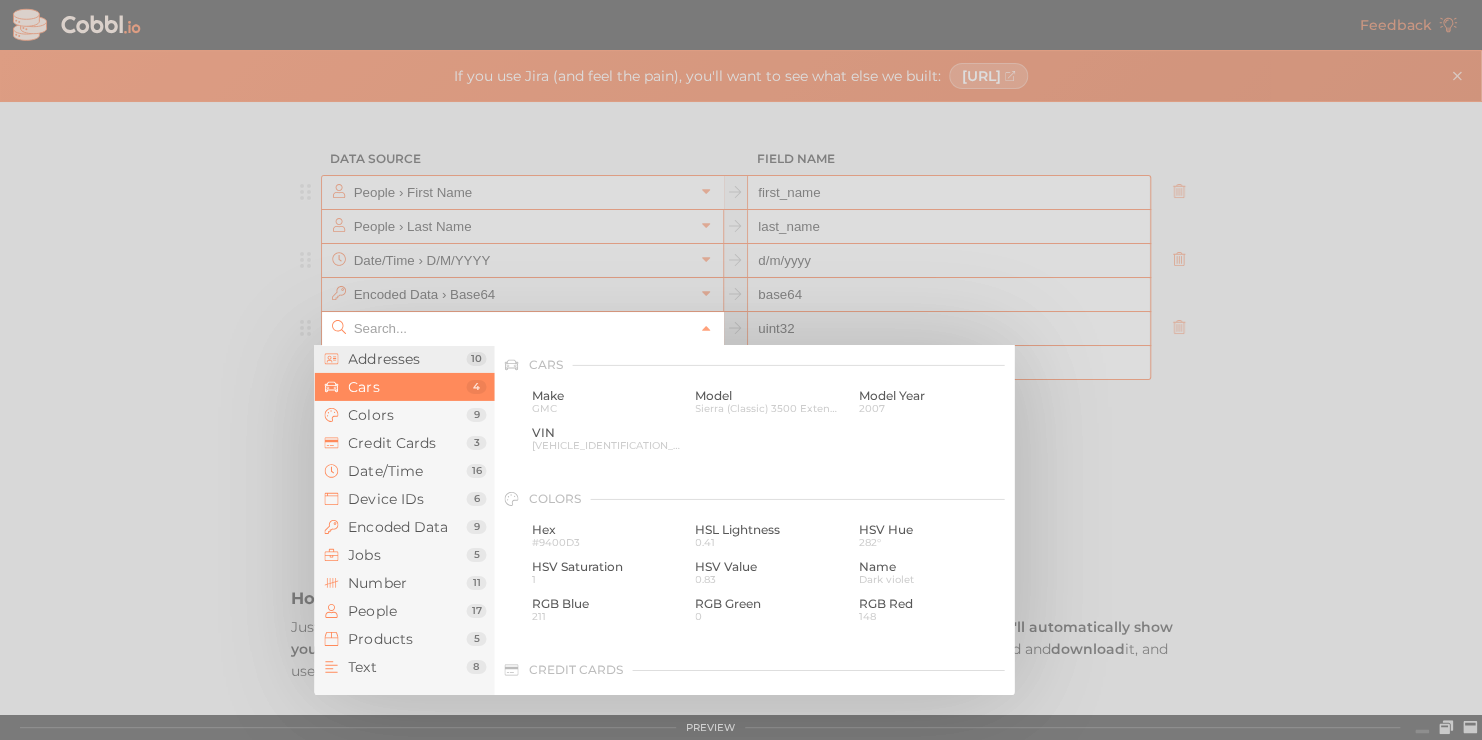 click on "Addresses 10" at bounding box center [404, 359] 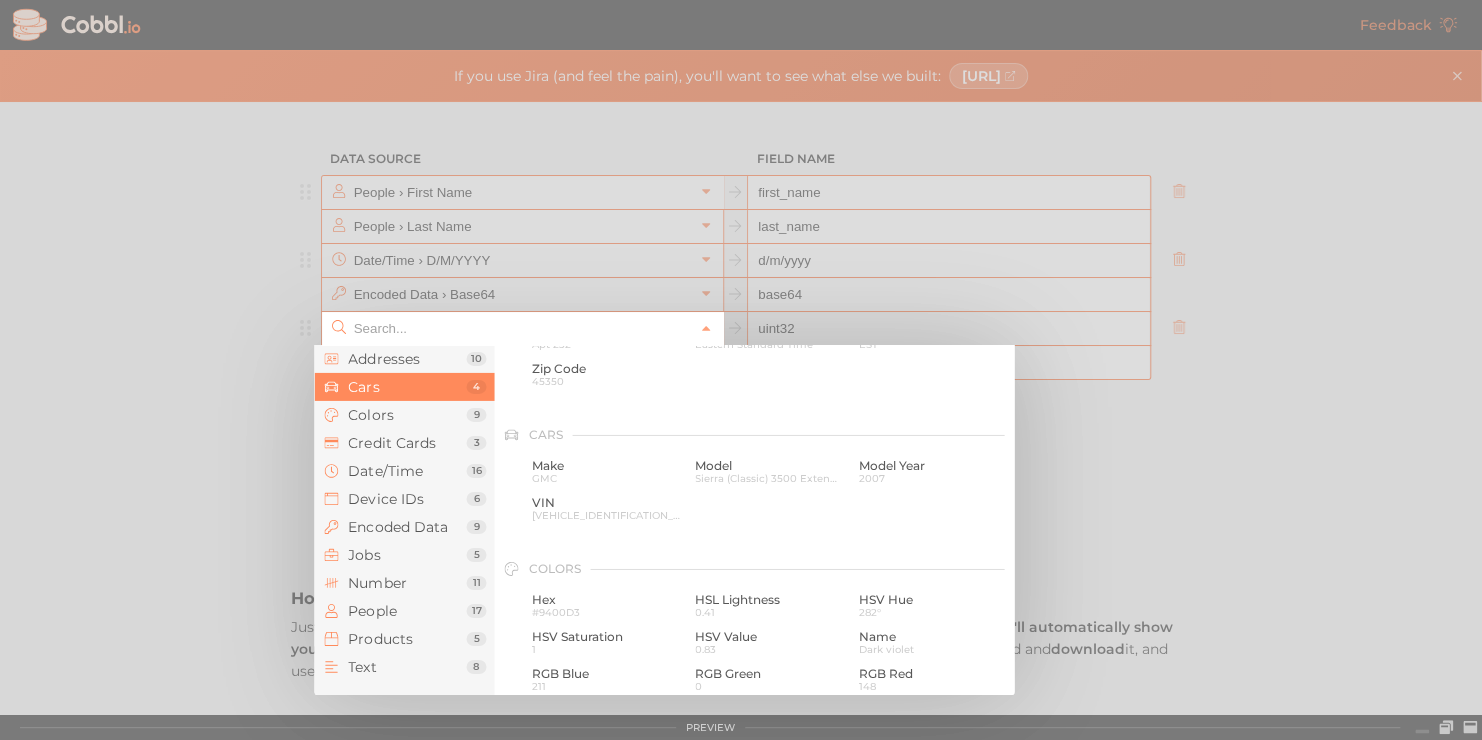 scroll, scrollTop: 0, scrollLeft: 0, axis: both 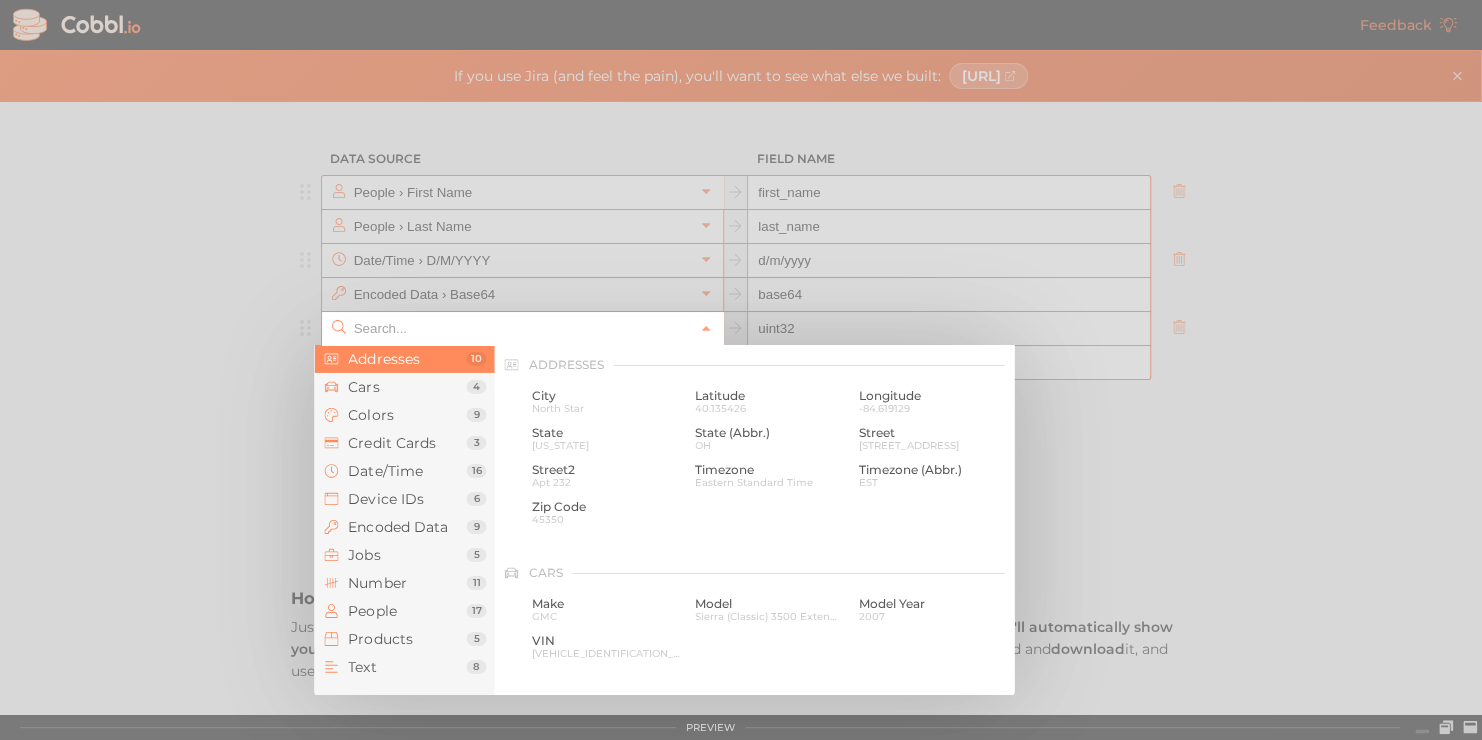 type on "Number › unsigned int (32-bit)" 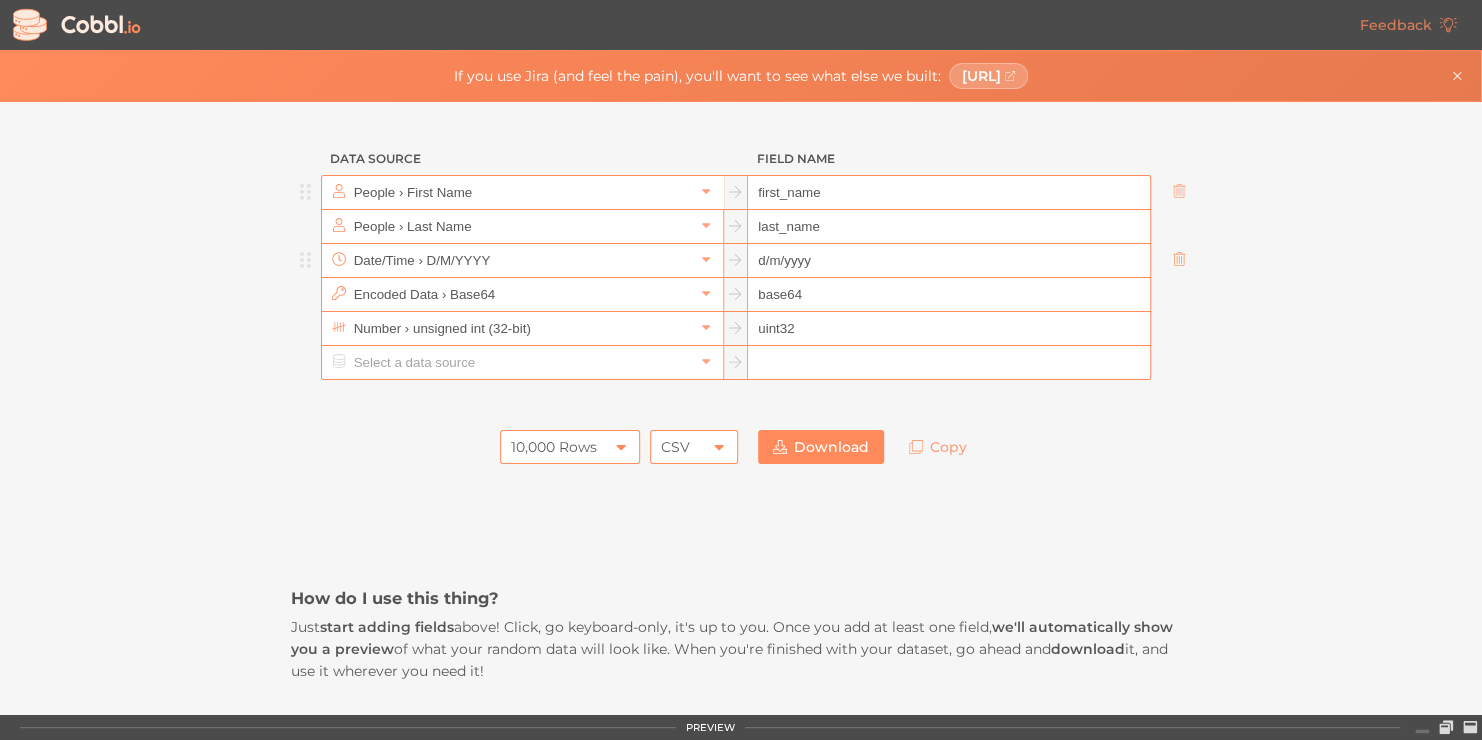 drag, startPoint x: 1006, startPoint y: 392, endPoint x: 1000, endPoint y: 459, distance: 67.26812 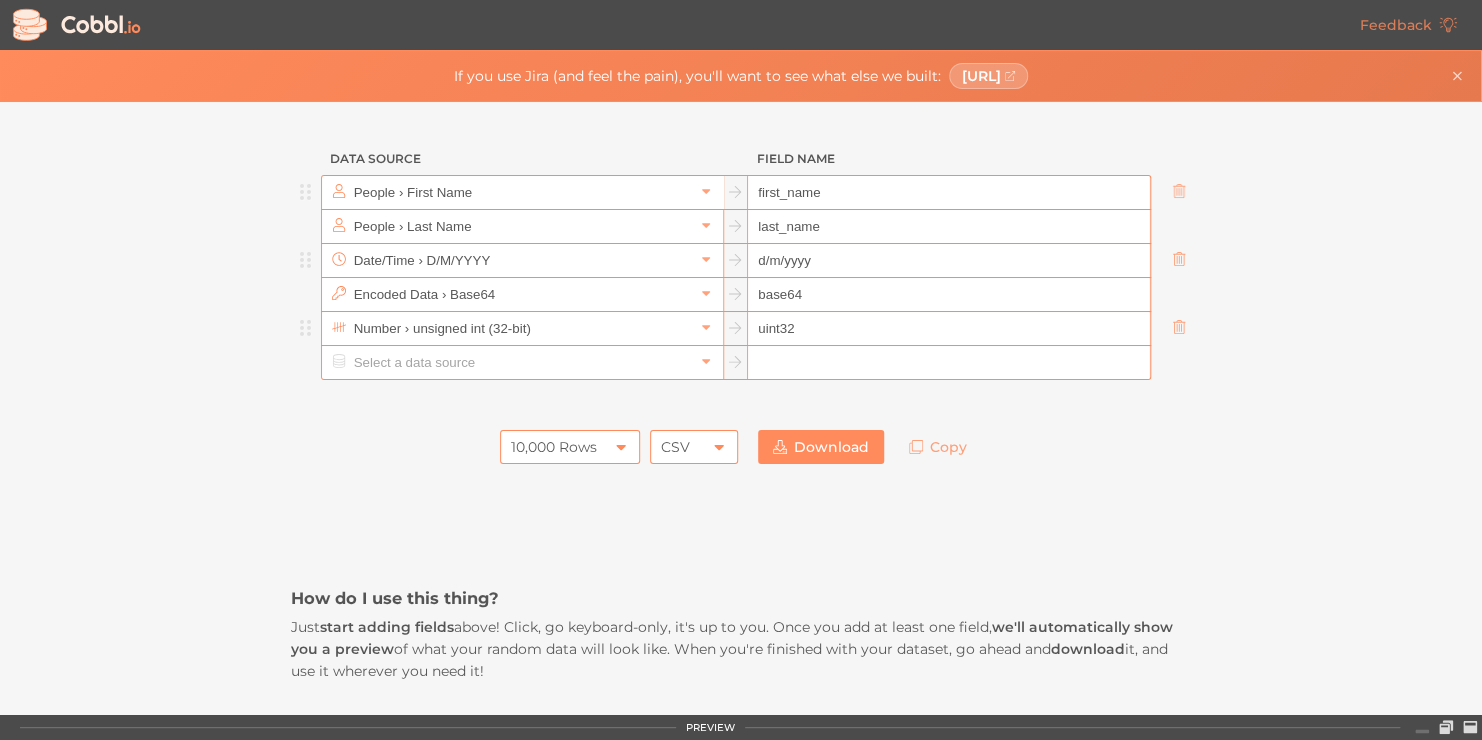 click on "uint32" at bounding box center [948, 329] 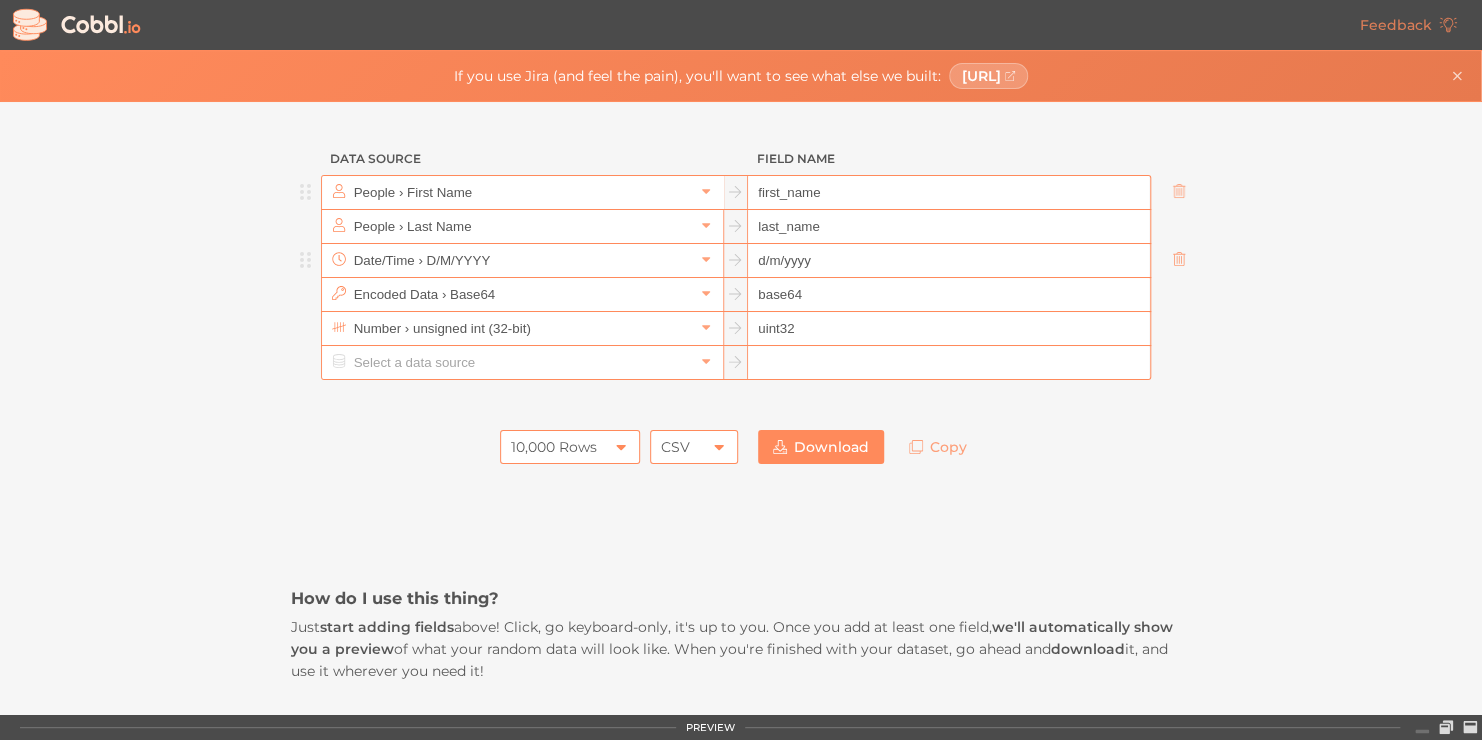 click on "d/m/yyyy" at bounding box center (948, 261) 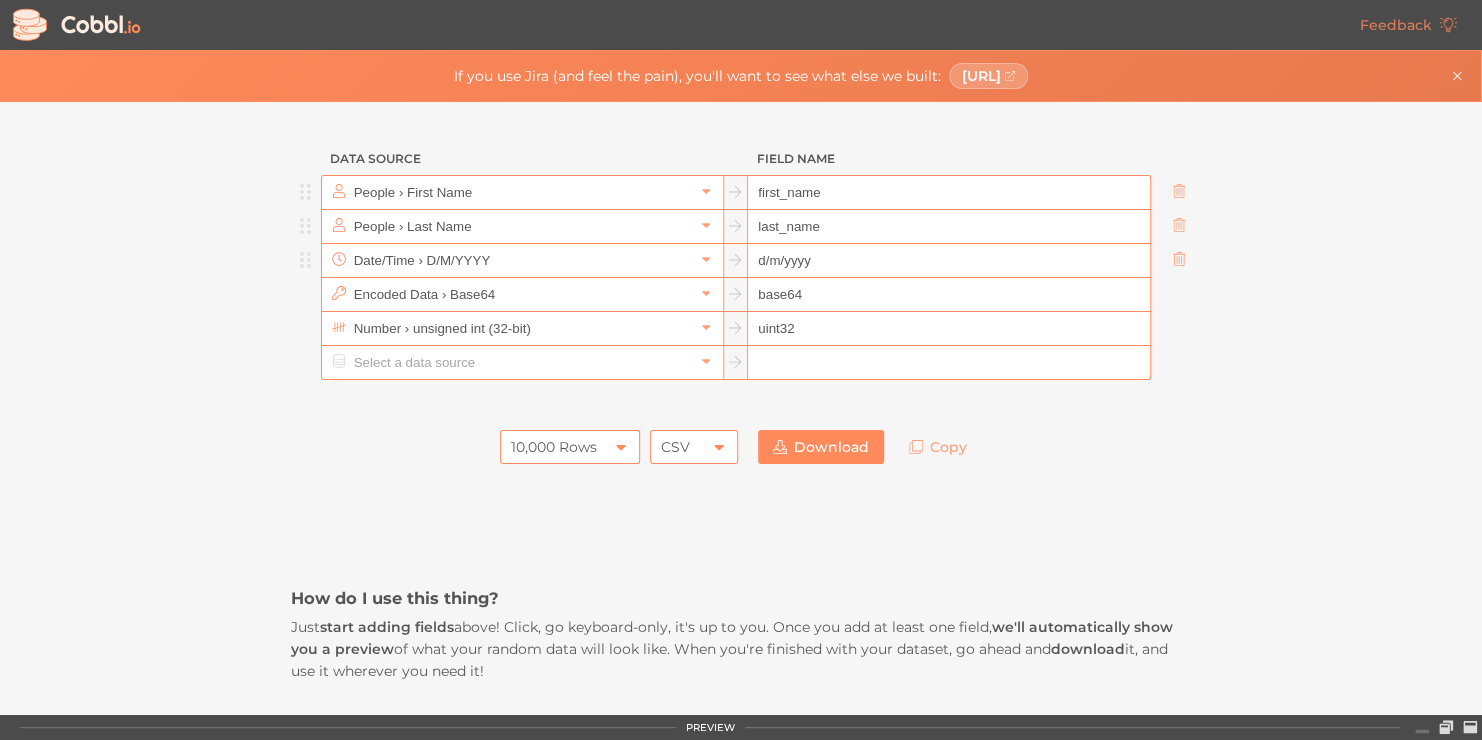 click on "last_name" at bounding box center (948, 227) 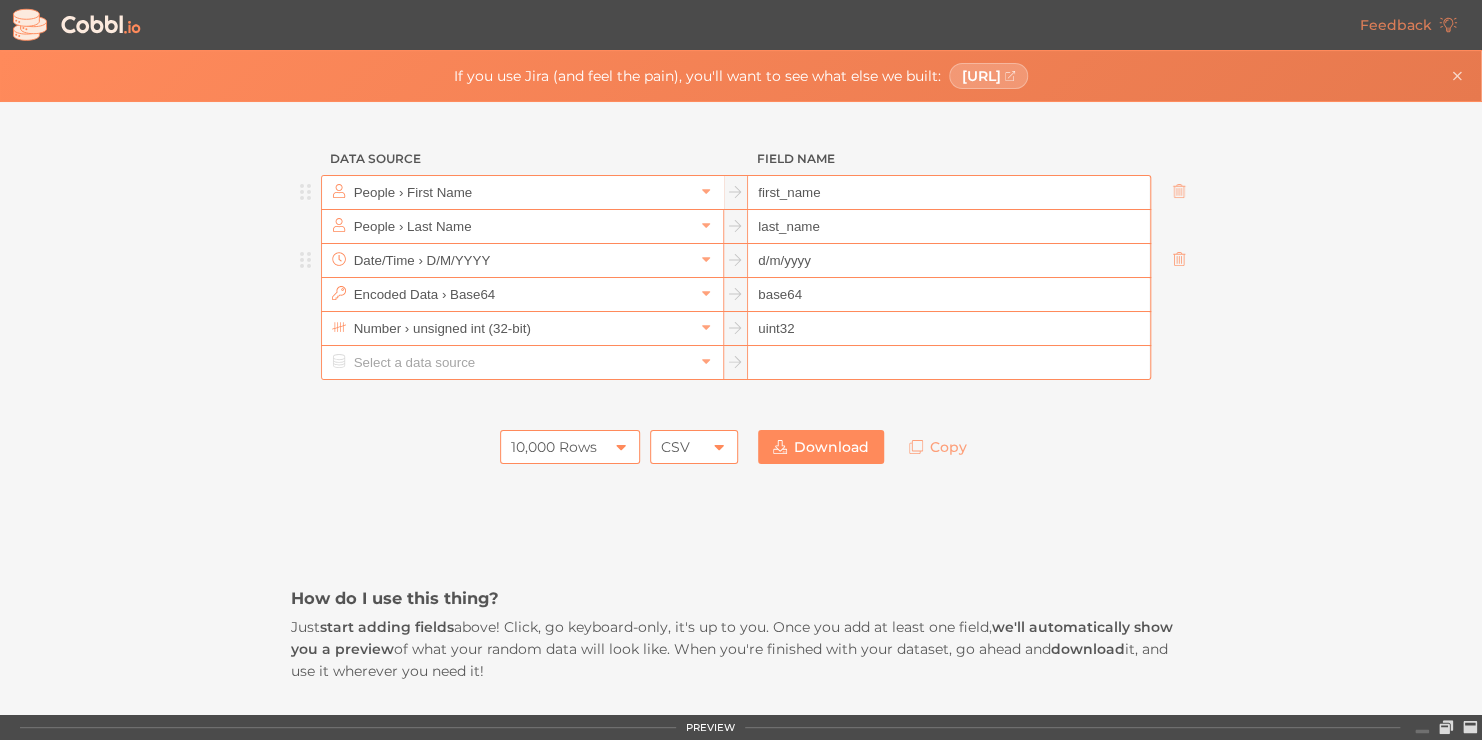 drag, startPoint x: 931, startPoint y: 310, endPoint x: 947, endPoint y: 274, distance: 39.39543 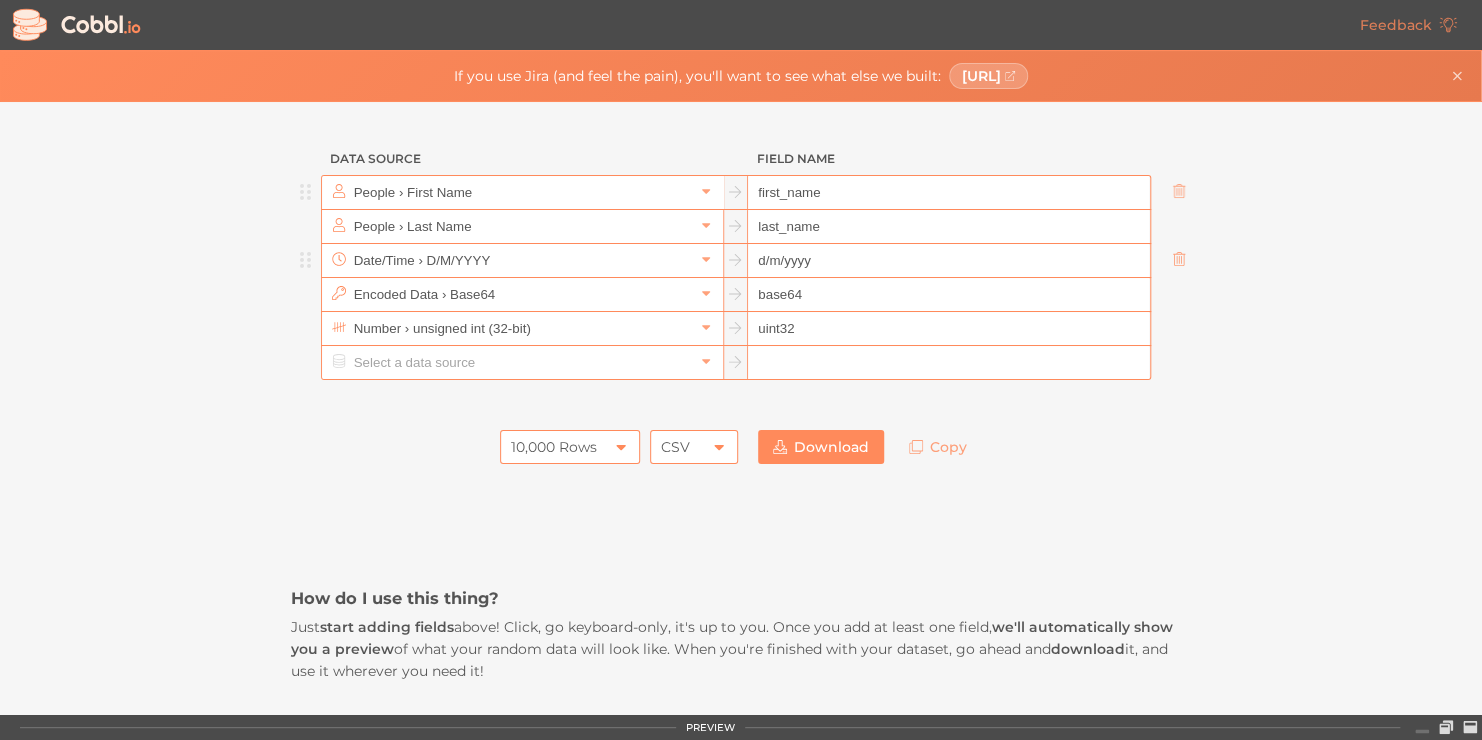 click on "d/m/yyyy" at bounding box center (948, 261) 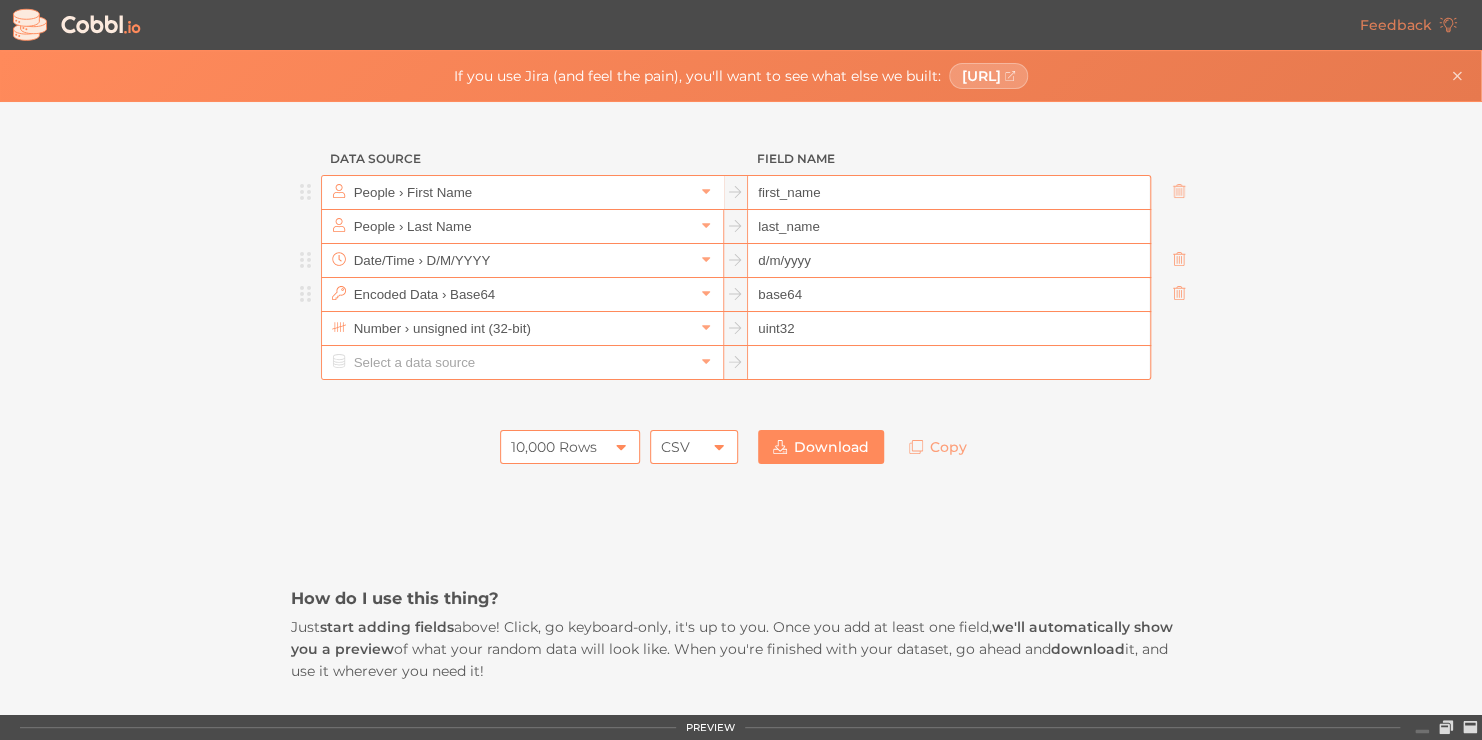 click on "base64" at bounding box center (948, 295) 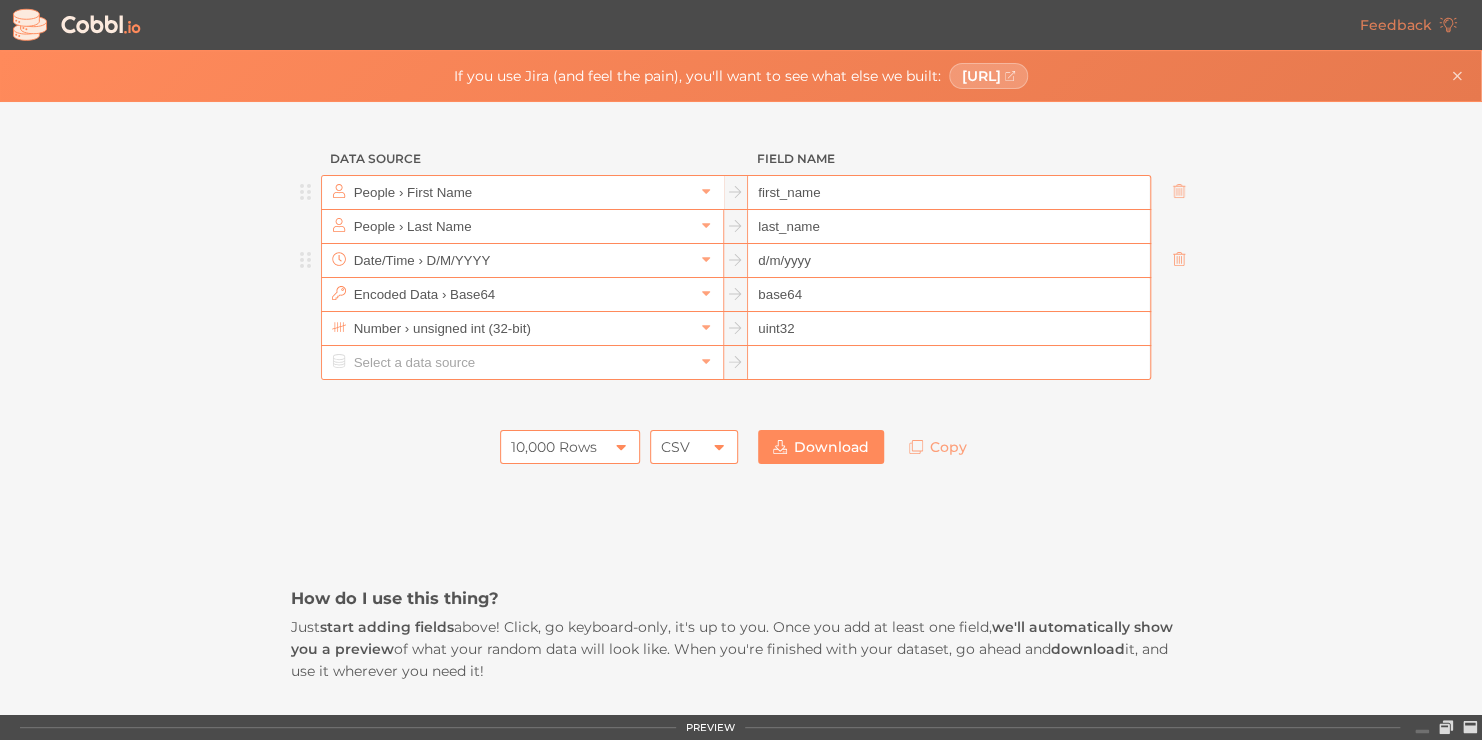 click on "d/m/yyyy" at bounding box center (948, 261) 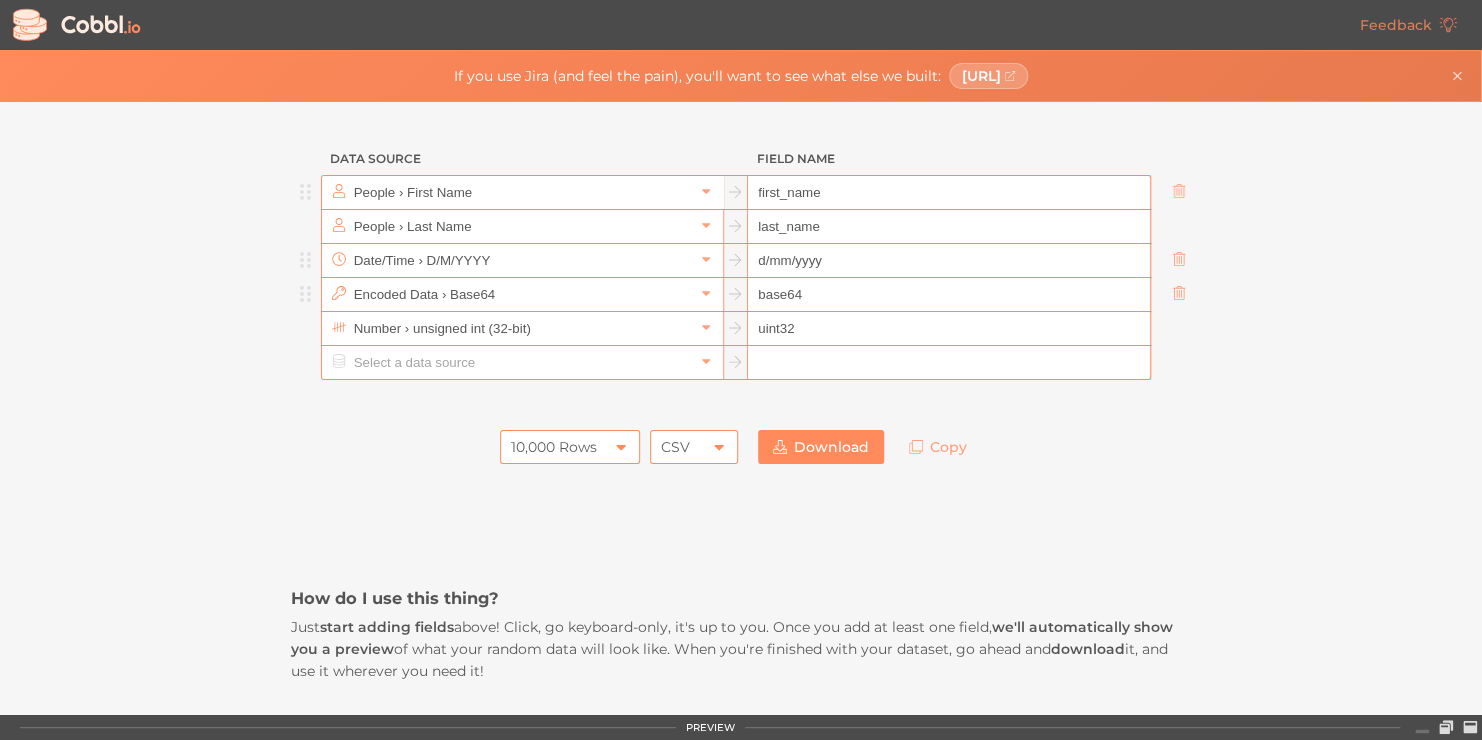 type on "d/mm/yyyy" 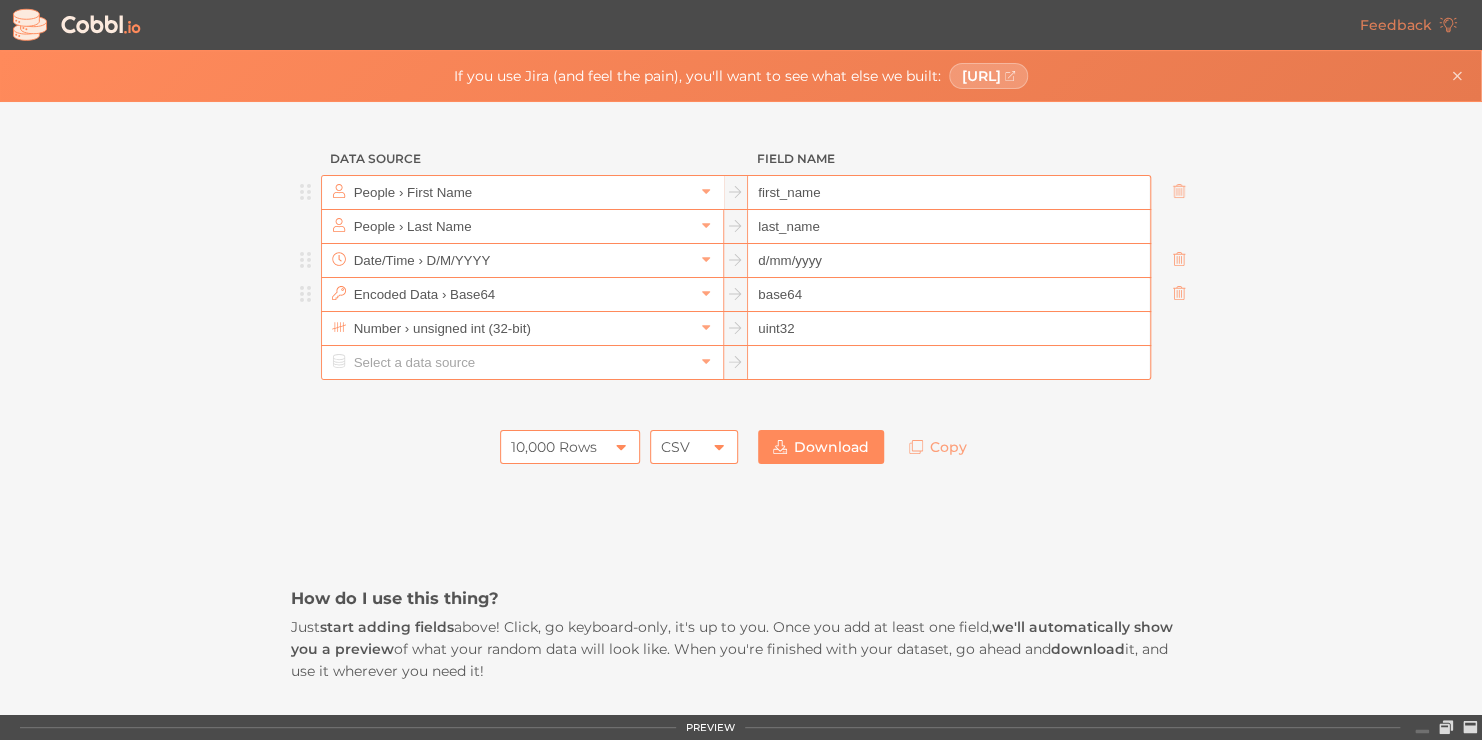 click on "base64" at bounding box center [948, 295] 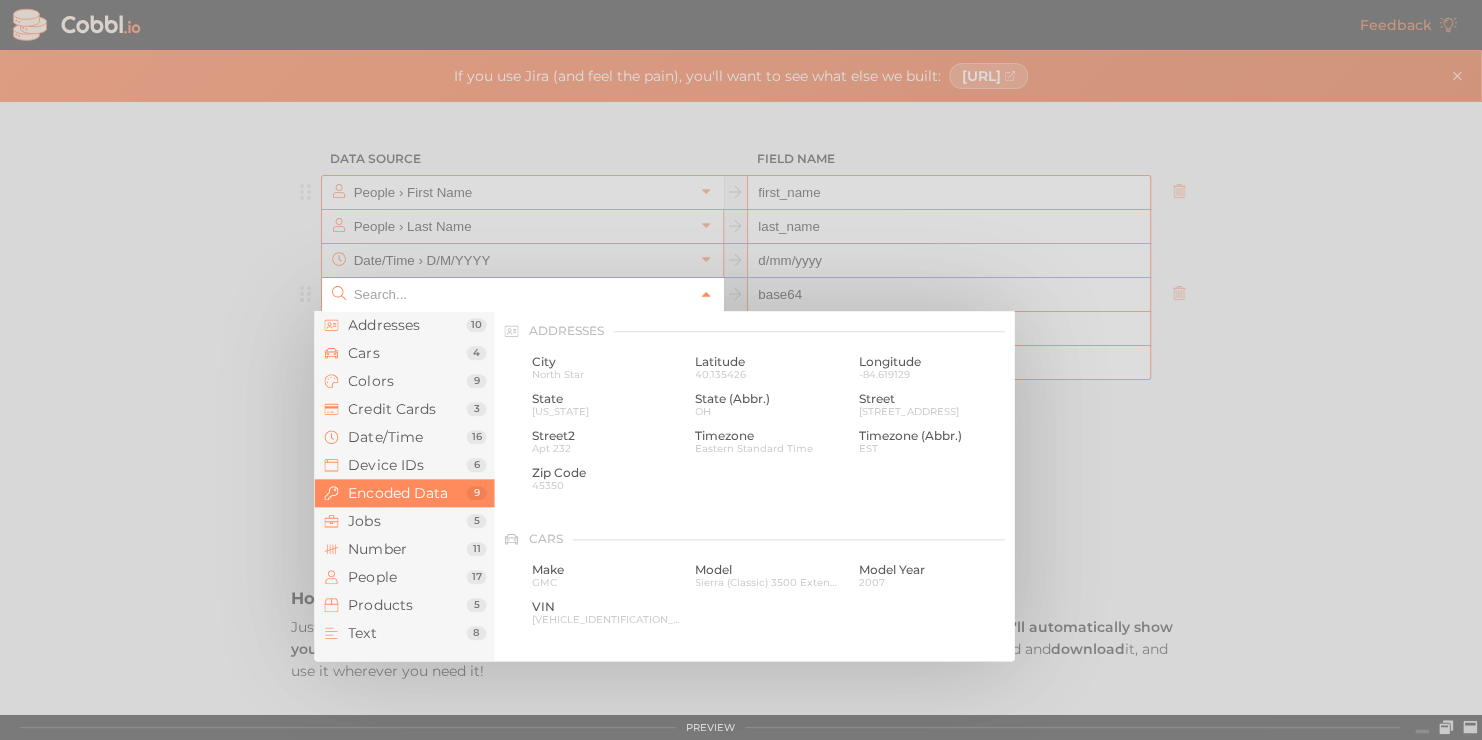 click 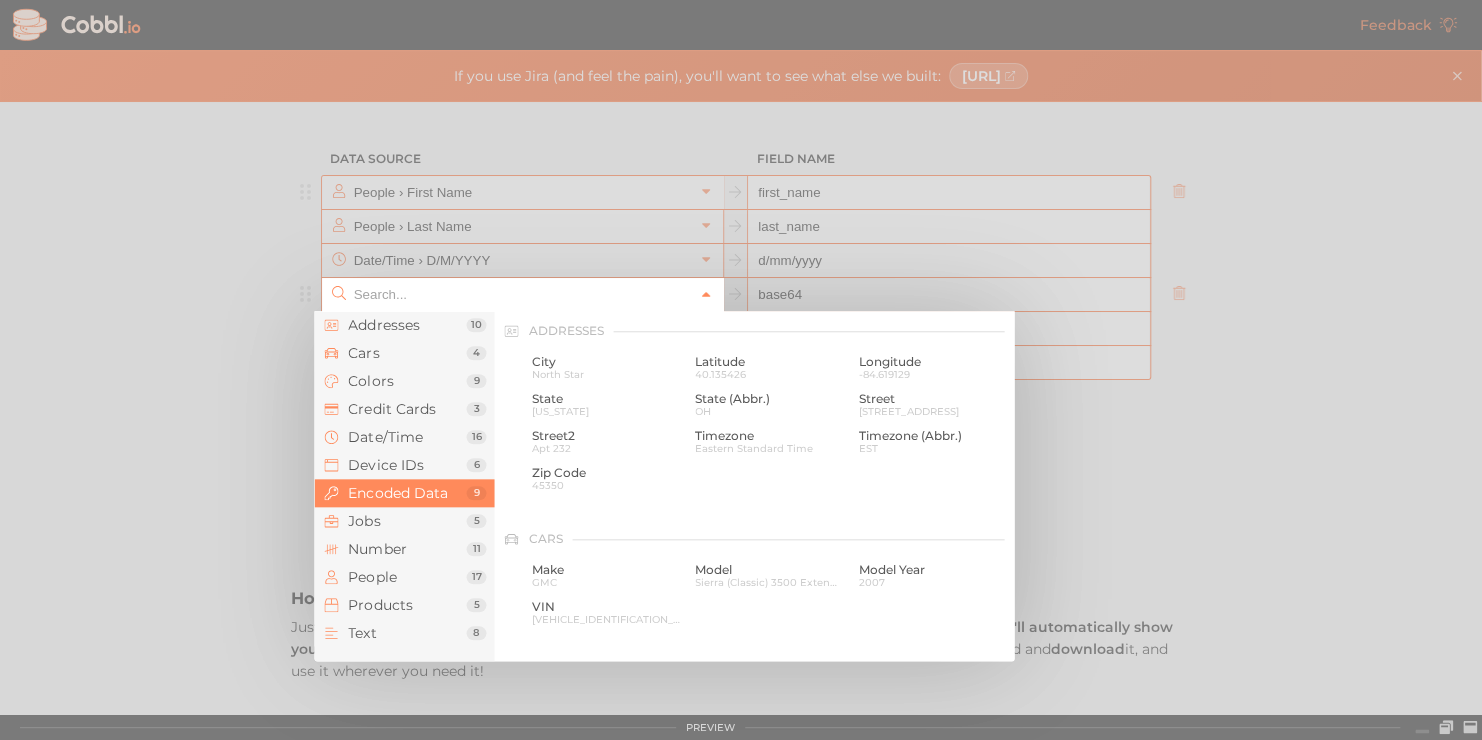 scroll, scrollTop: 1028, scrollLeft: 0, axis: vertical 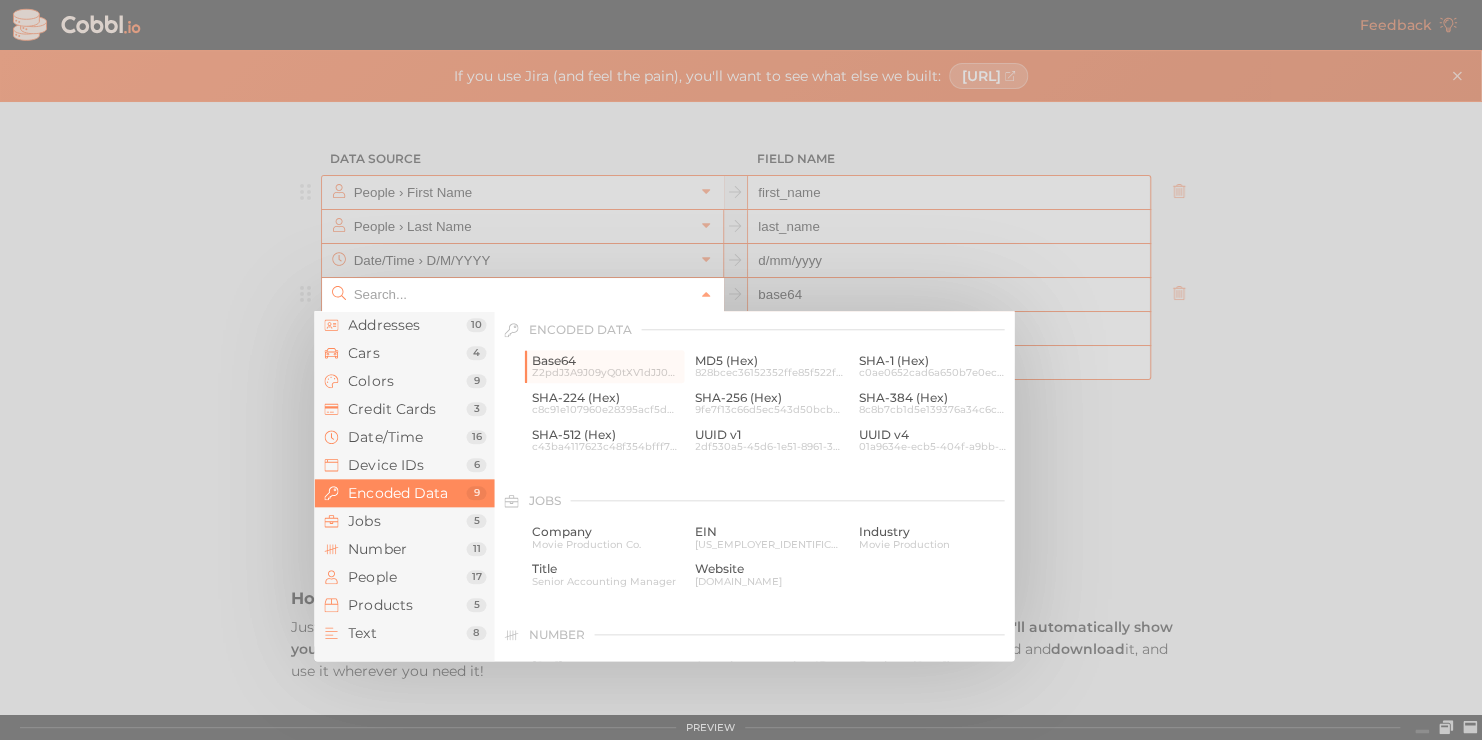 click at bounding box center (741, 370) 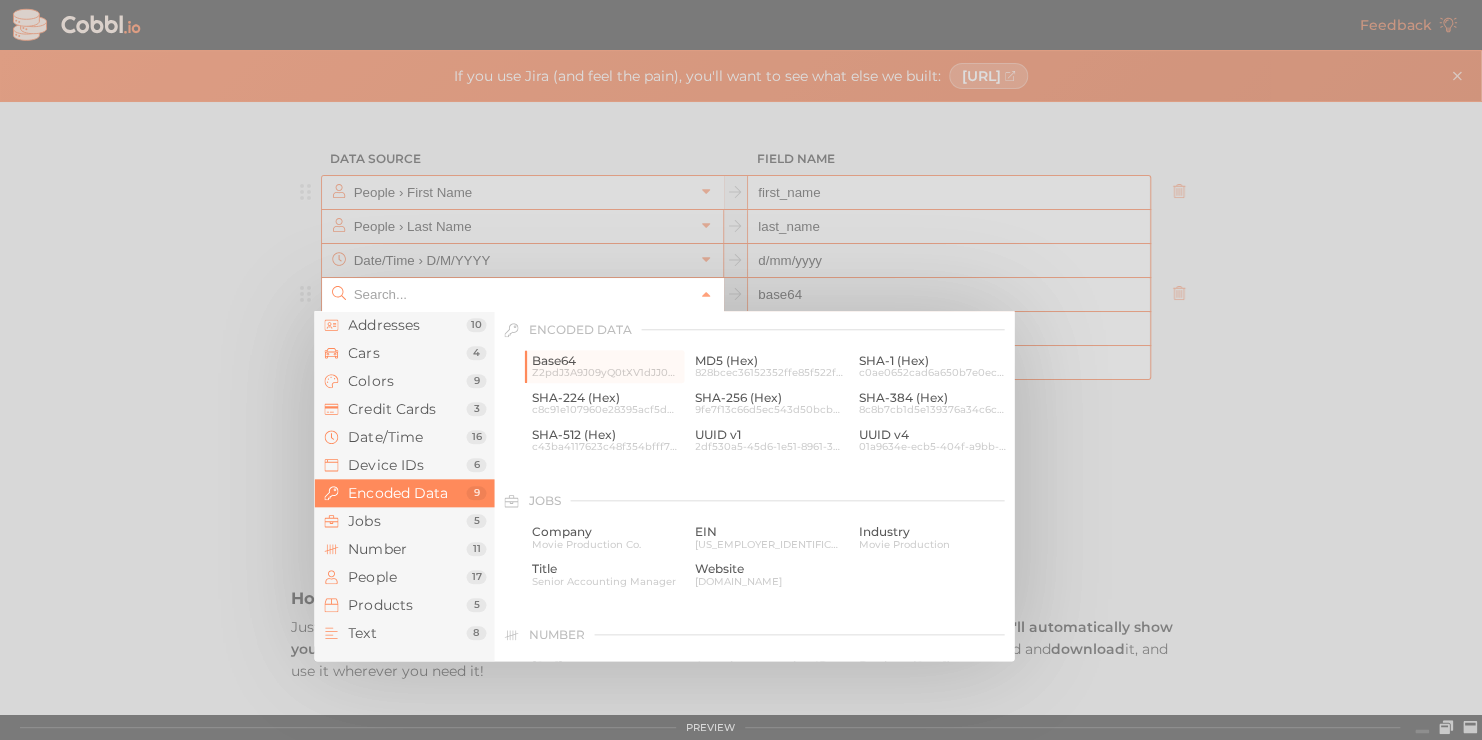 type on "Encoded Data › Base64" 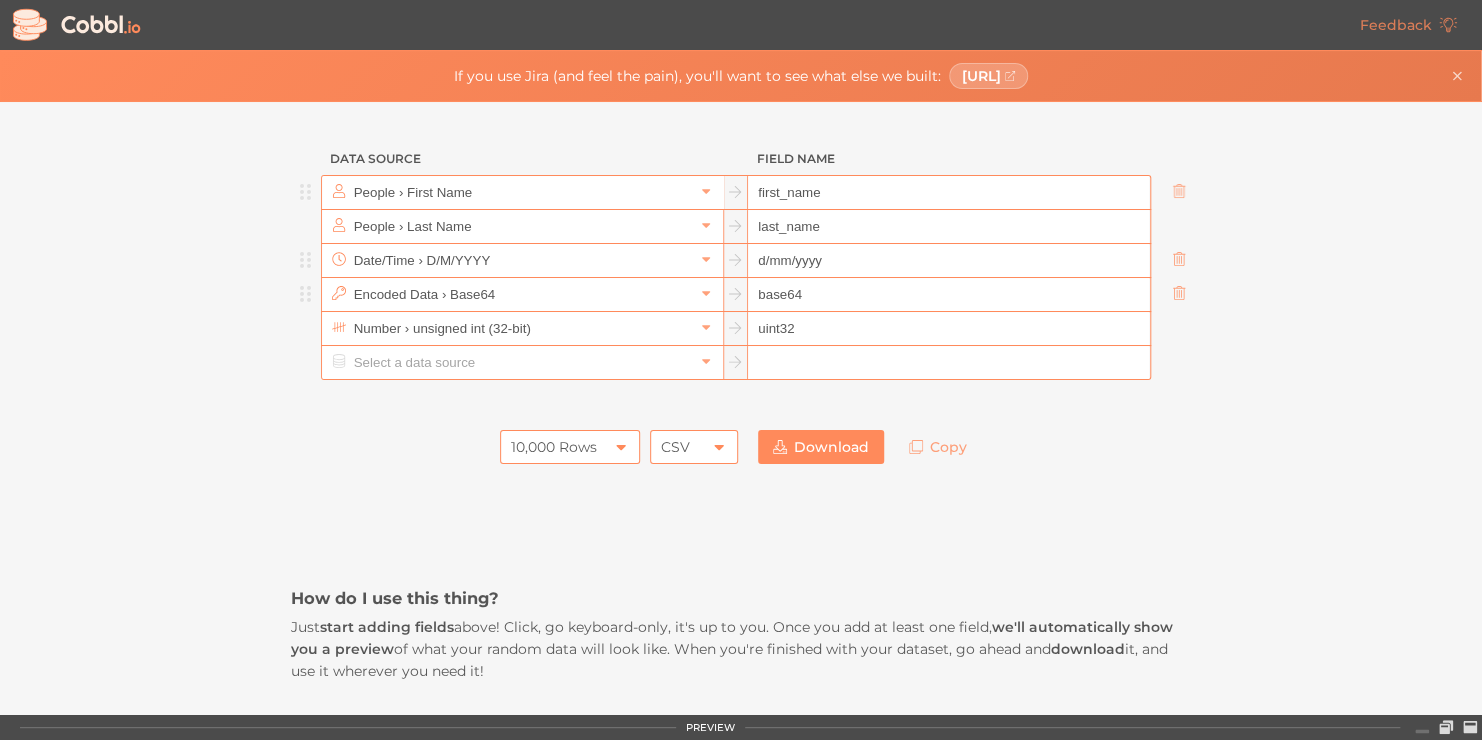 click on "d/mm/yyyy" at bounding box center (948, 261) 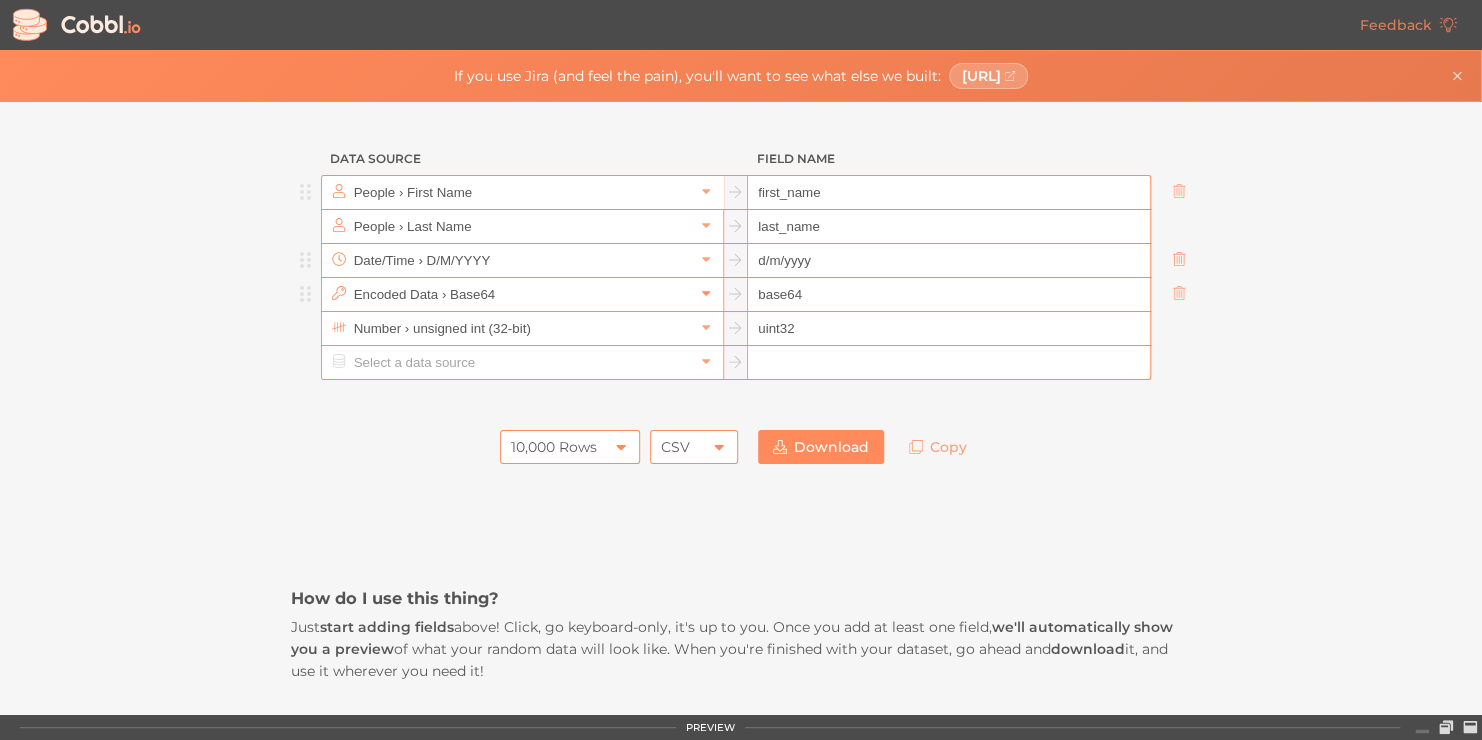 type on "d/m/yyyy" 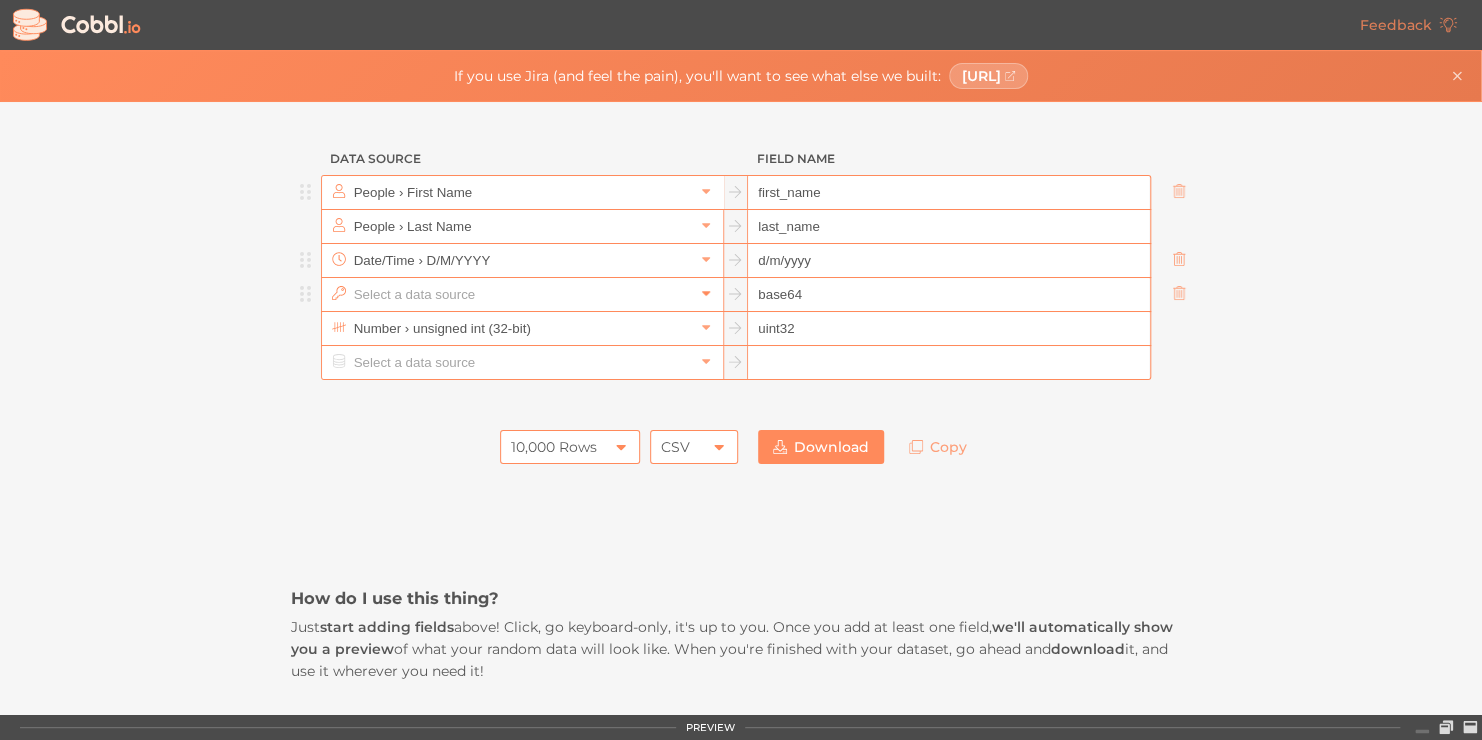 click at bounding box center [706, 294] 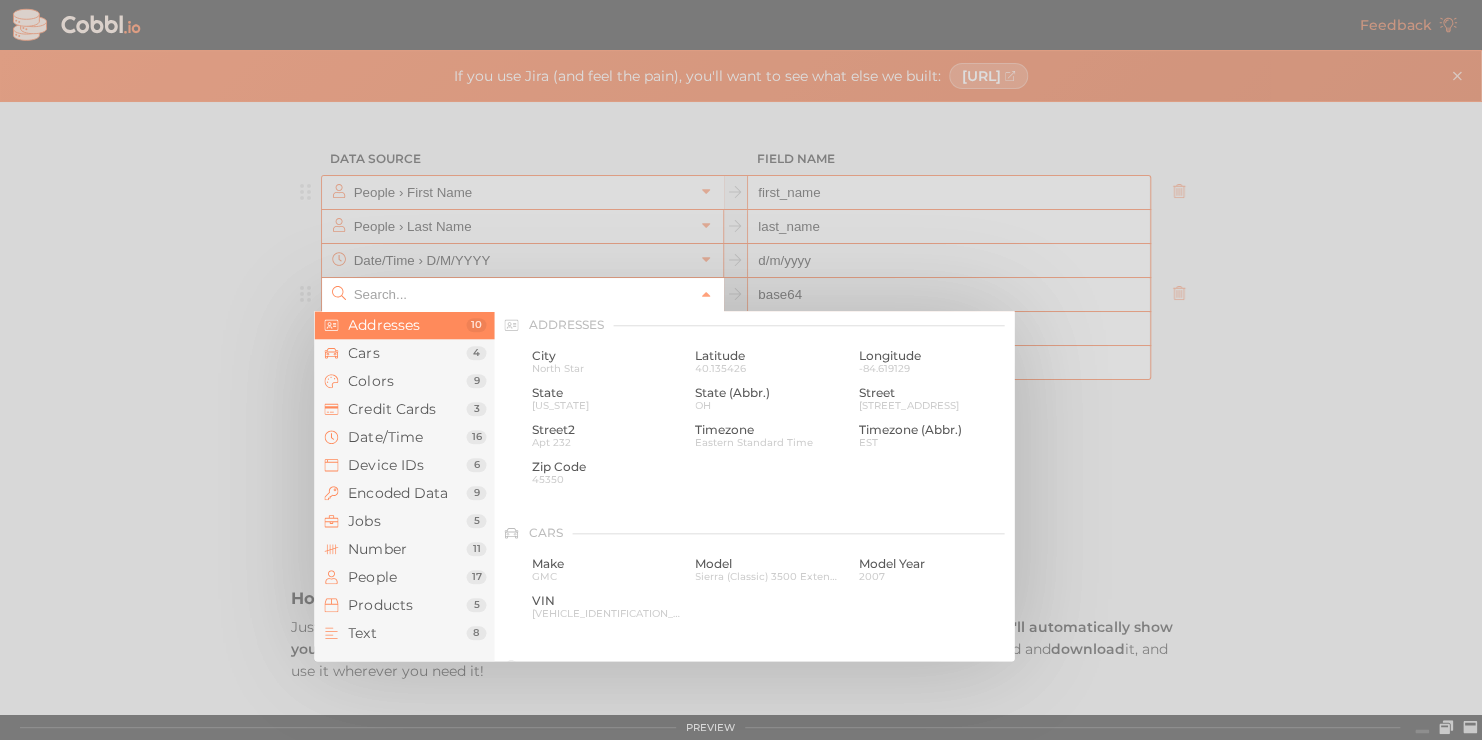 scroll, scrollTop: 0, scrollLeft: 0, axis: both 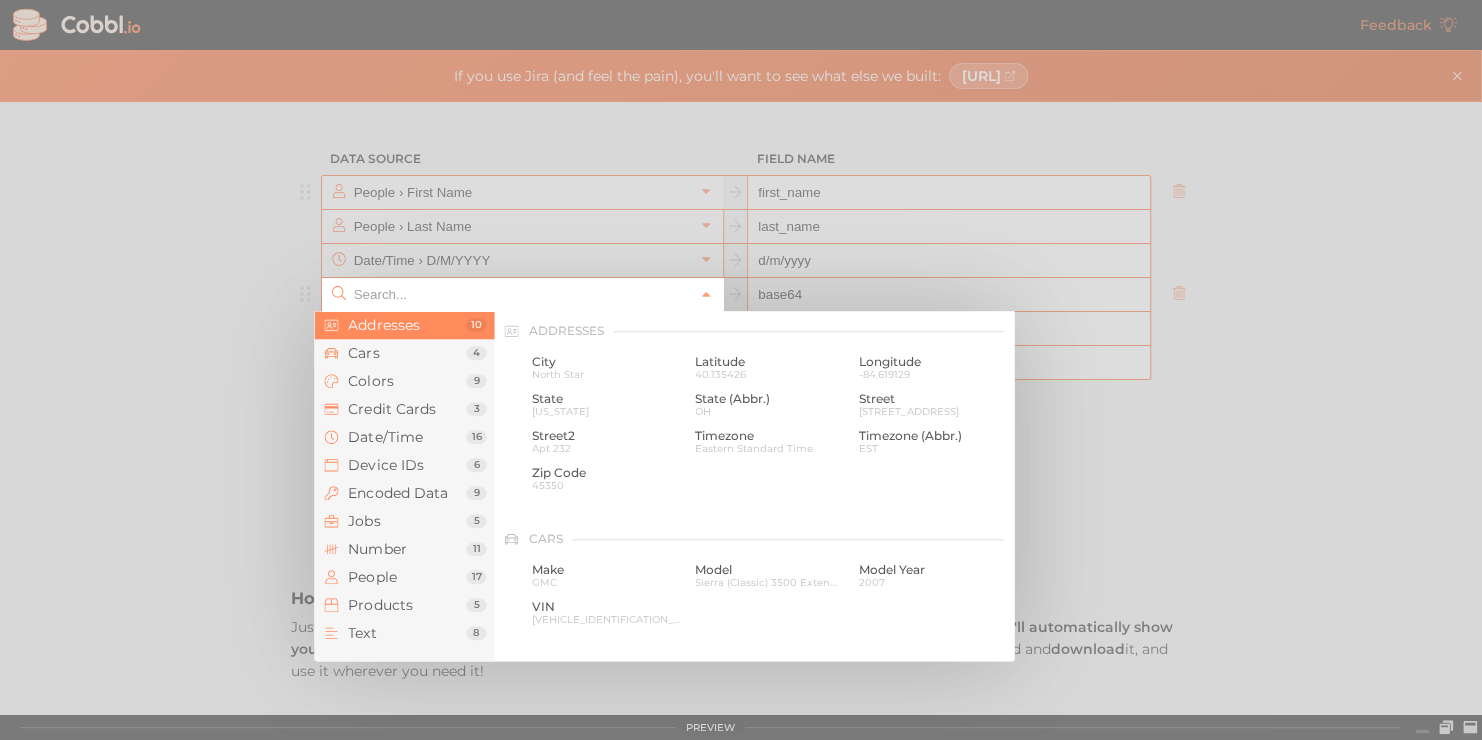 type on "h" 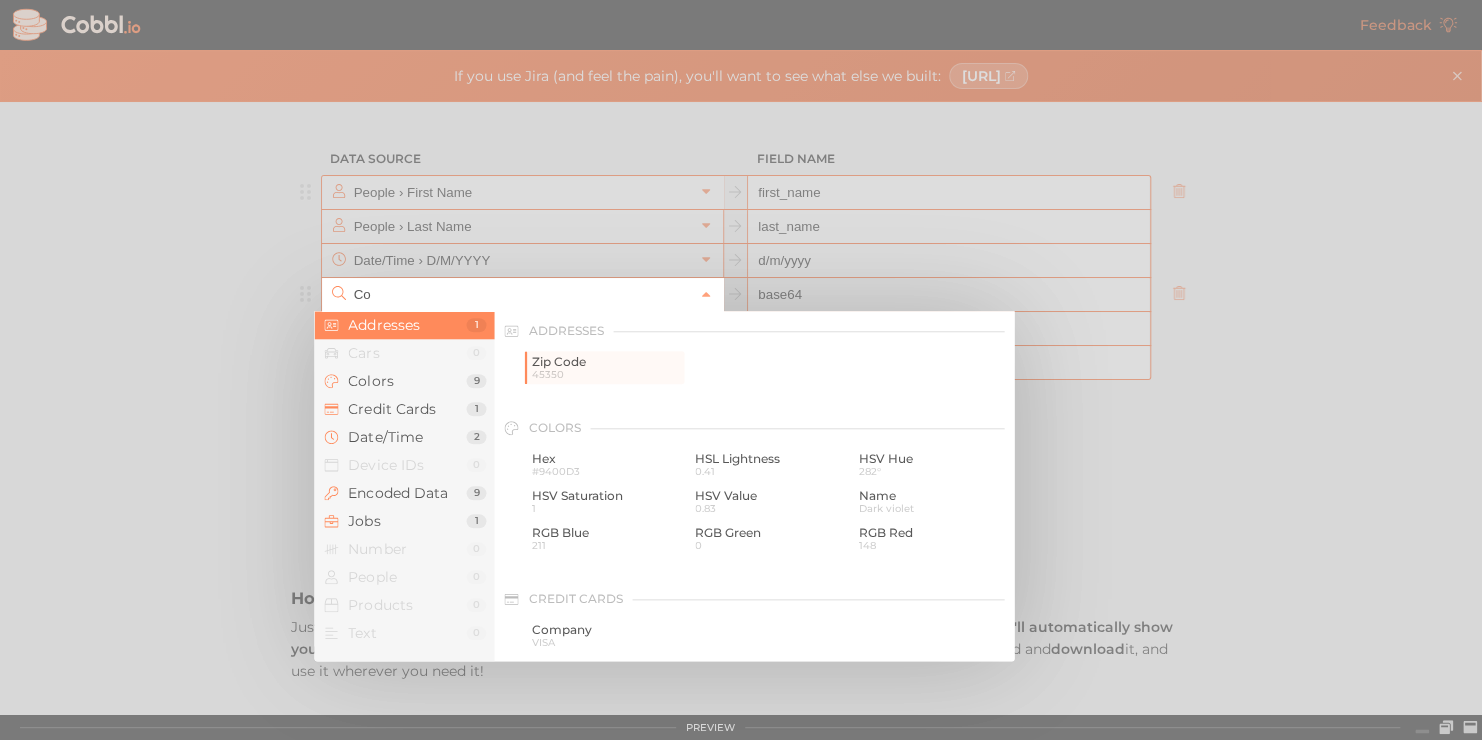 type on "C" 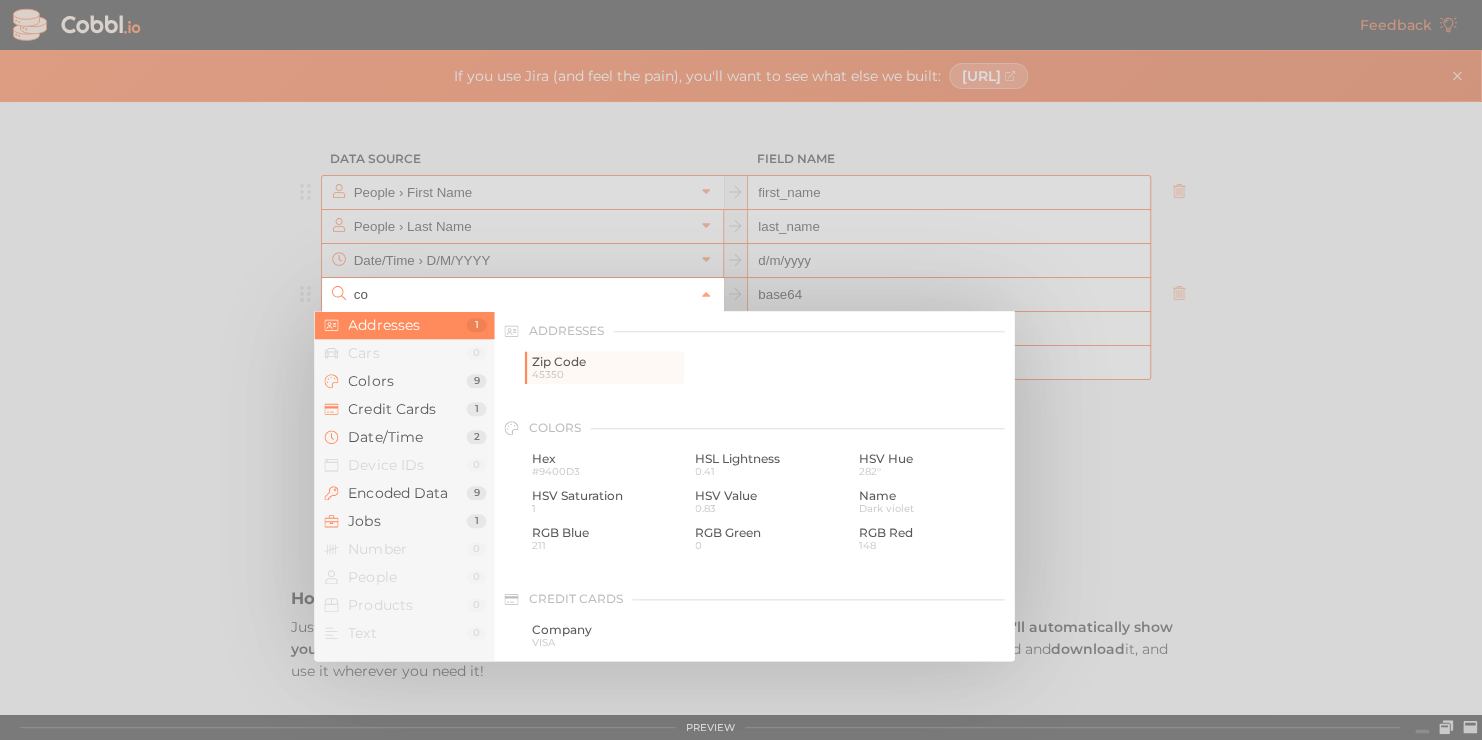 type on "c" 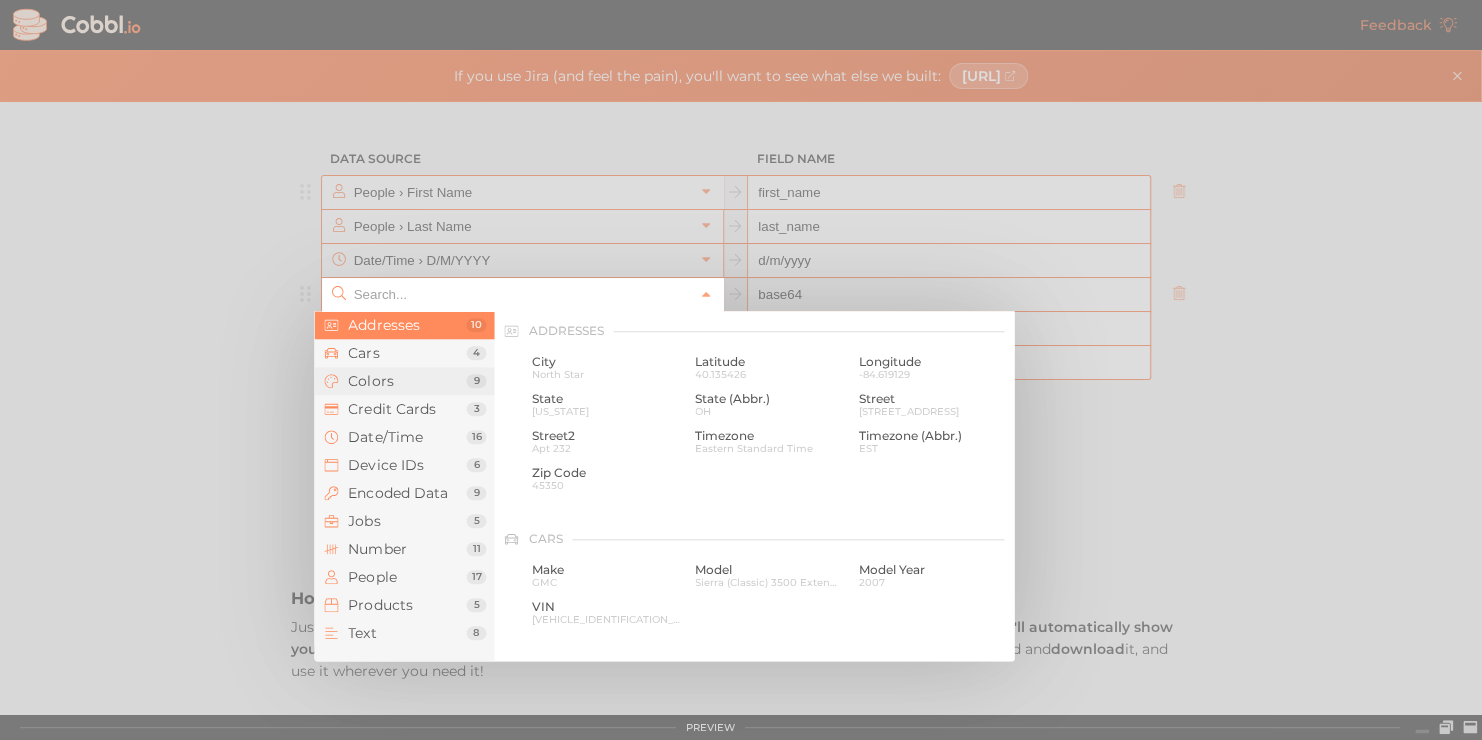 click on "Colors 9" at bounding box center (404, 381) 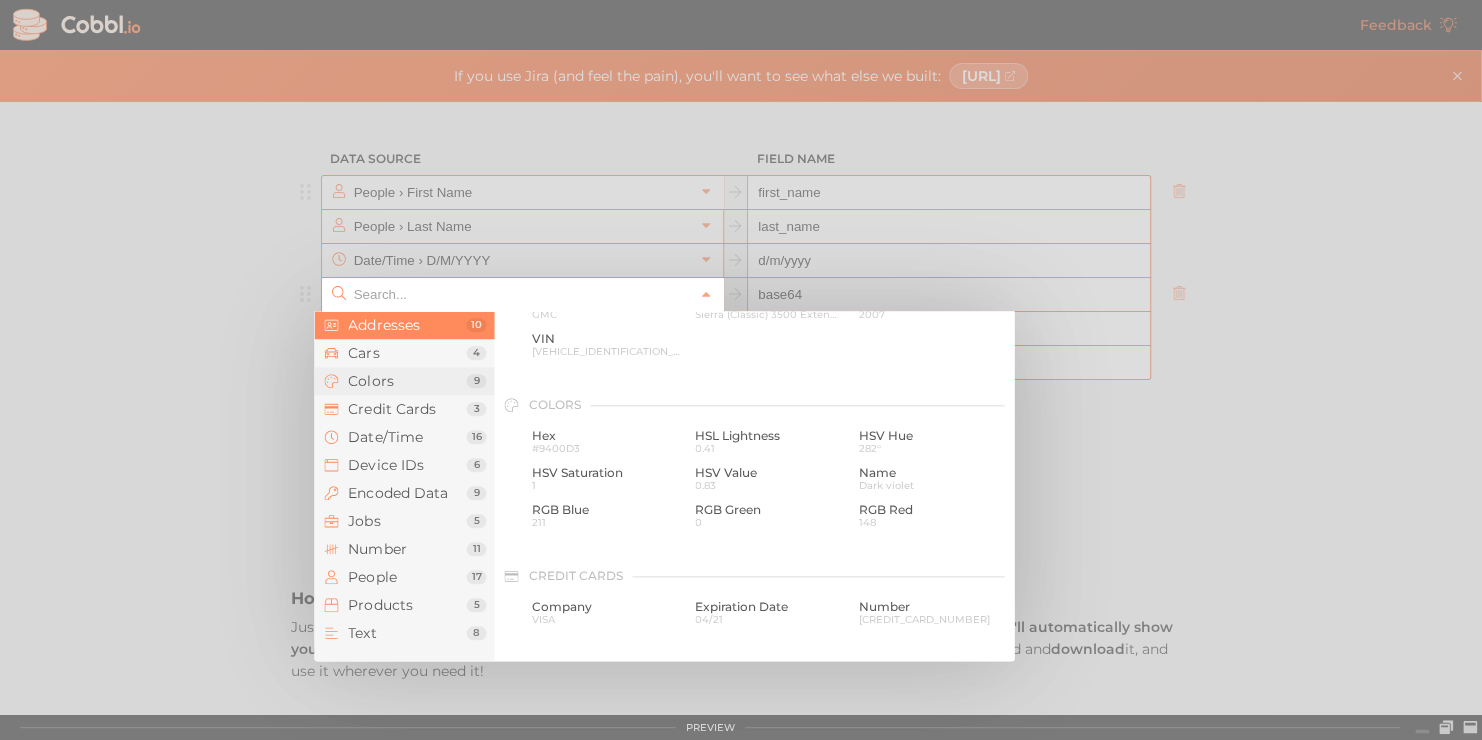 scroll, scrollTop: 342, scrollLeft: 0, axis: vertical 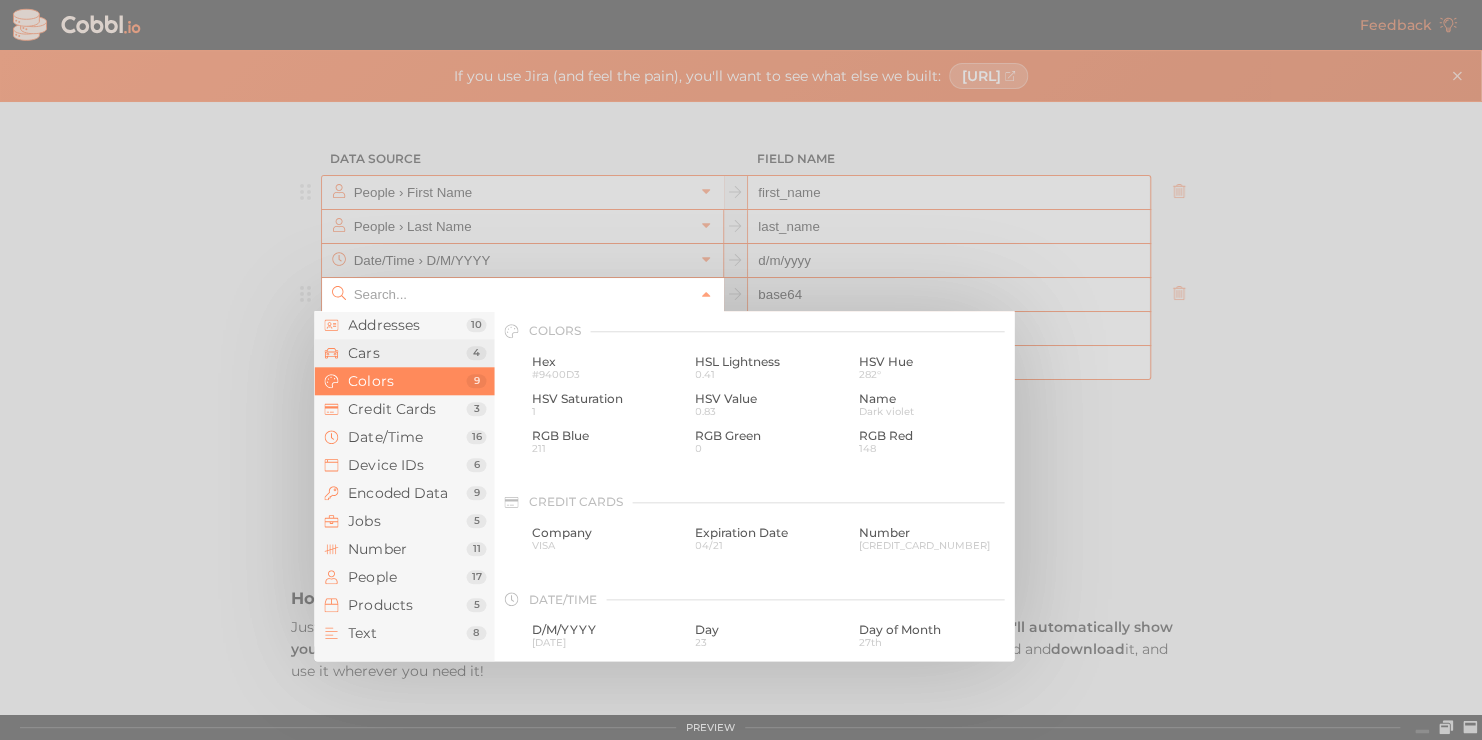 click on "Cars" at bounding box center [407, 353] 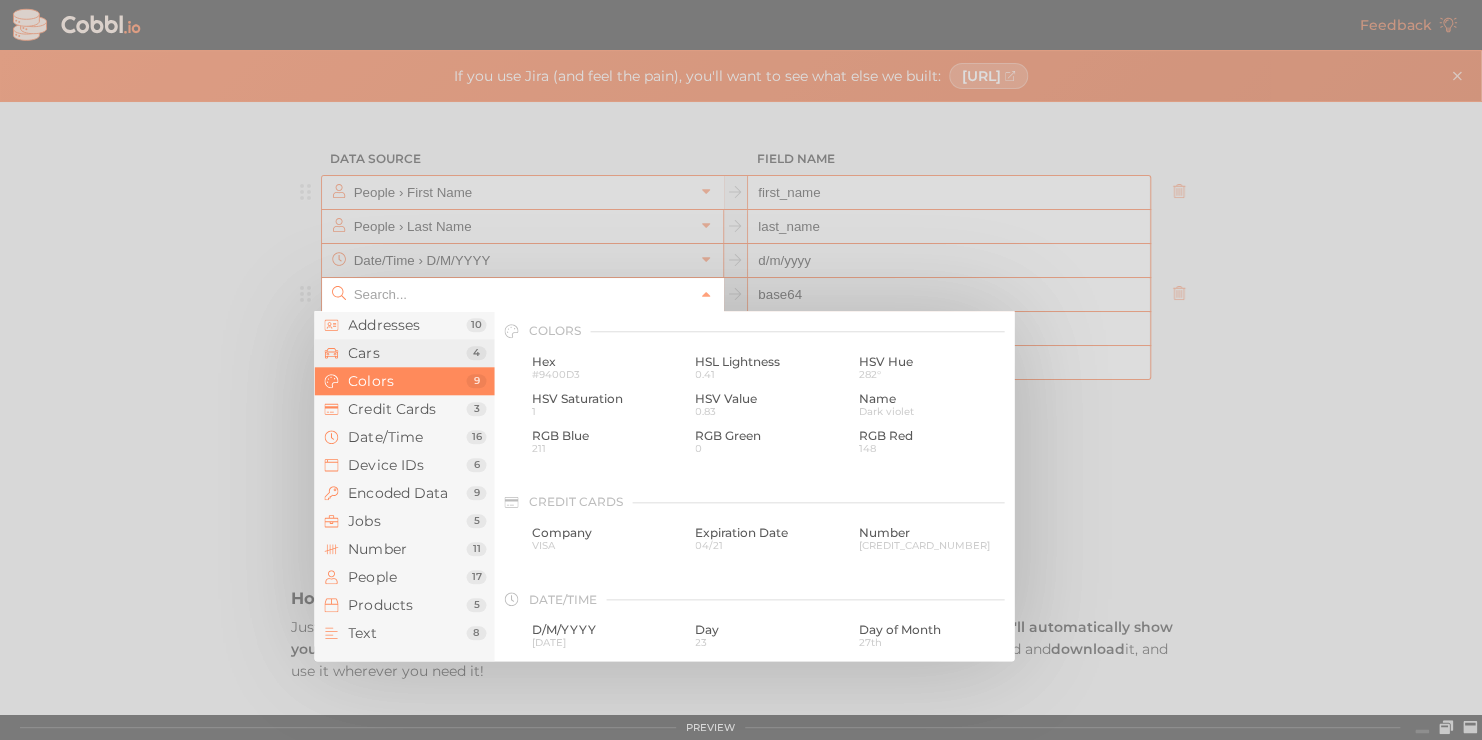 scroll, scrollTop: 208, scrollLeft: 0, axis: vertical 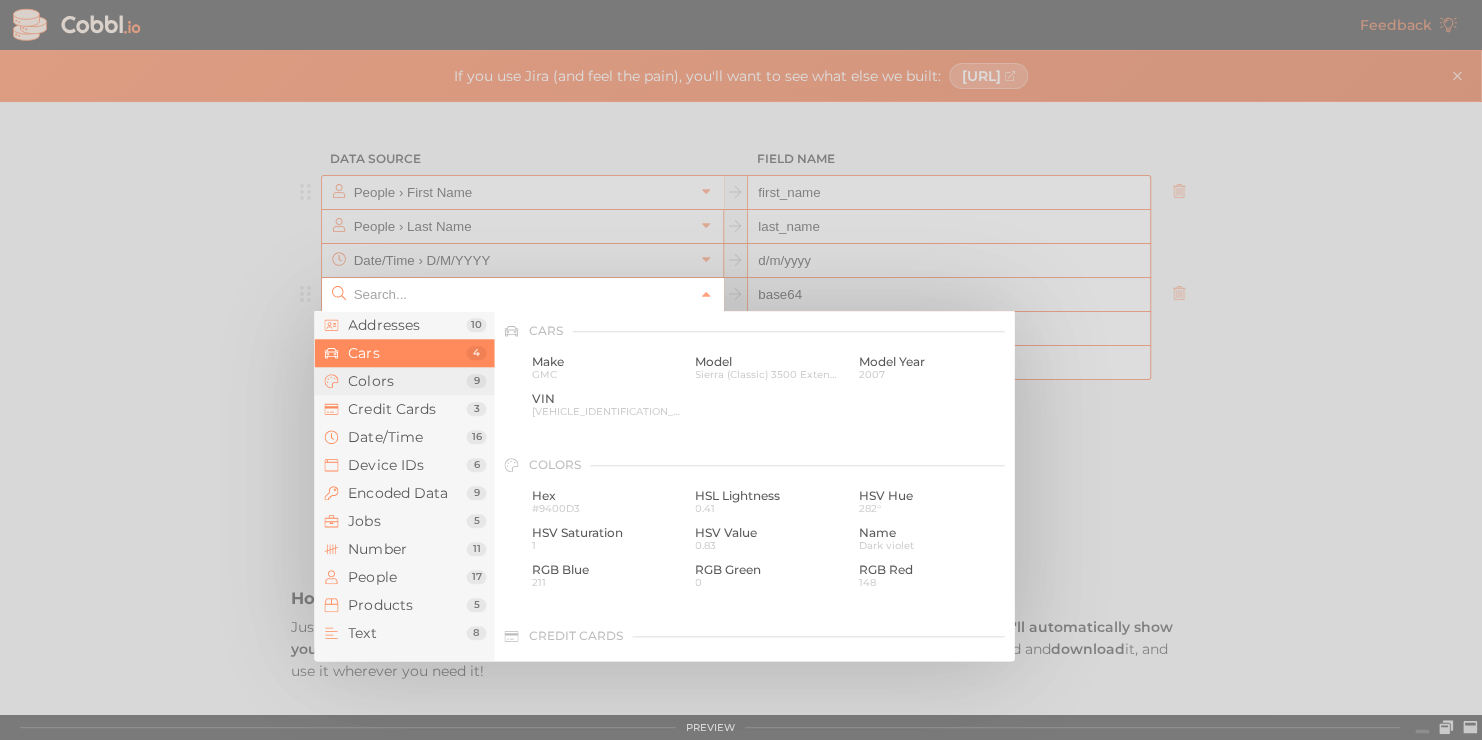 click on "Colors" at bounding box center [407, 381] 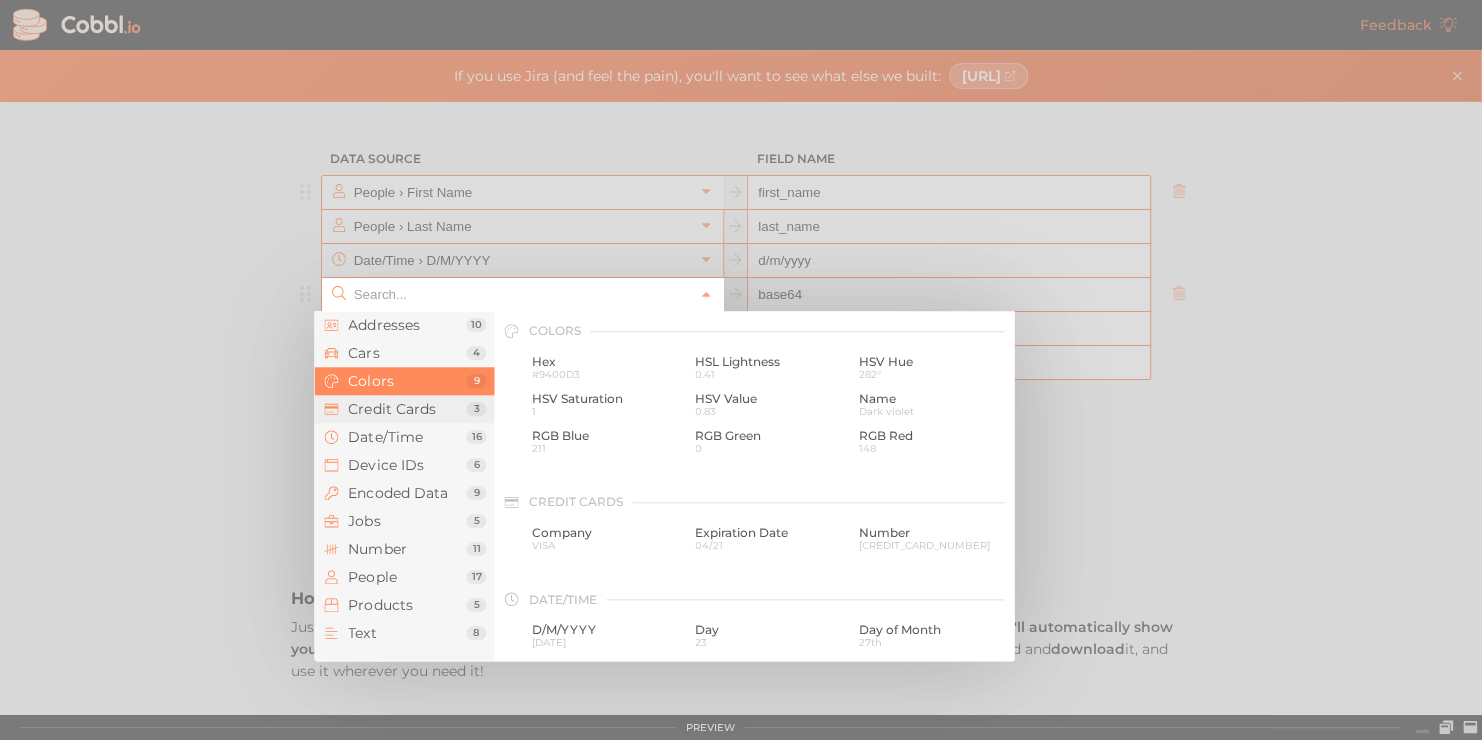 click on "Credit Cards" at bounding box center [407, 409] 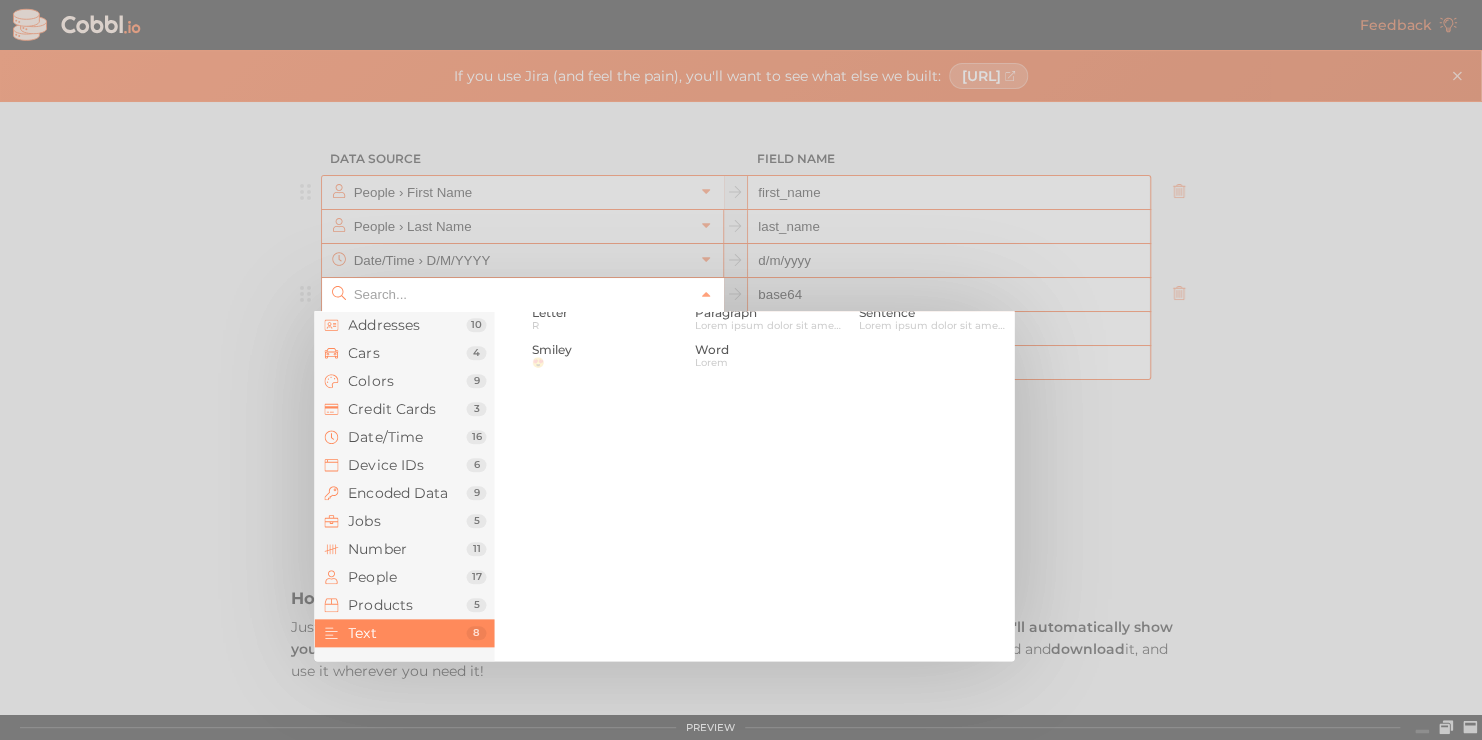 scroll, scrollTop: 1510, scrollLeft: 0, axis: vertical 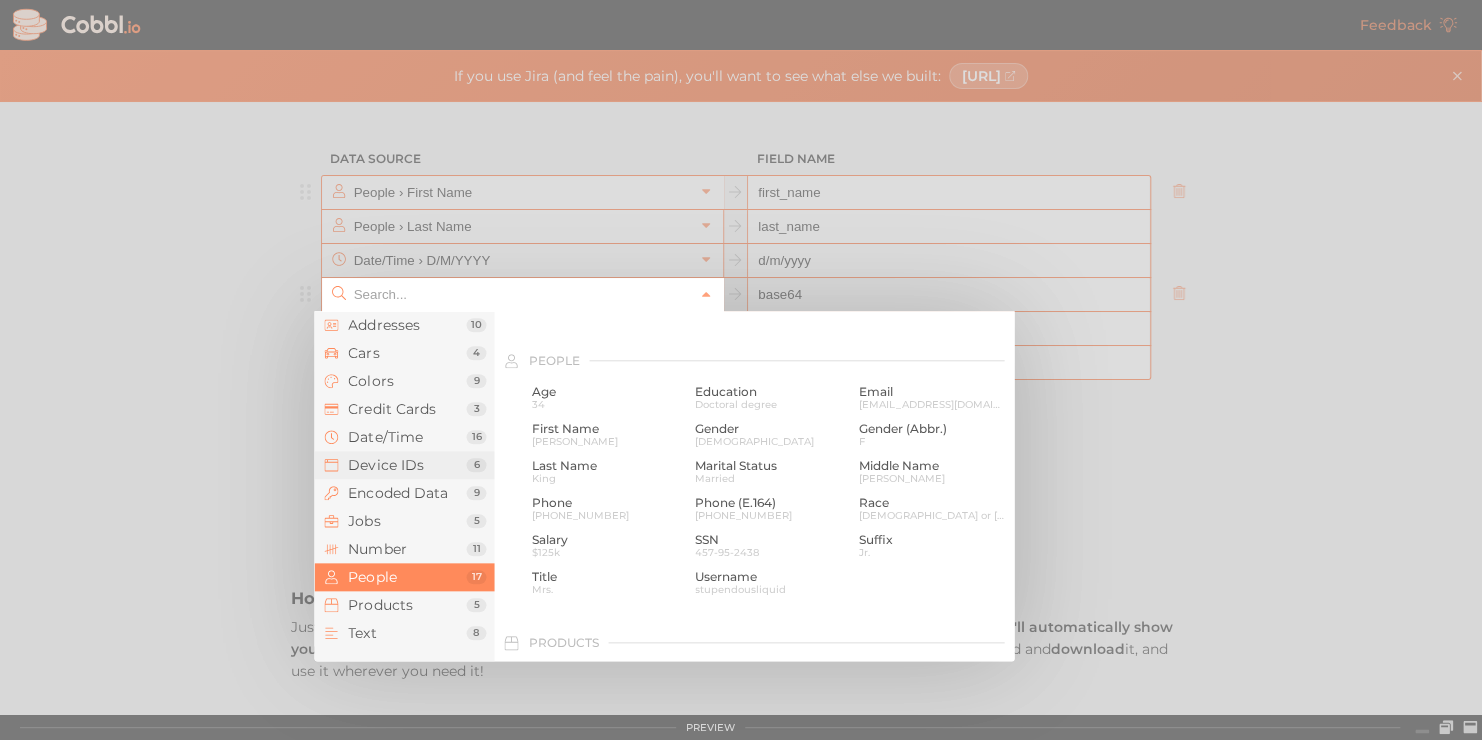 click on "Device IDs" at bounding box center [407, 465] 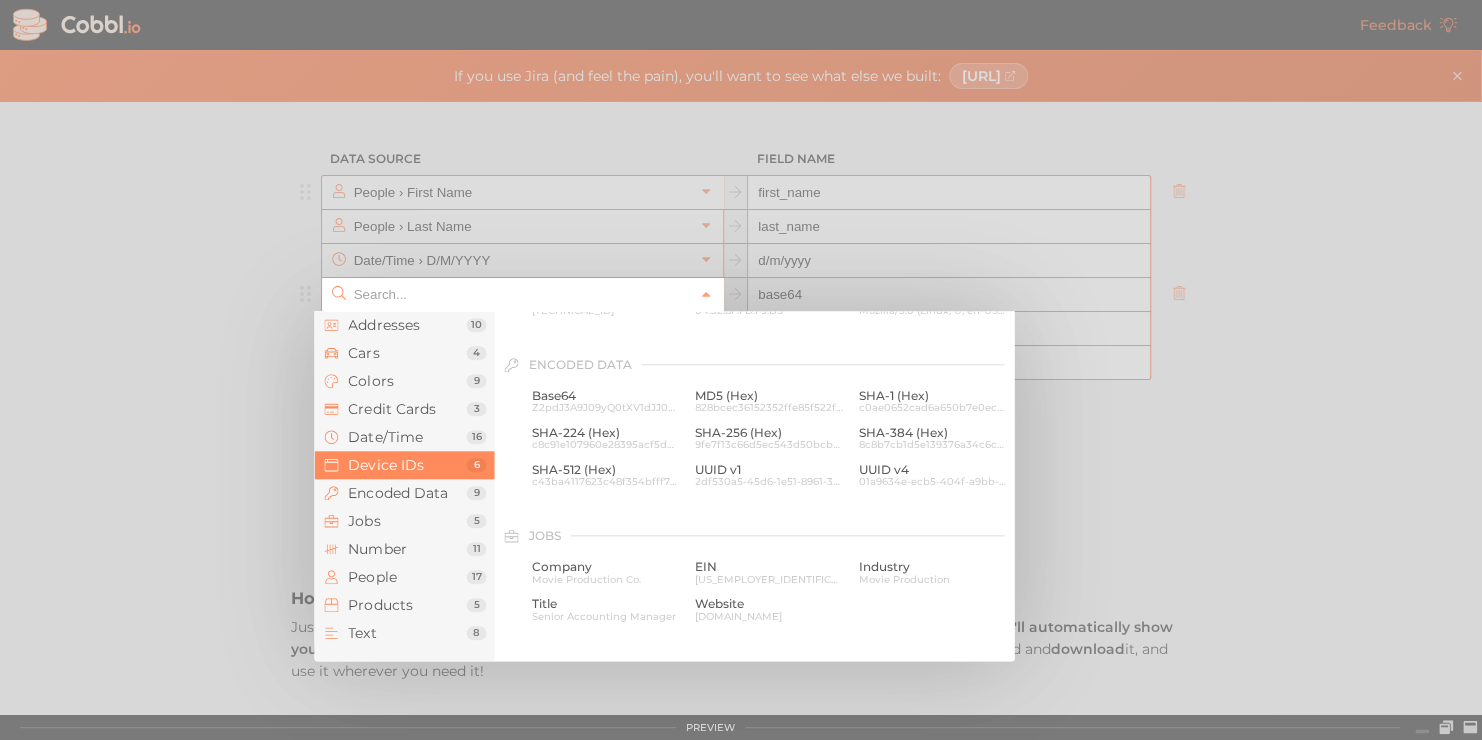 scroll, scrollTop: 893, scrollLeft: 0, axis: vertical 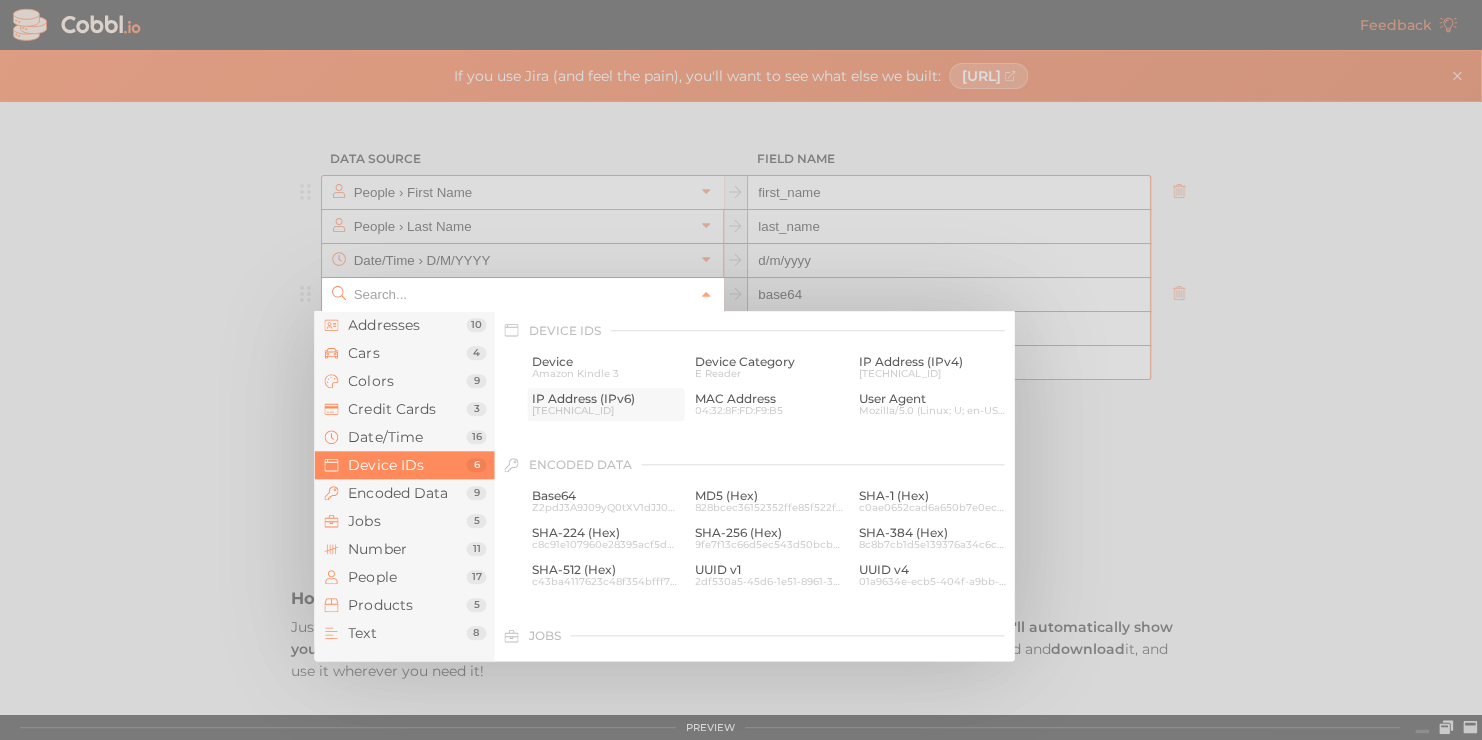 click on "IP Address (IPv6)" at bounding box center (606, 399) 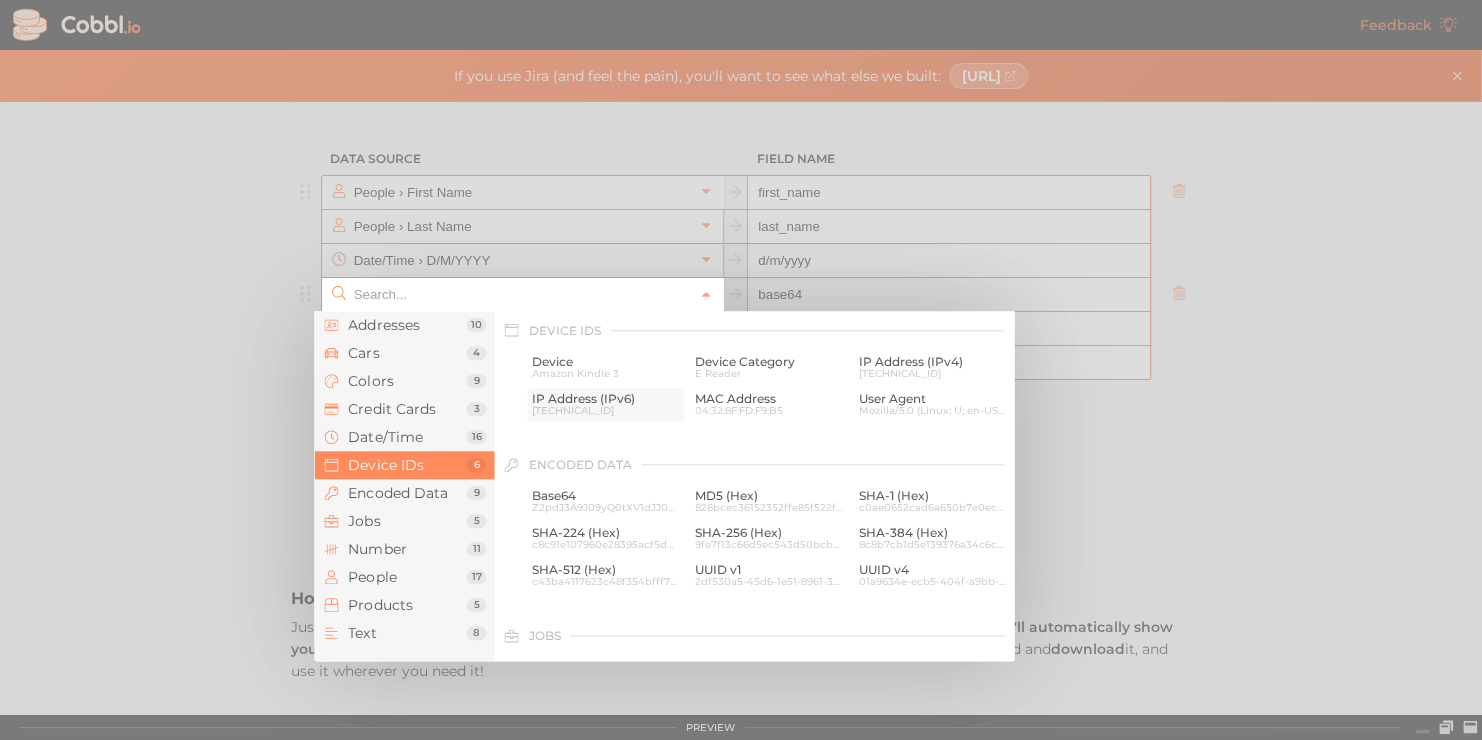 type on "Device IDs › IP Address (IPv6)" 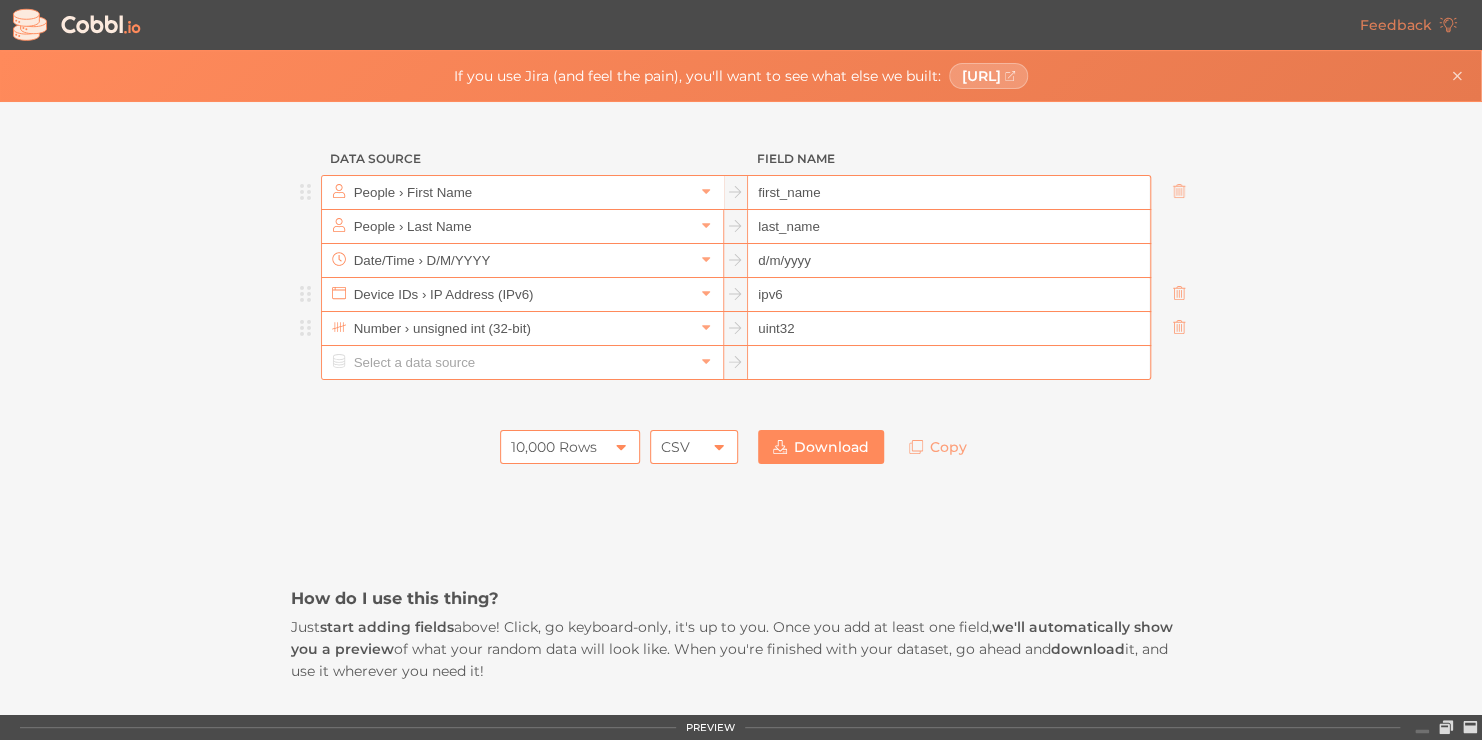 drag, startPoint x: 798, startPoint y: 328, endPoint x: 757, endPoint y: 328, distance: 41 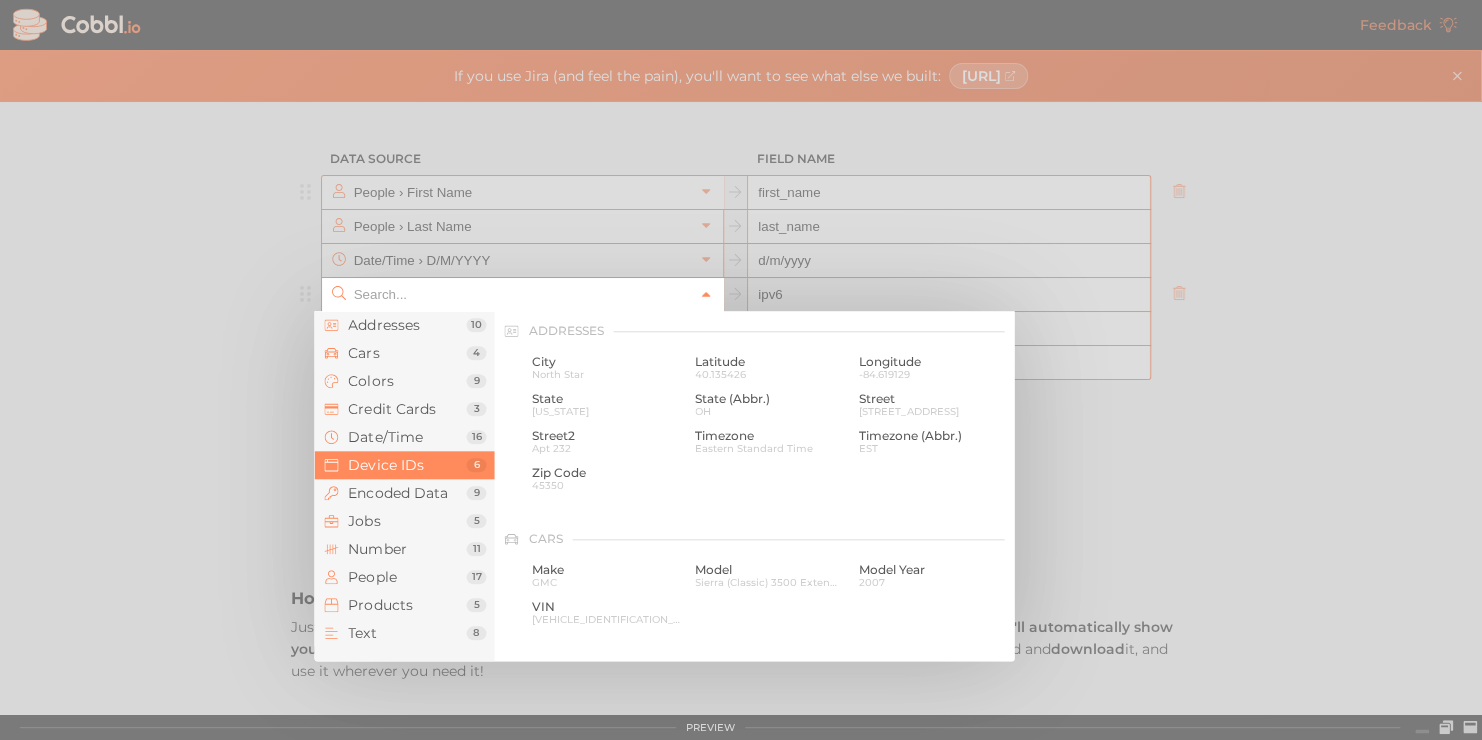 click at bounding box center (706, 294) 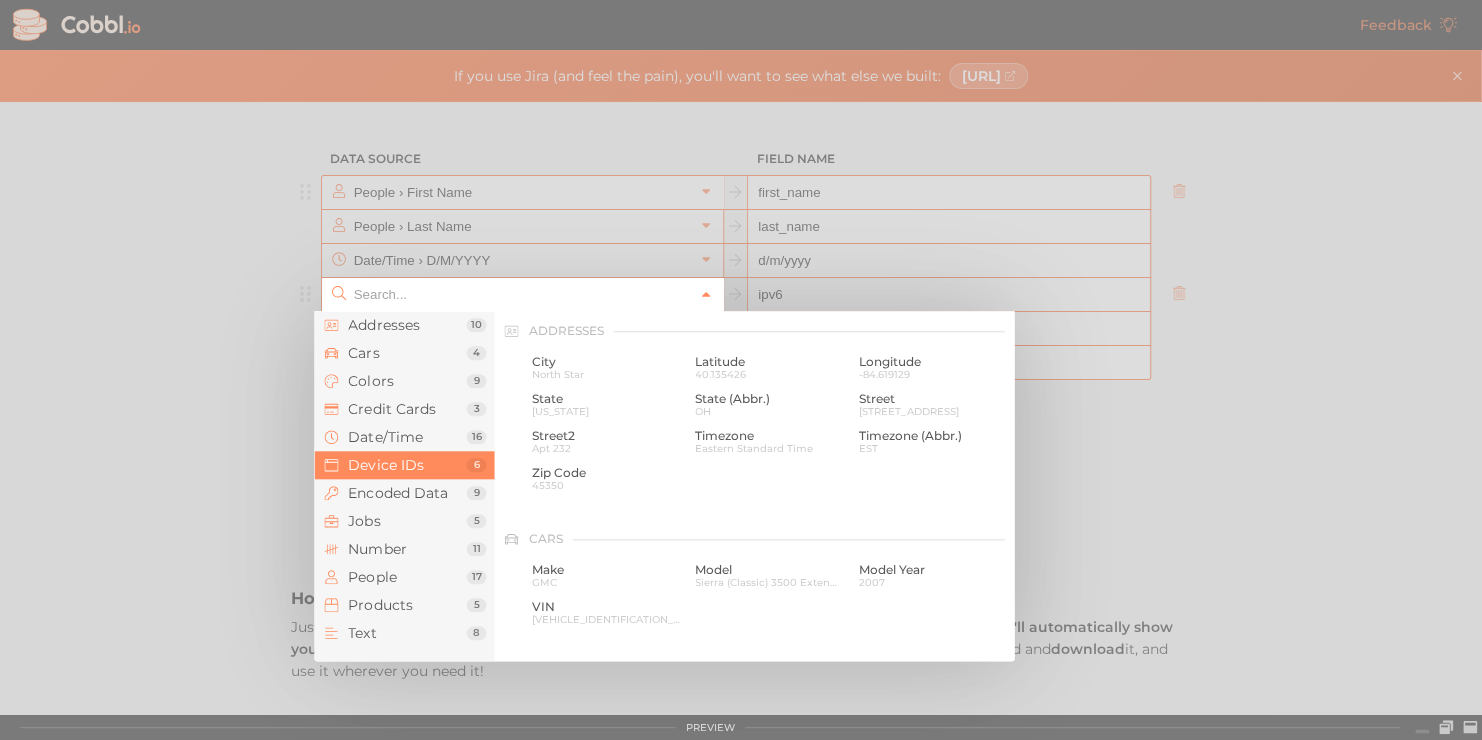 scroll, scrollTop: 893, scrollLeft: 0, axis: vertical 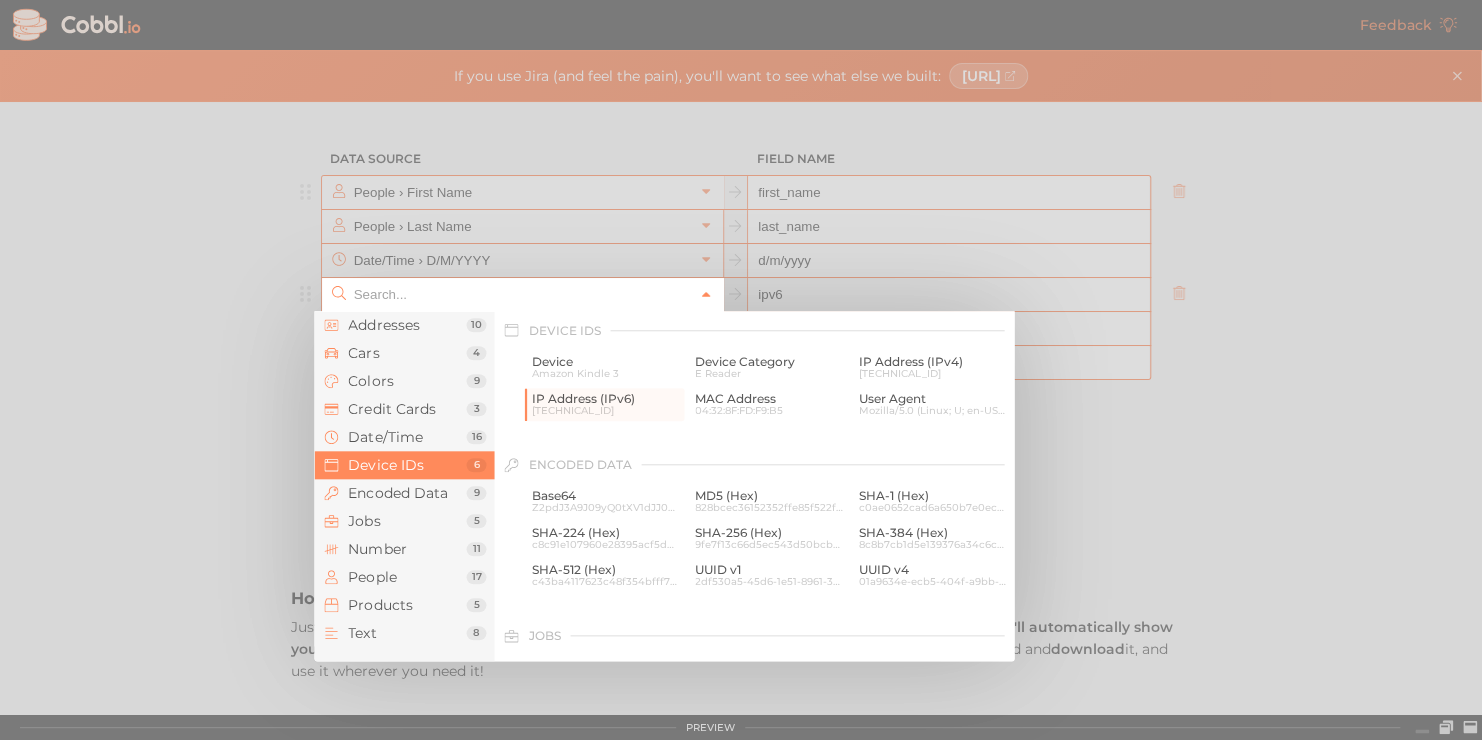 type on "Device IDs › IP Address (IPv6)" 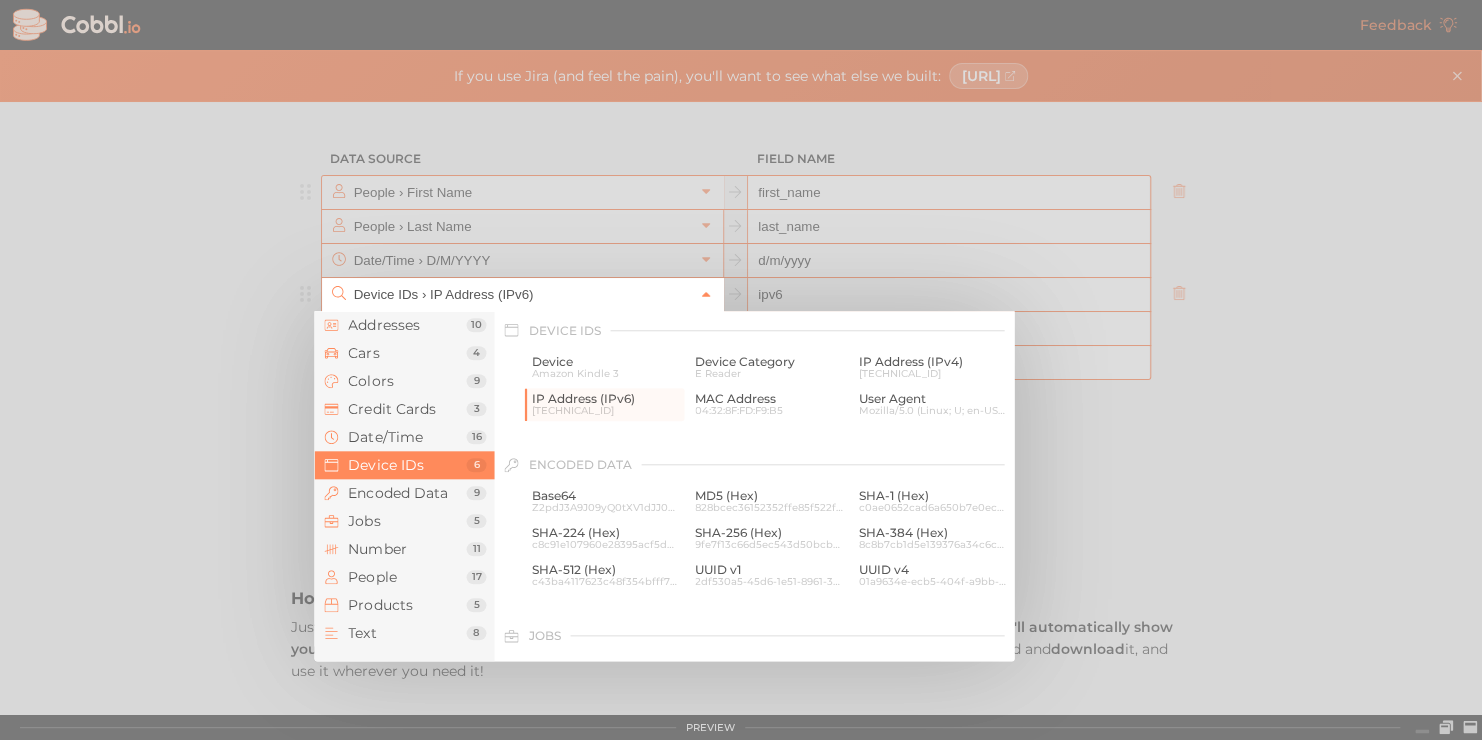 click 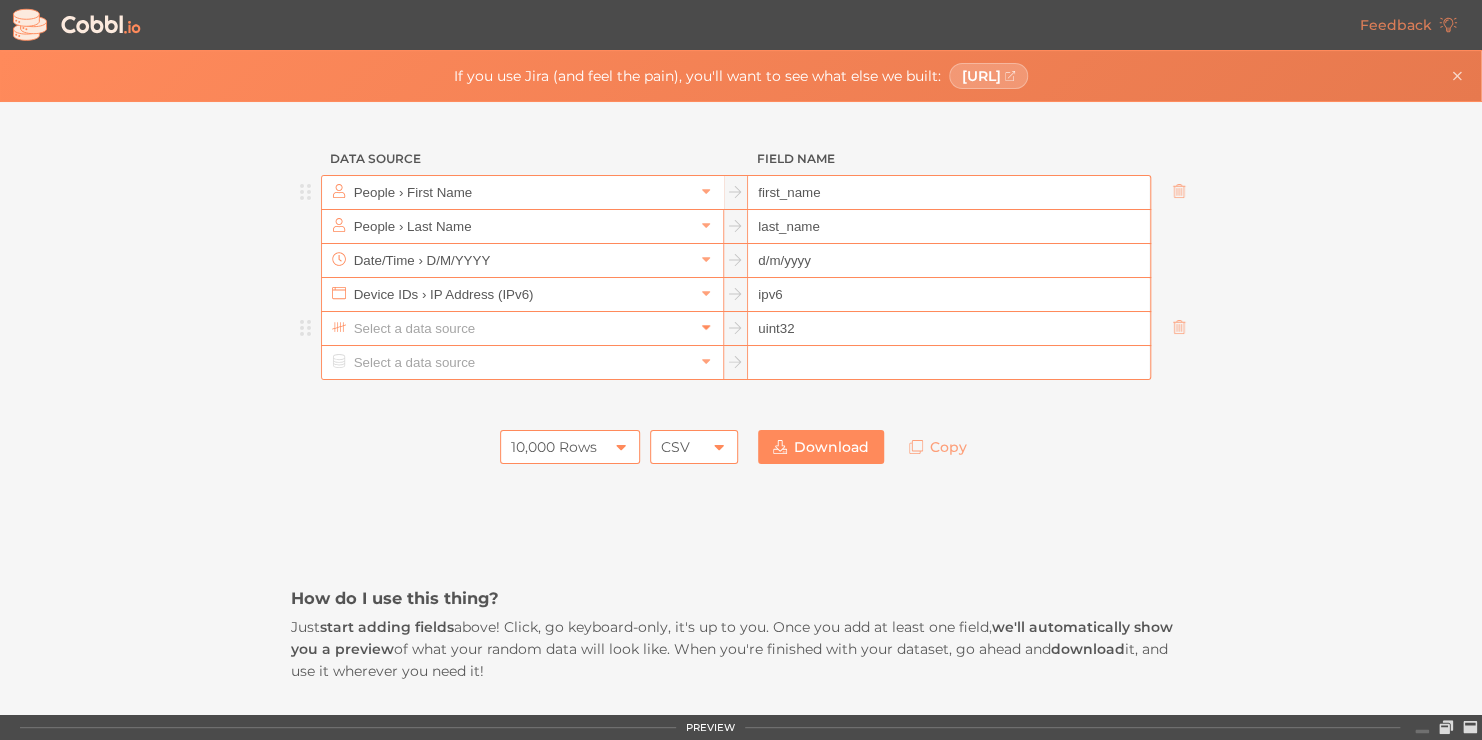click 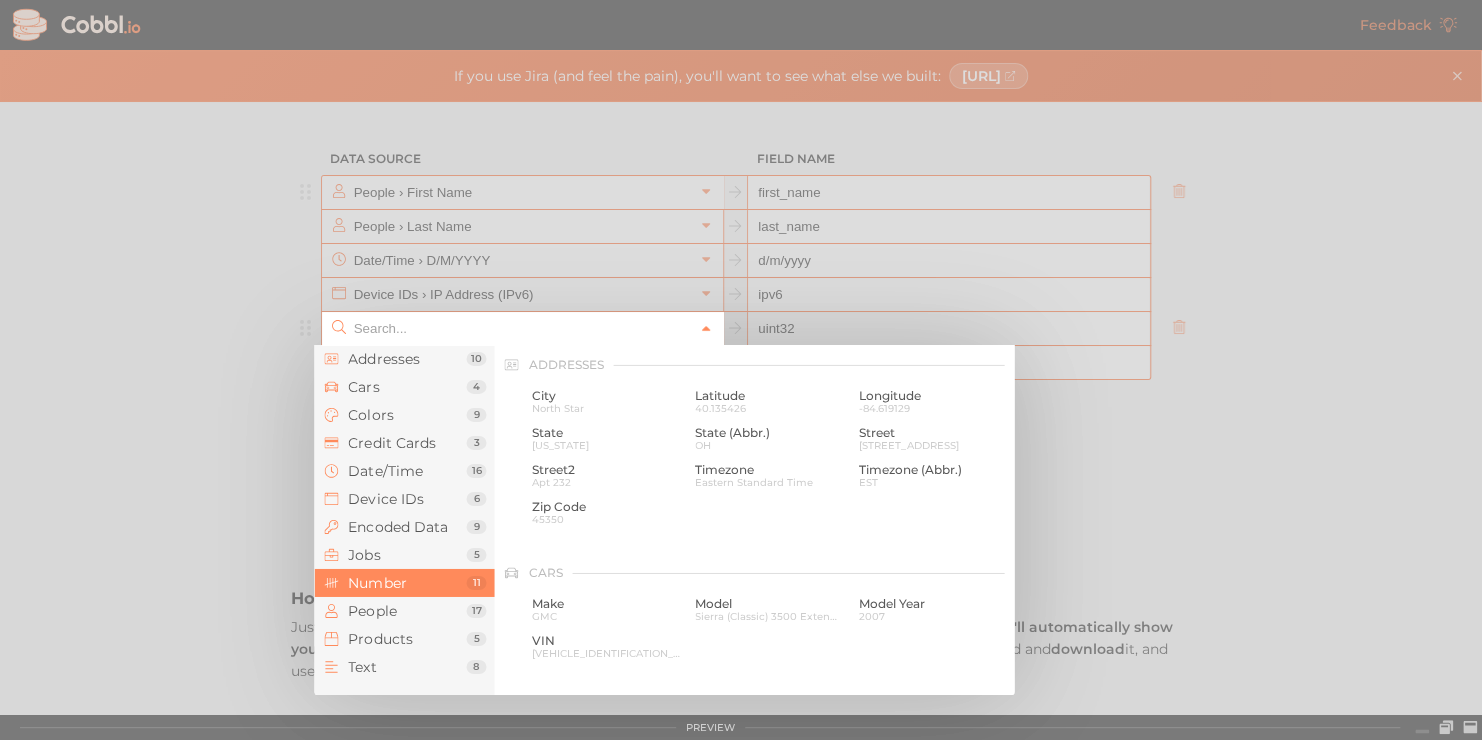 scroll, scrollTop: 1333, scrollLeft: 0, axis: vertical 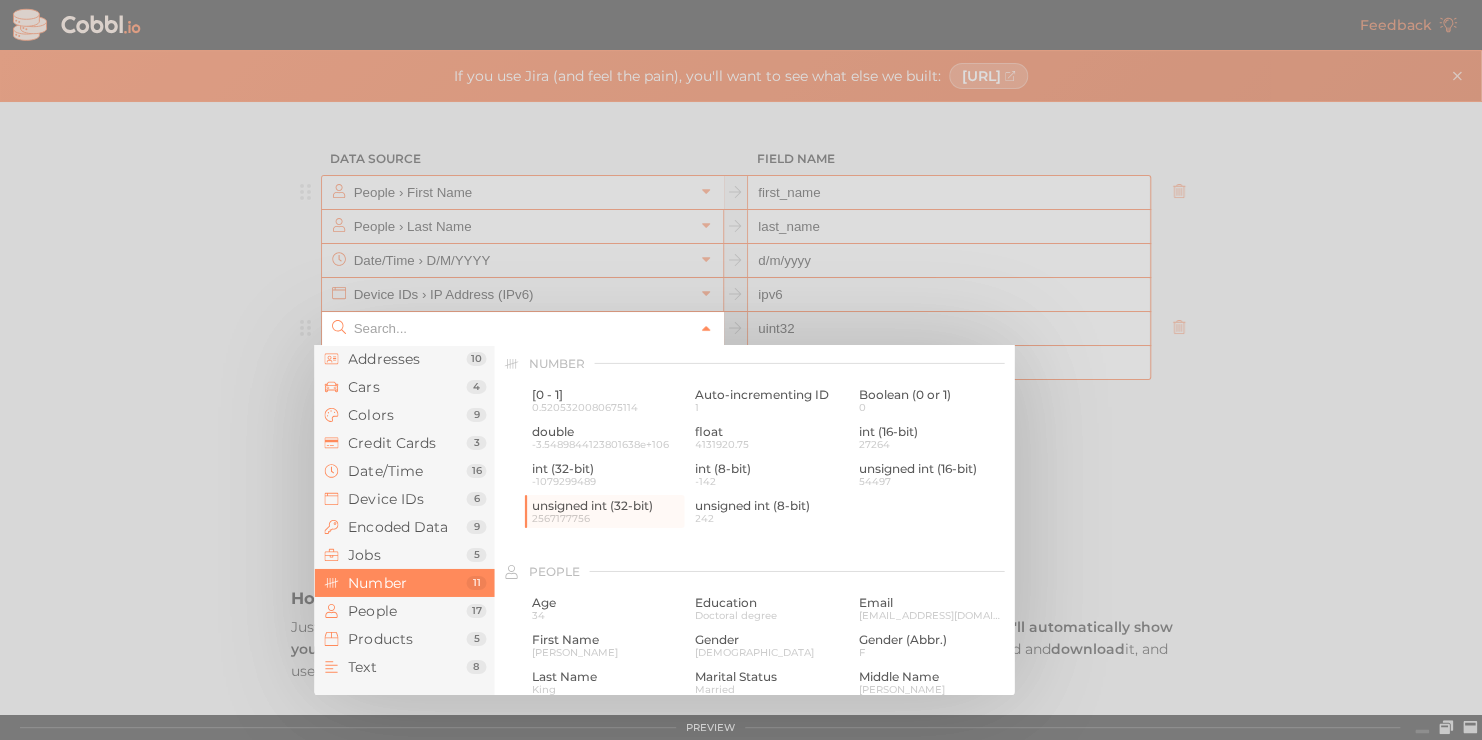 type on "Number › unsigned int (32-bit)" 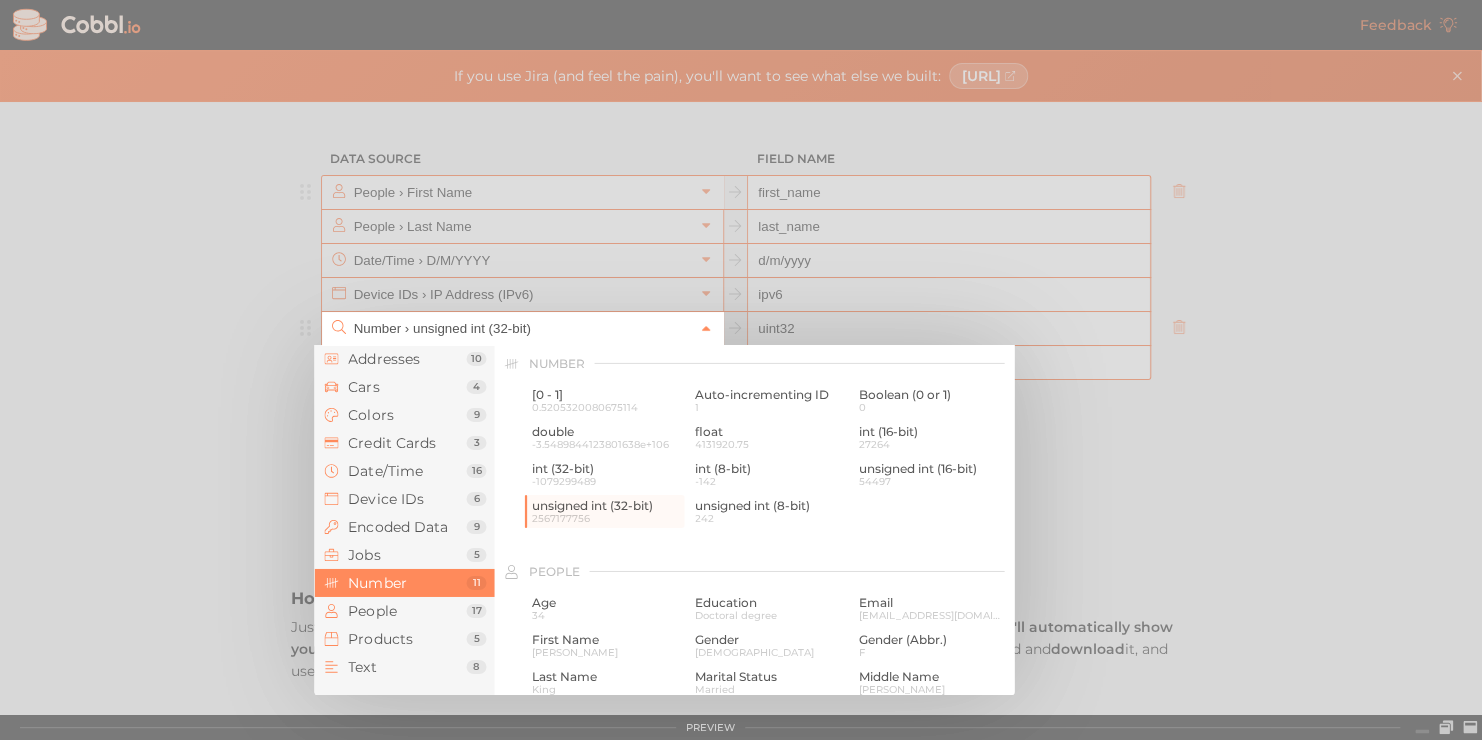 click 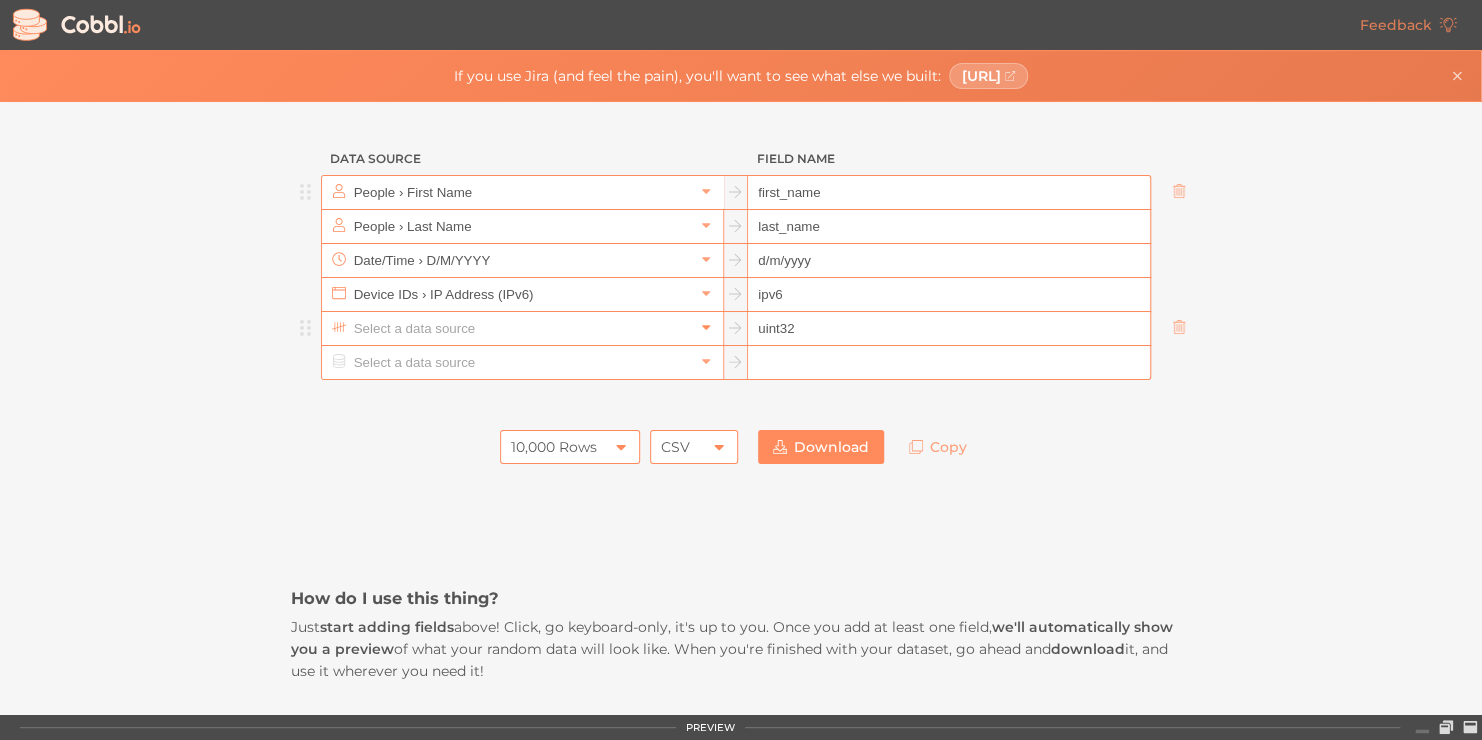 click 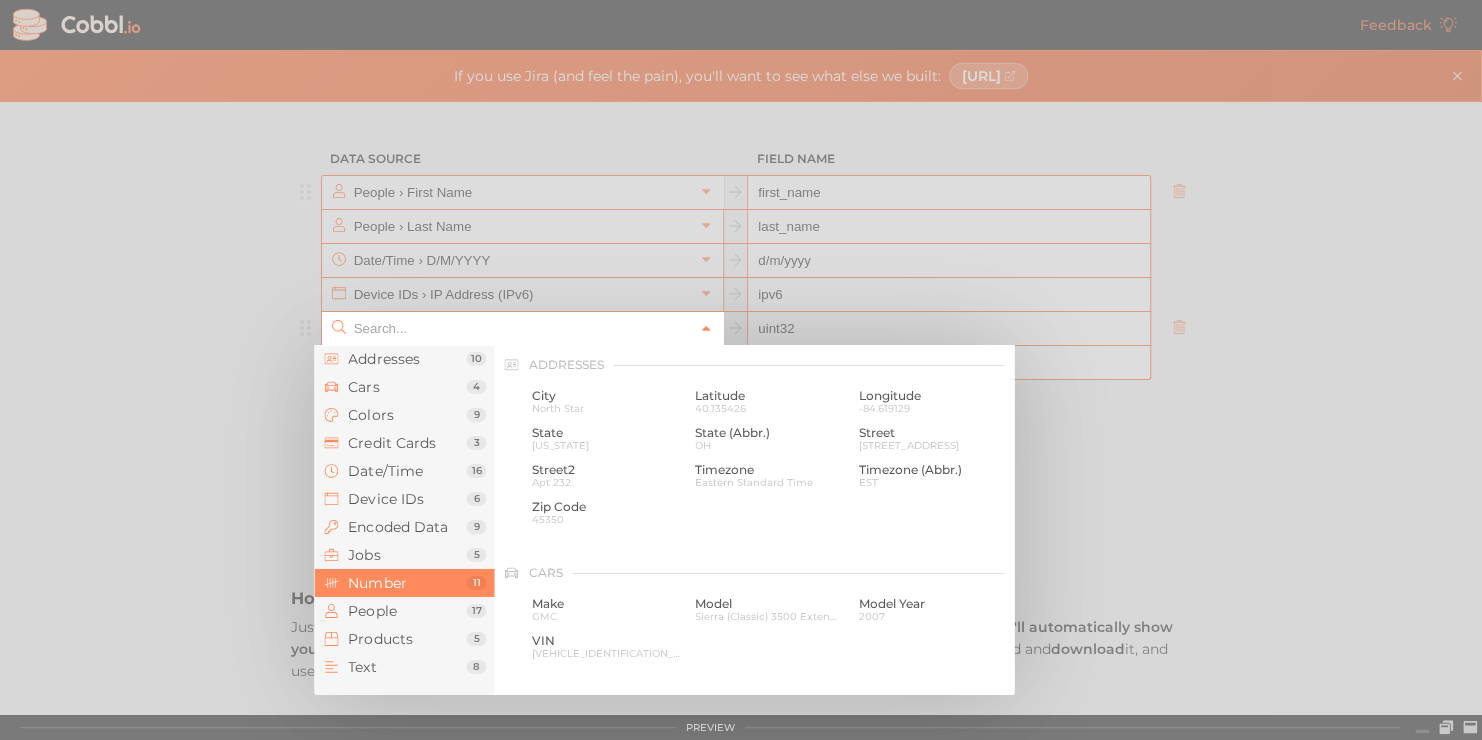 scroll, scrollTop: 1333, scrollLeft: 0, axis: vertical 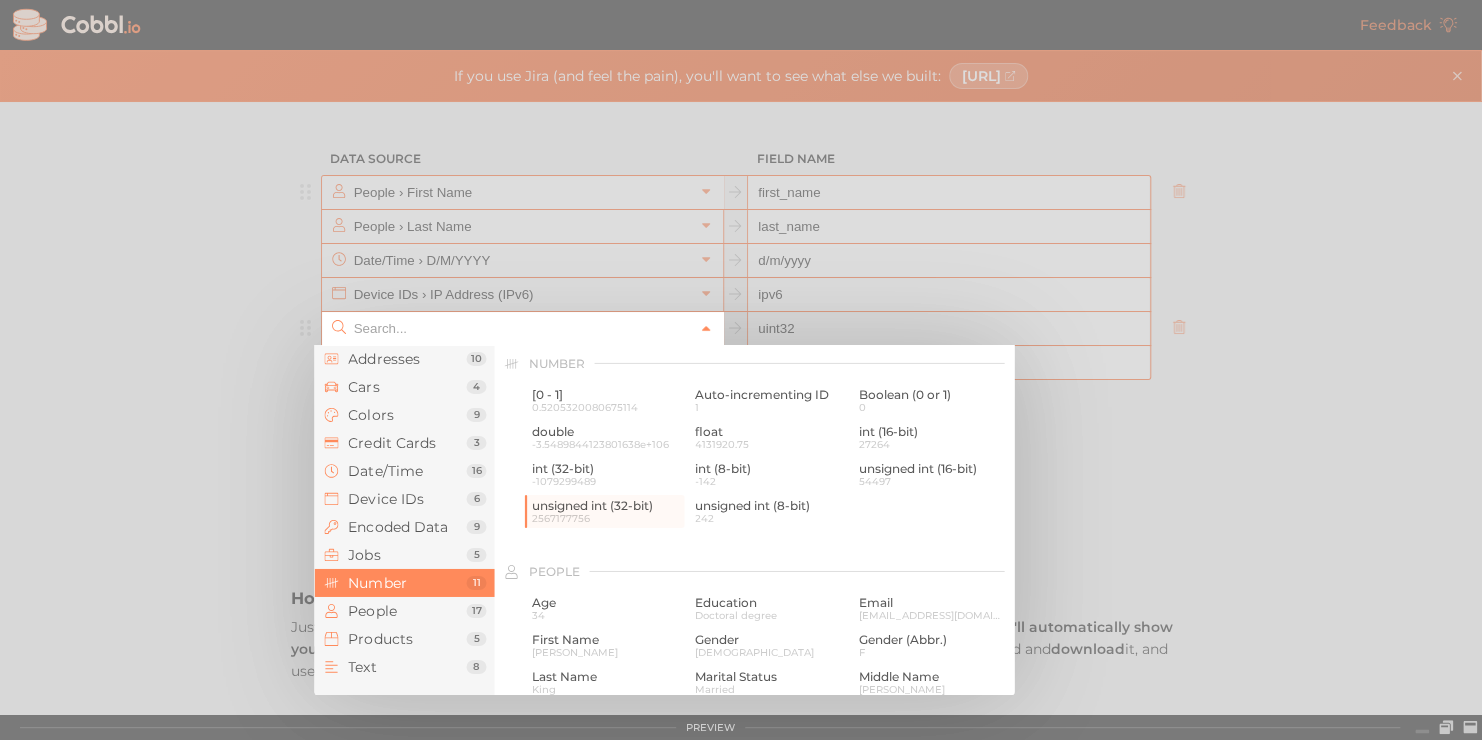 type on "Number › unsigned int (32-bit)" 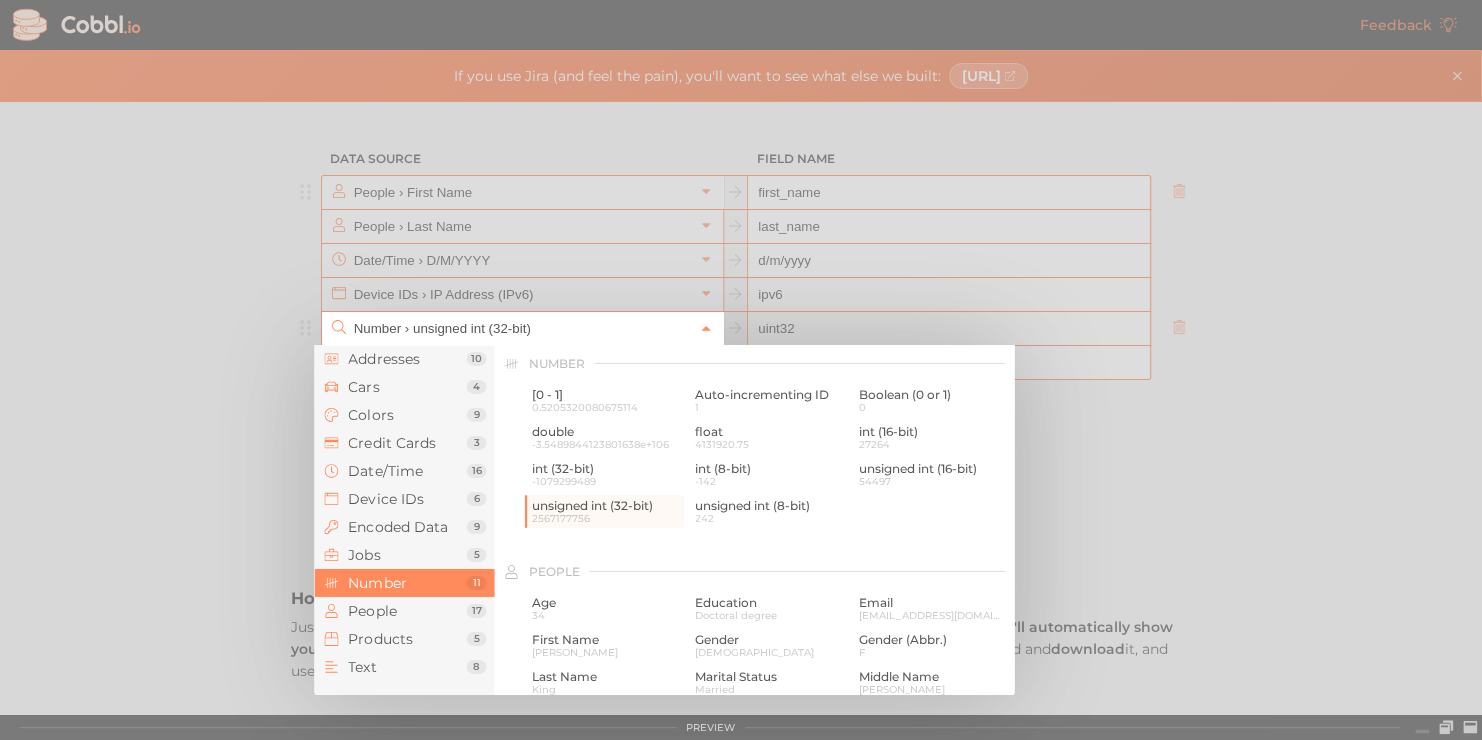 click 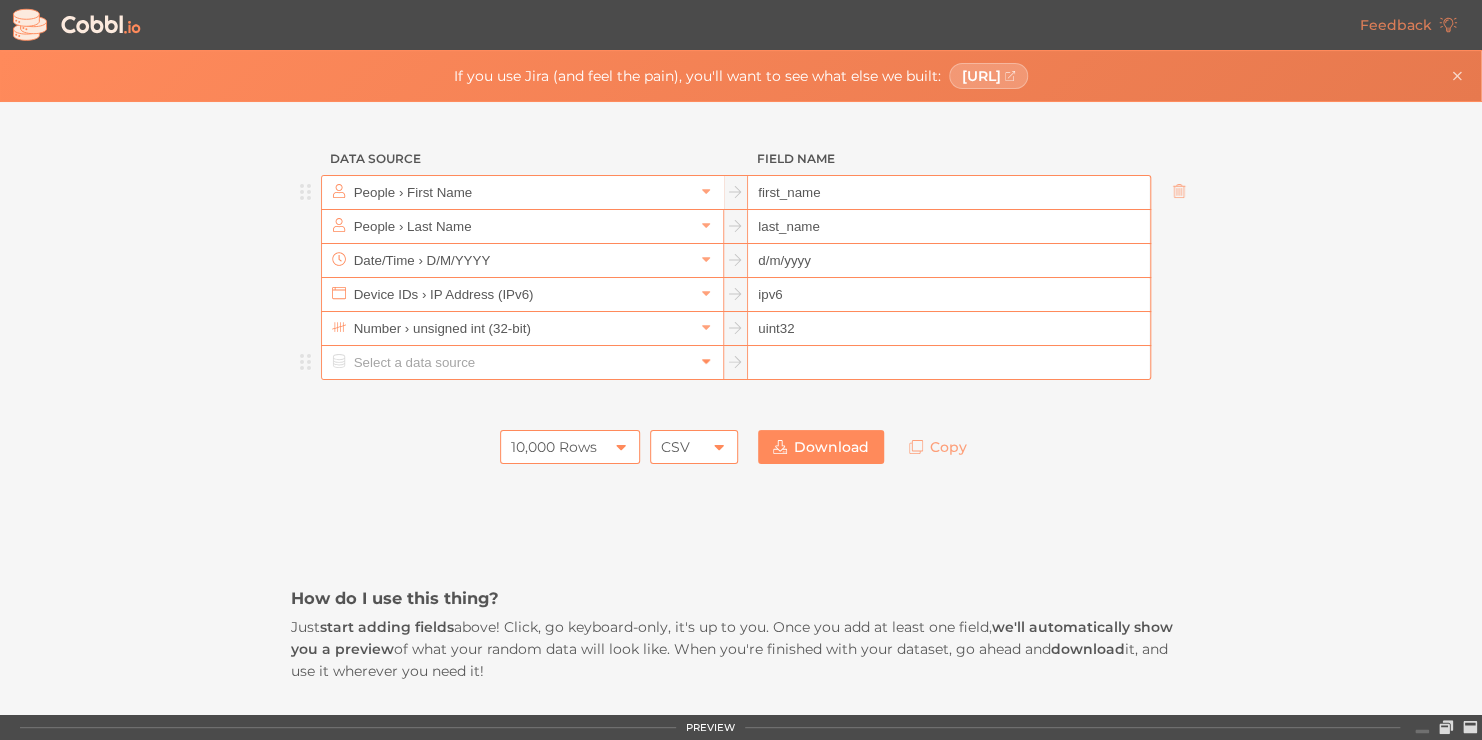 click 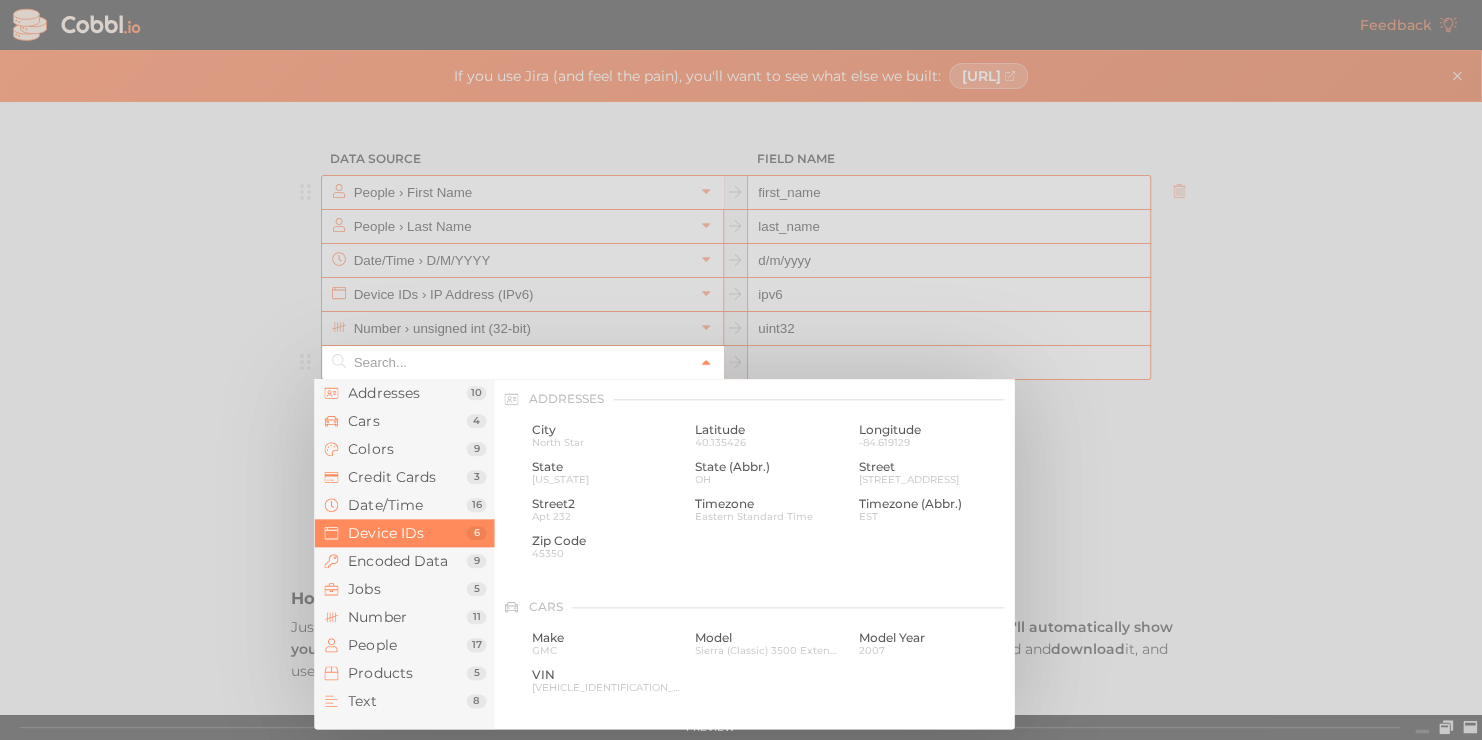 scroll, scrollTop: 893, scrollLeft: 0, axis: vertical 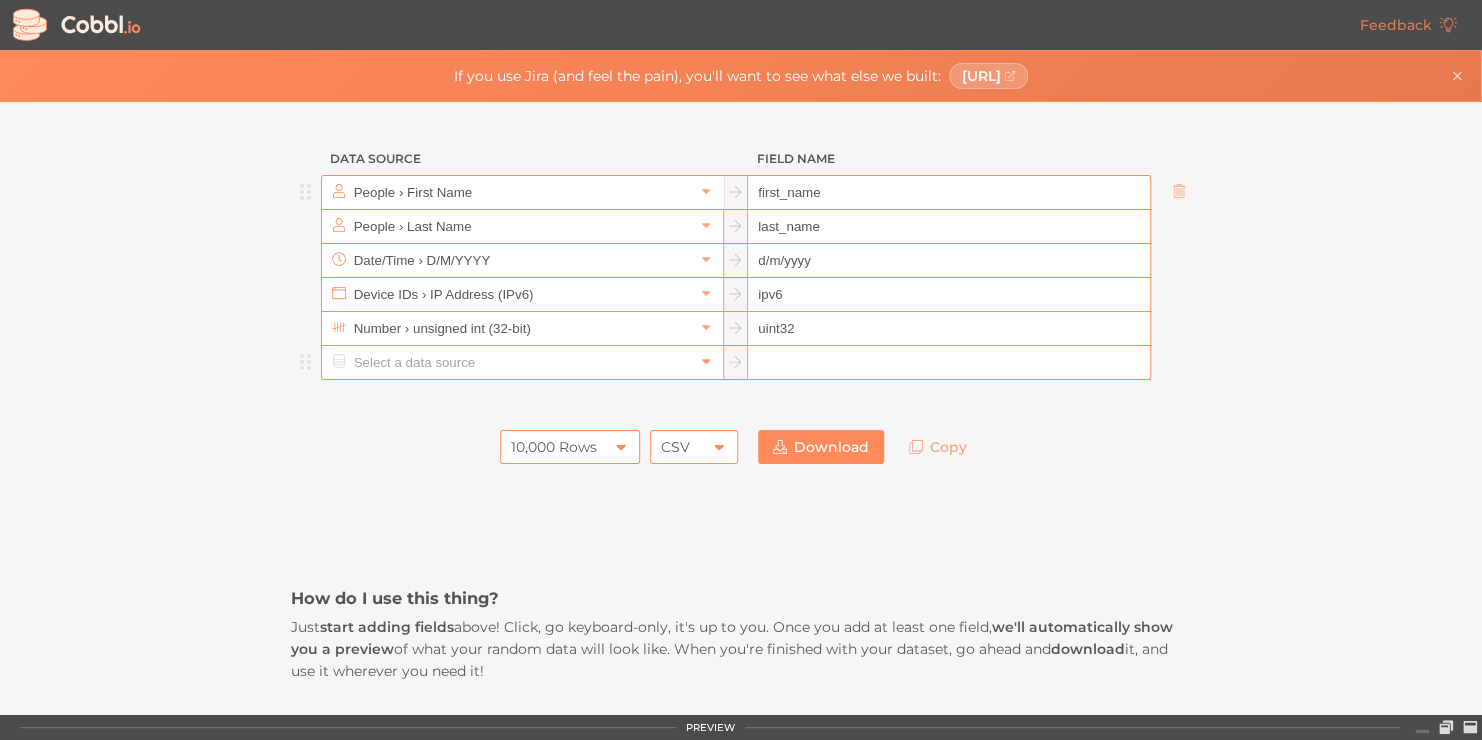 click 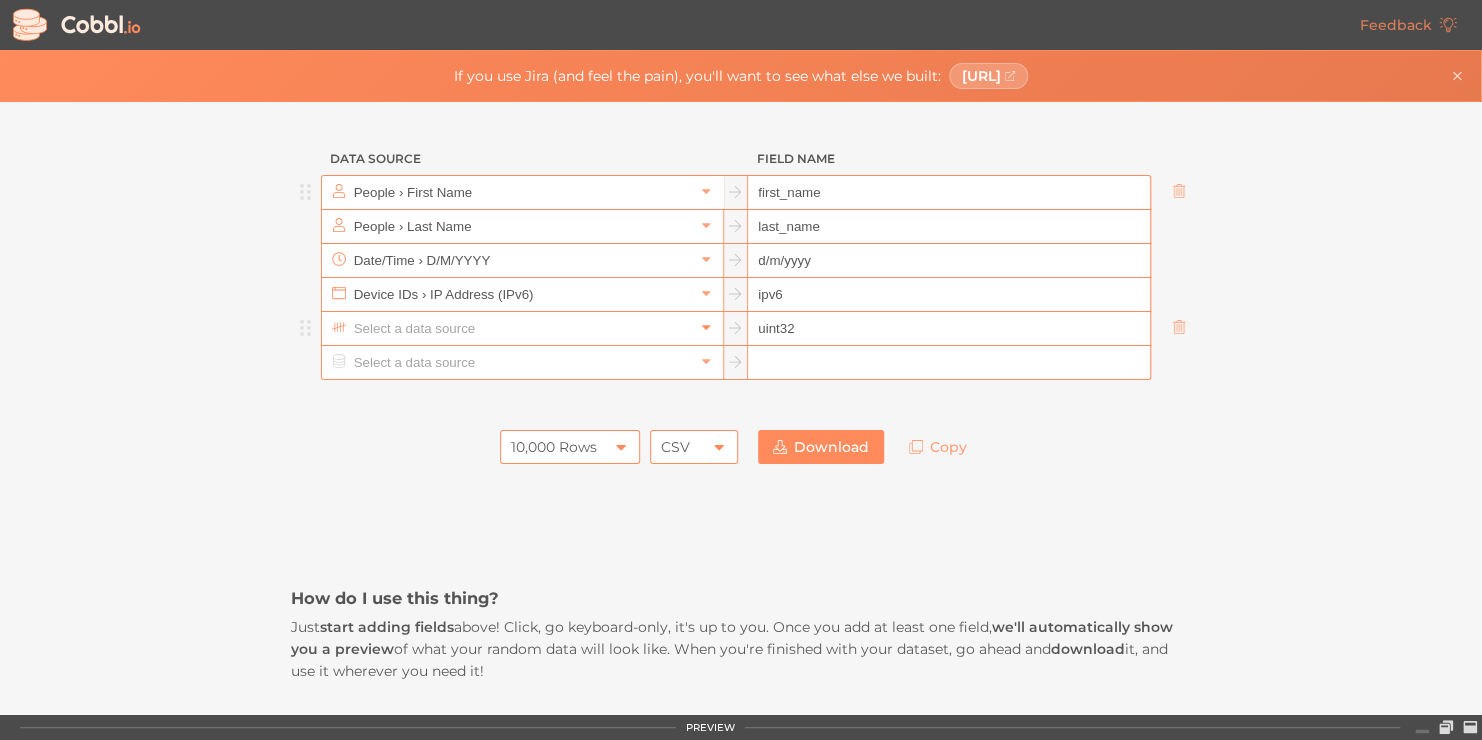 click at bounding box center [706, 328] 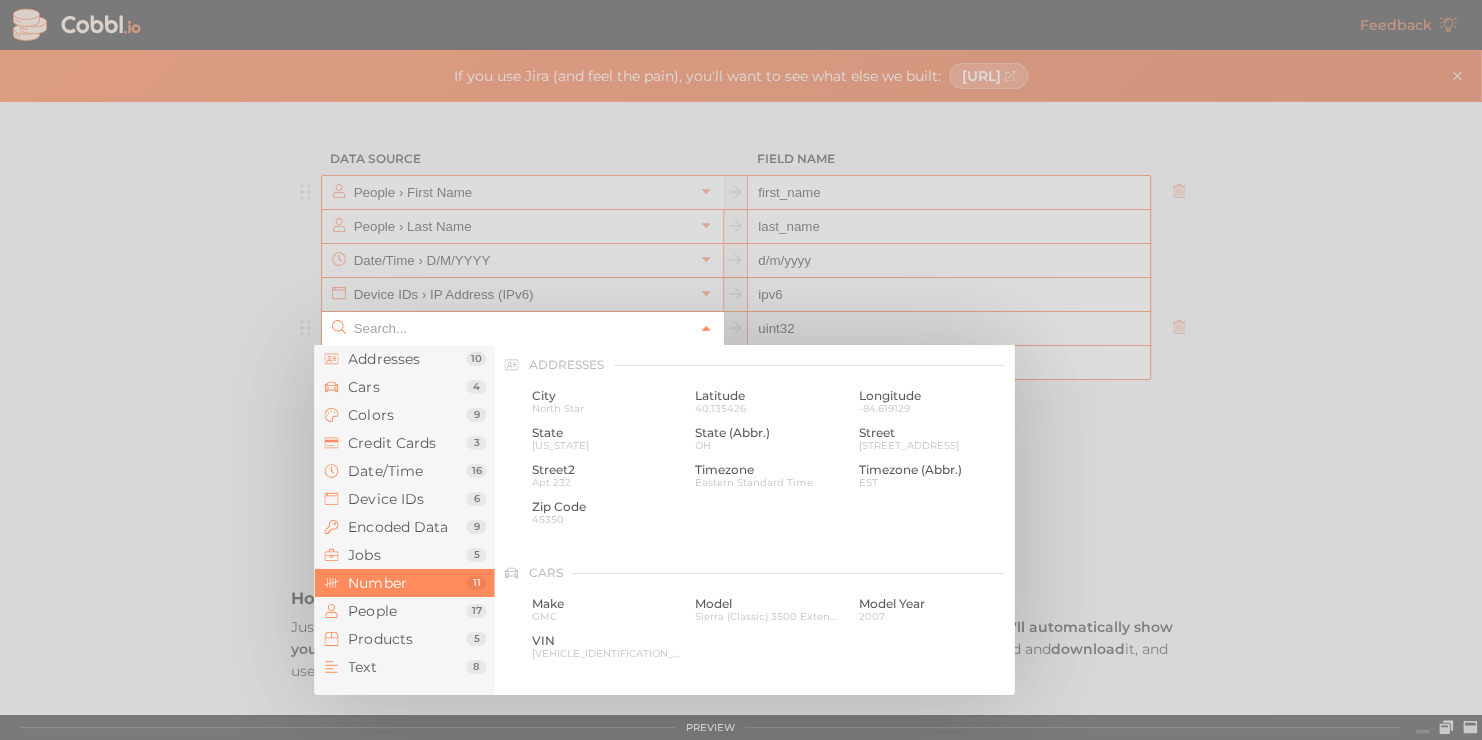 scroll, scrollTop: 1333, scrollLeft: 0, axis: vertical 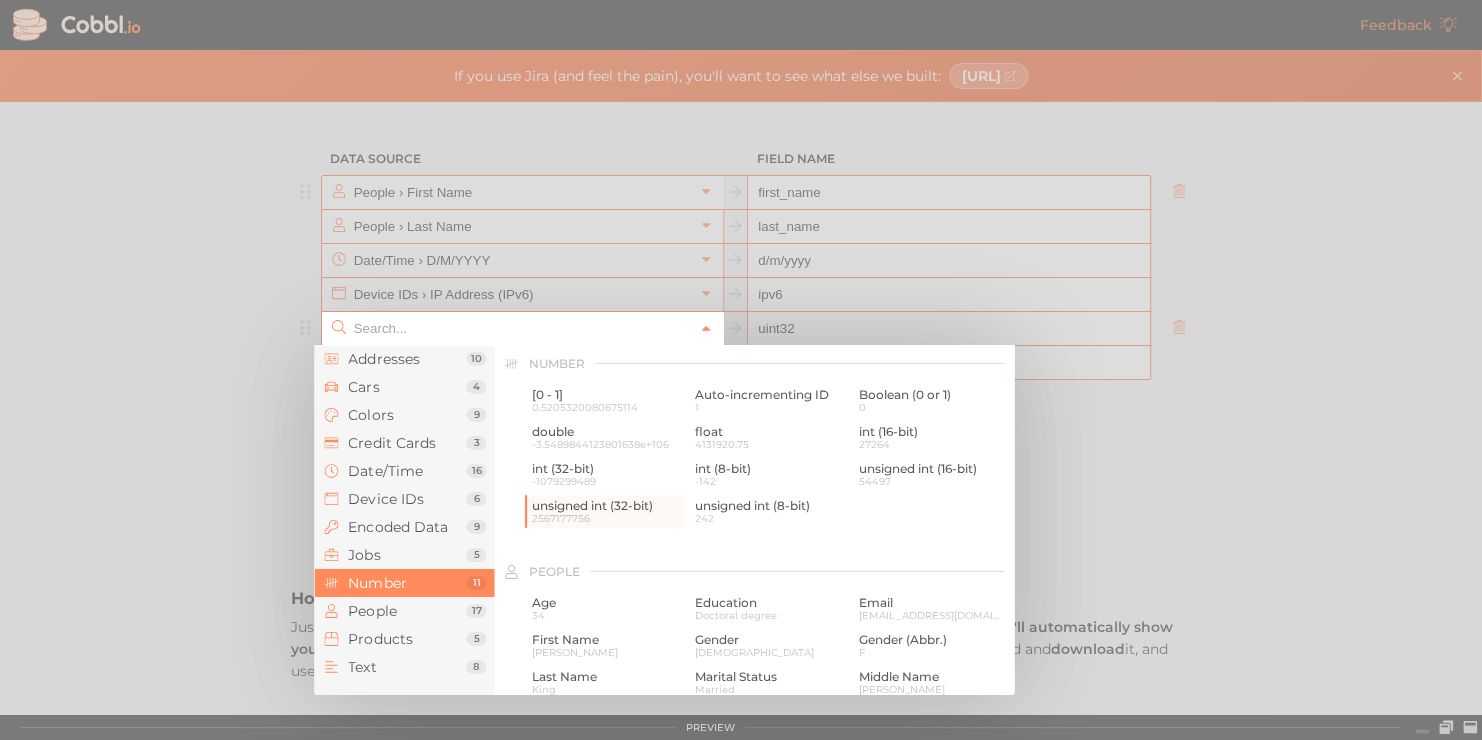 type on "Number › unsigned int (32-bit)" 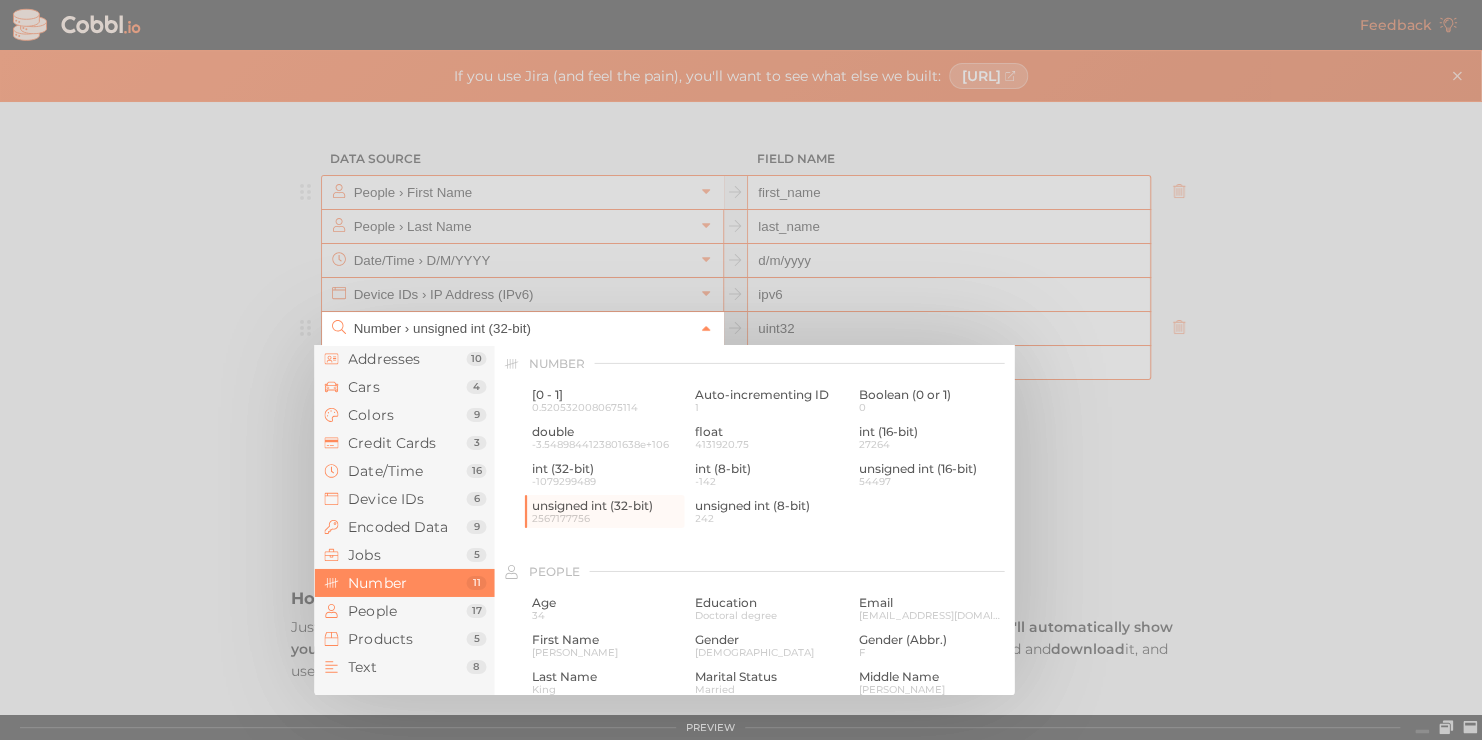 click at bounding box center (706, 328) 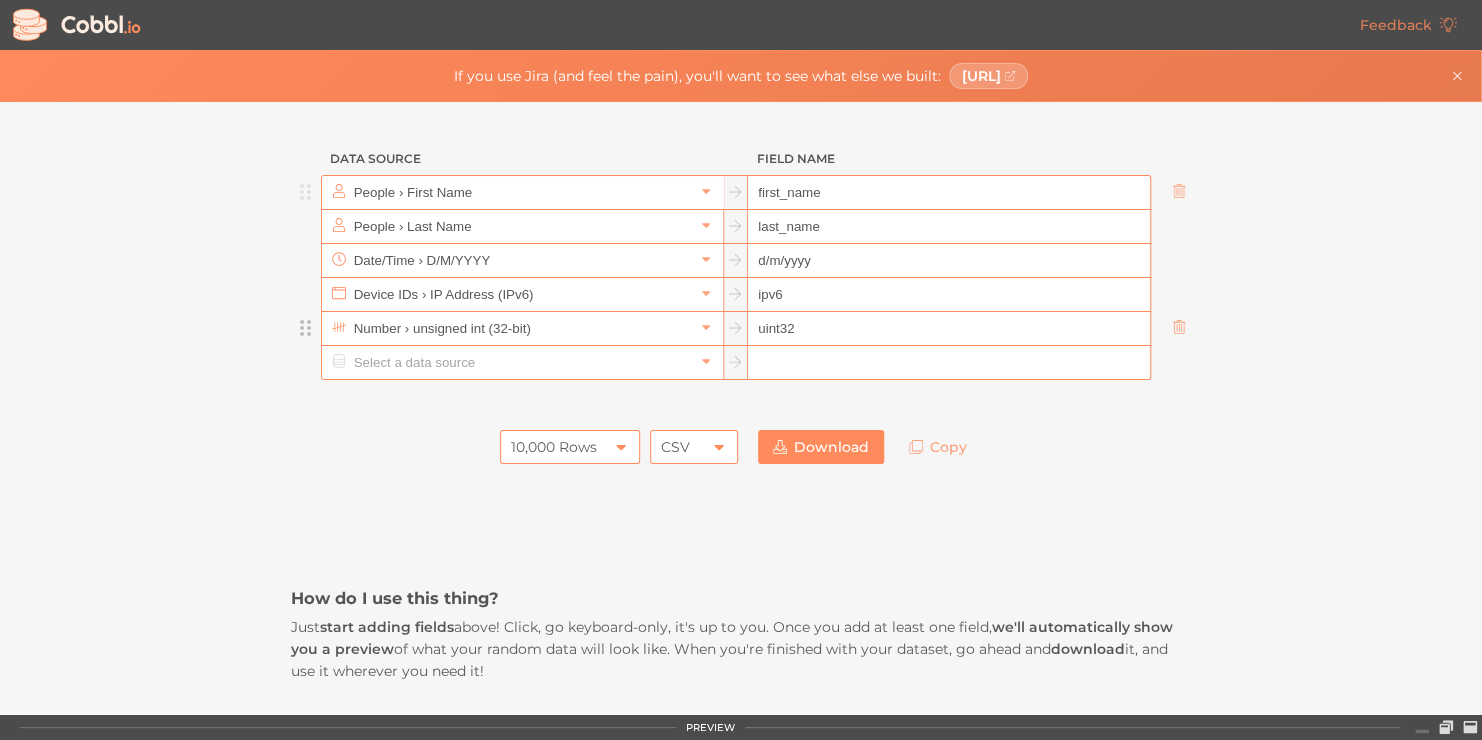 click 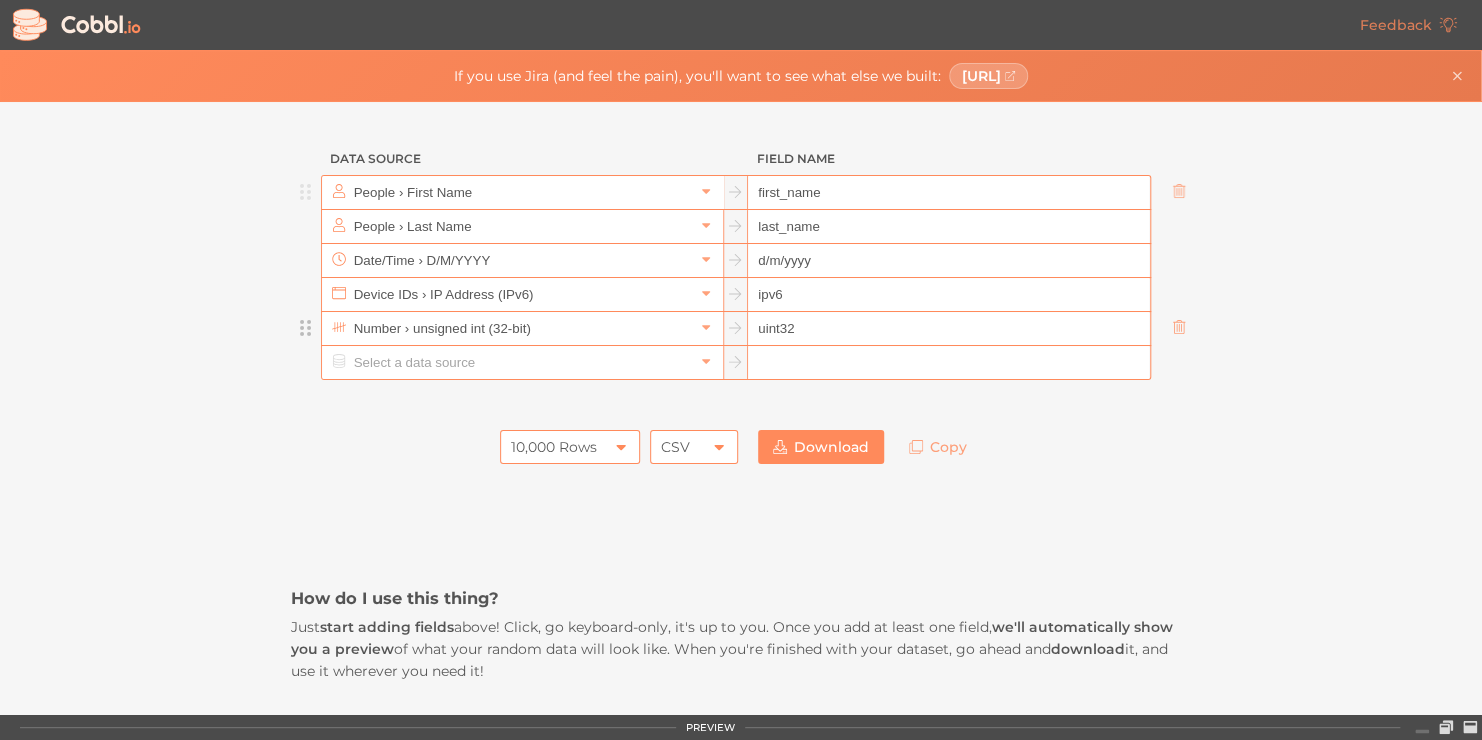 click 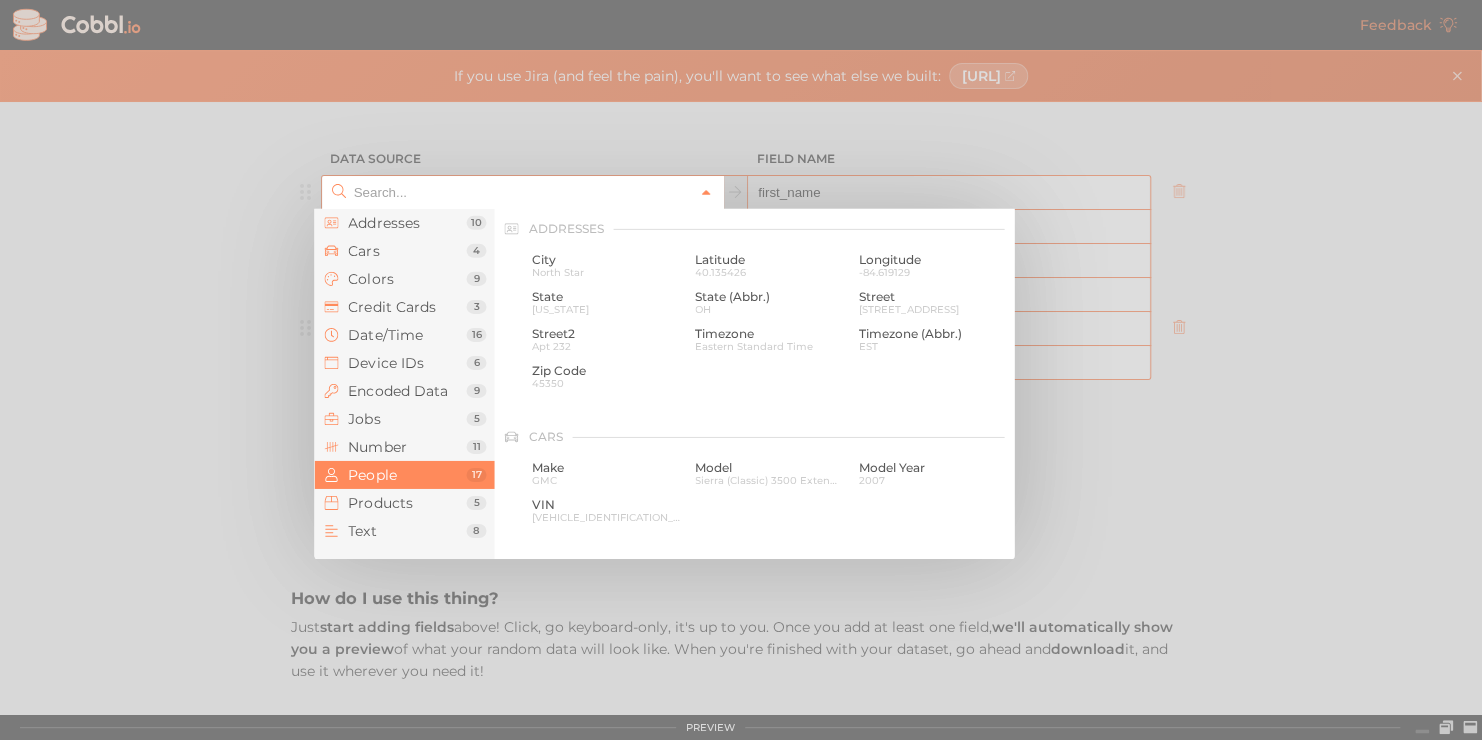 click 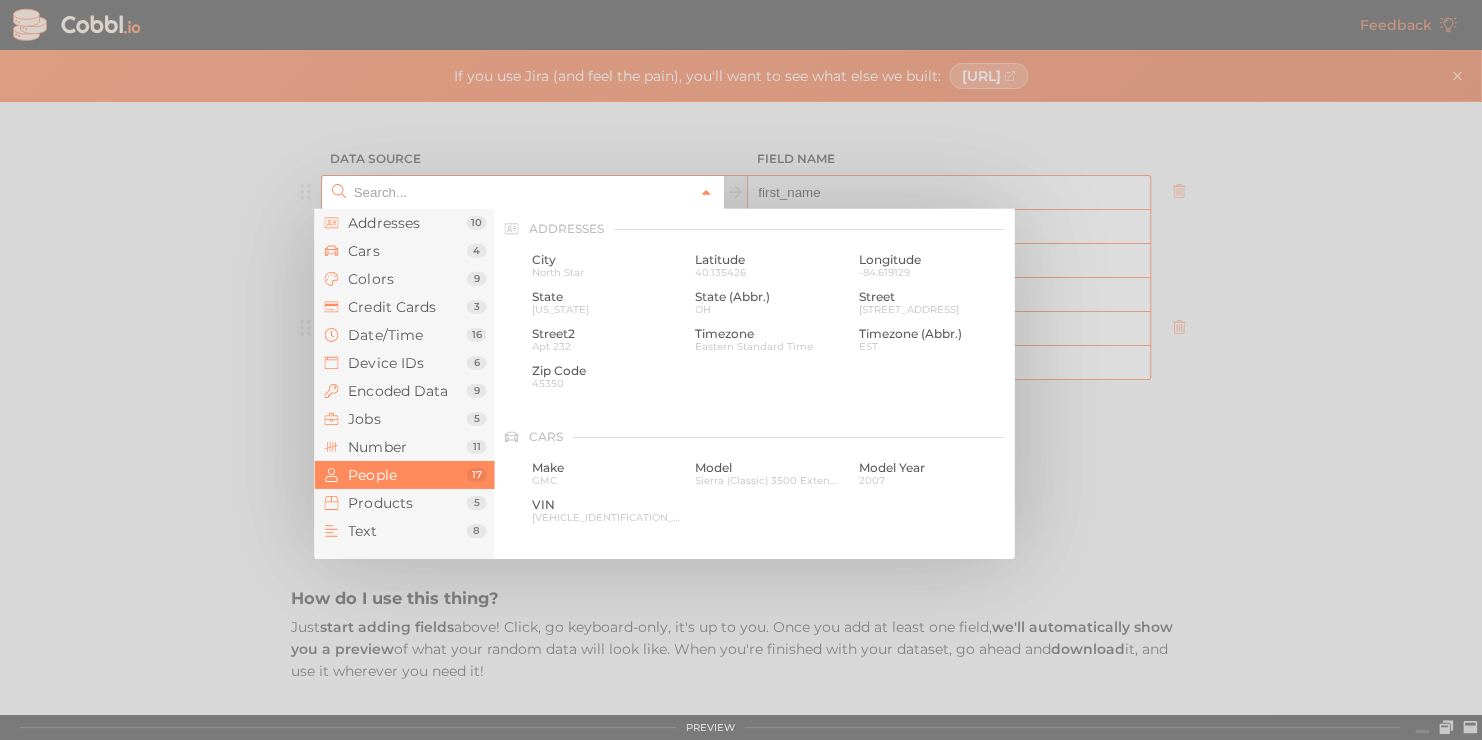 scroll, scrollTop: 1541, scrollLeft: 0, axis: vertical 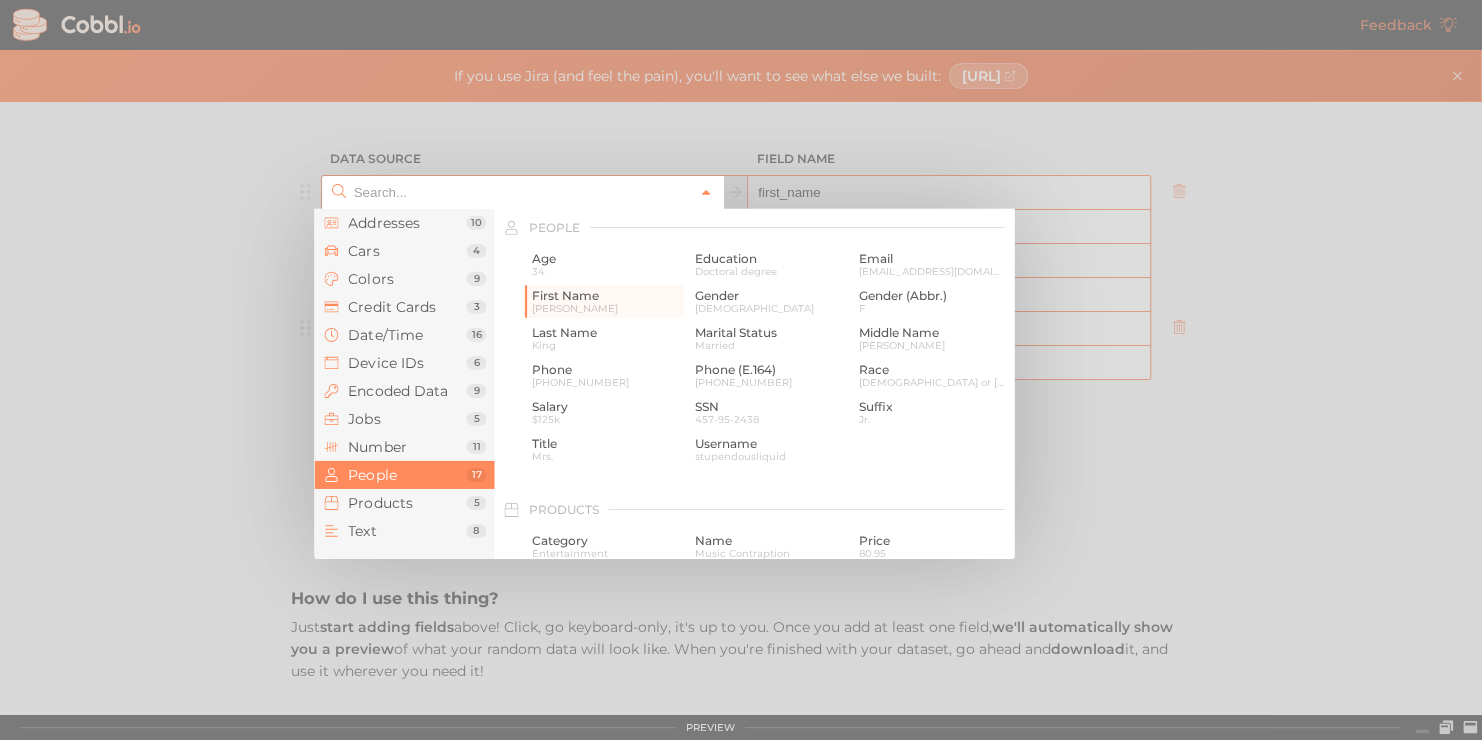 type on "People › First Name" 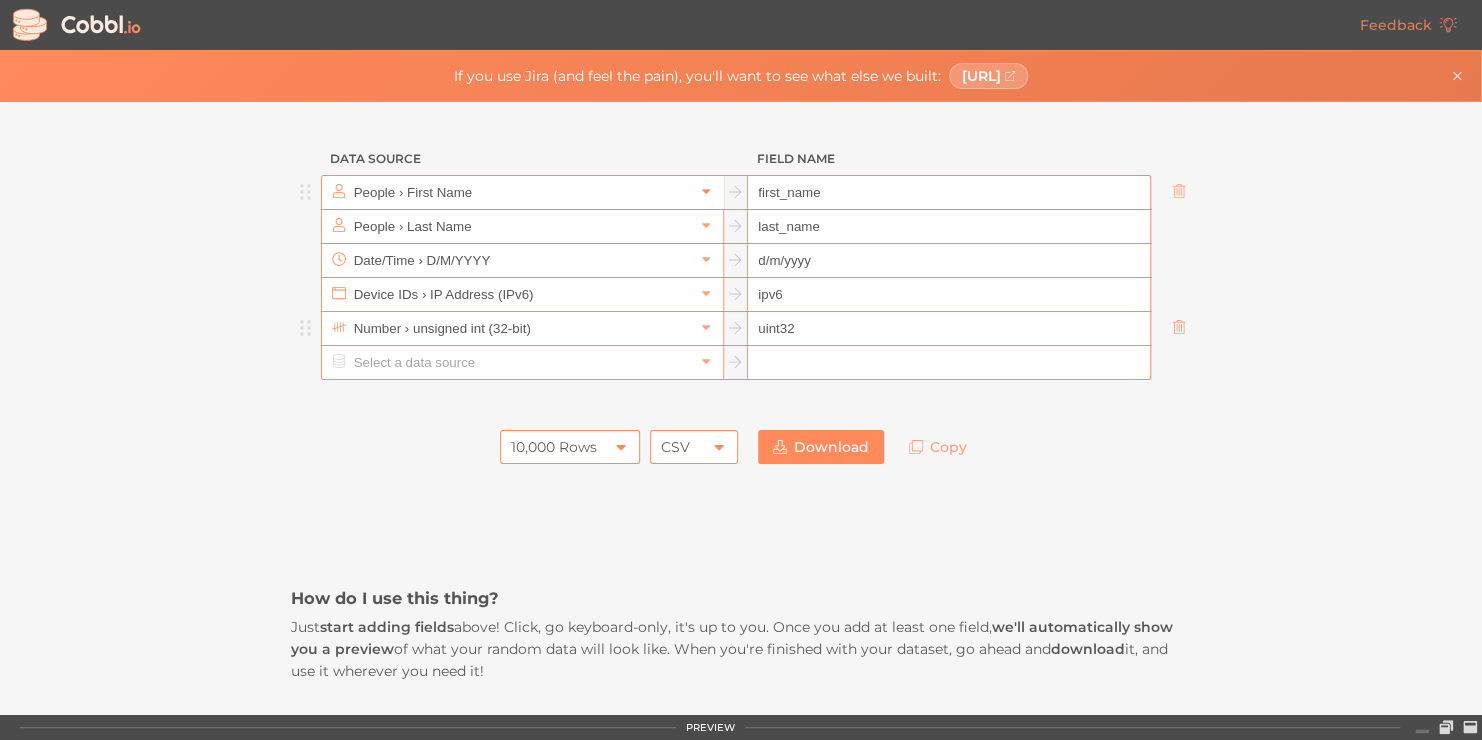 click 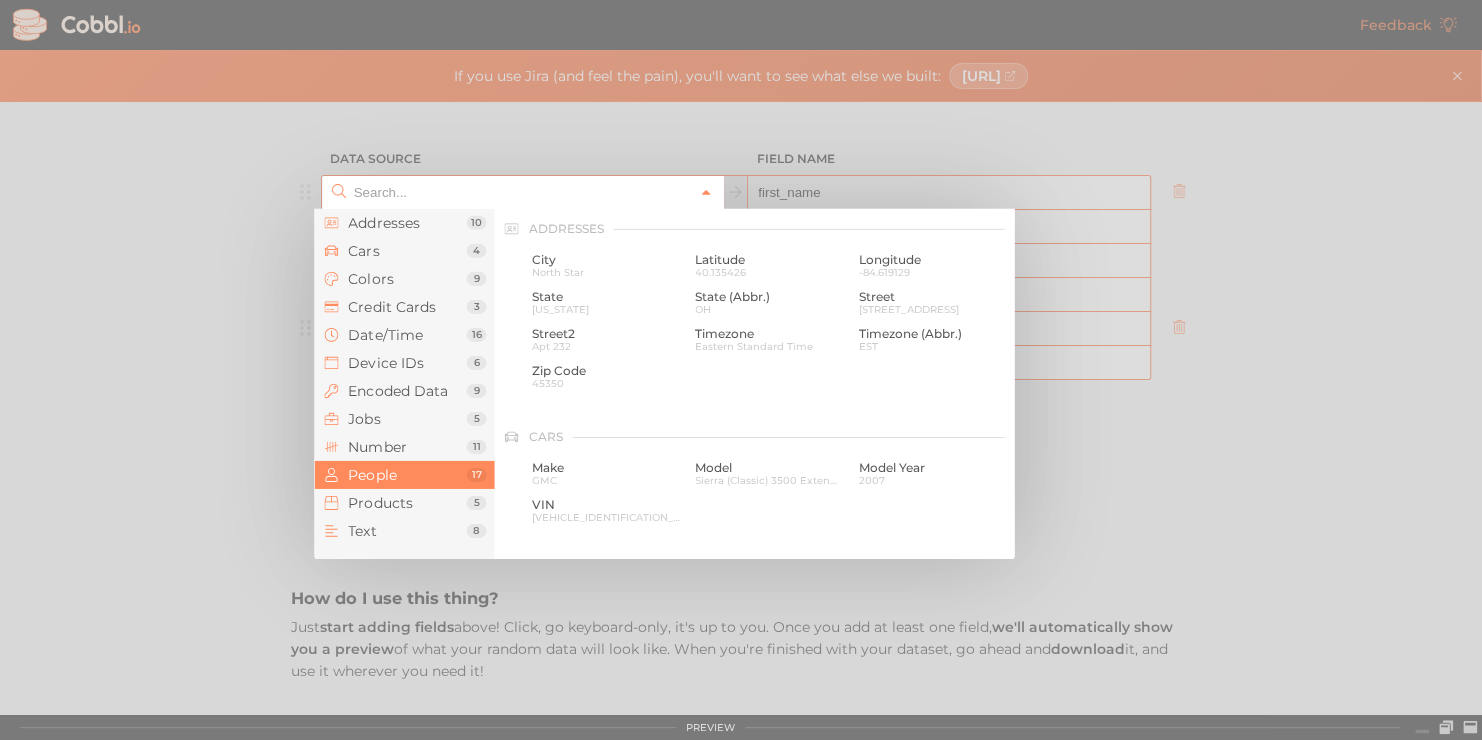 click 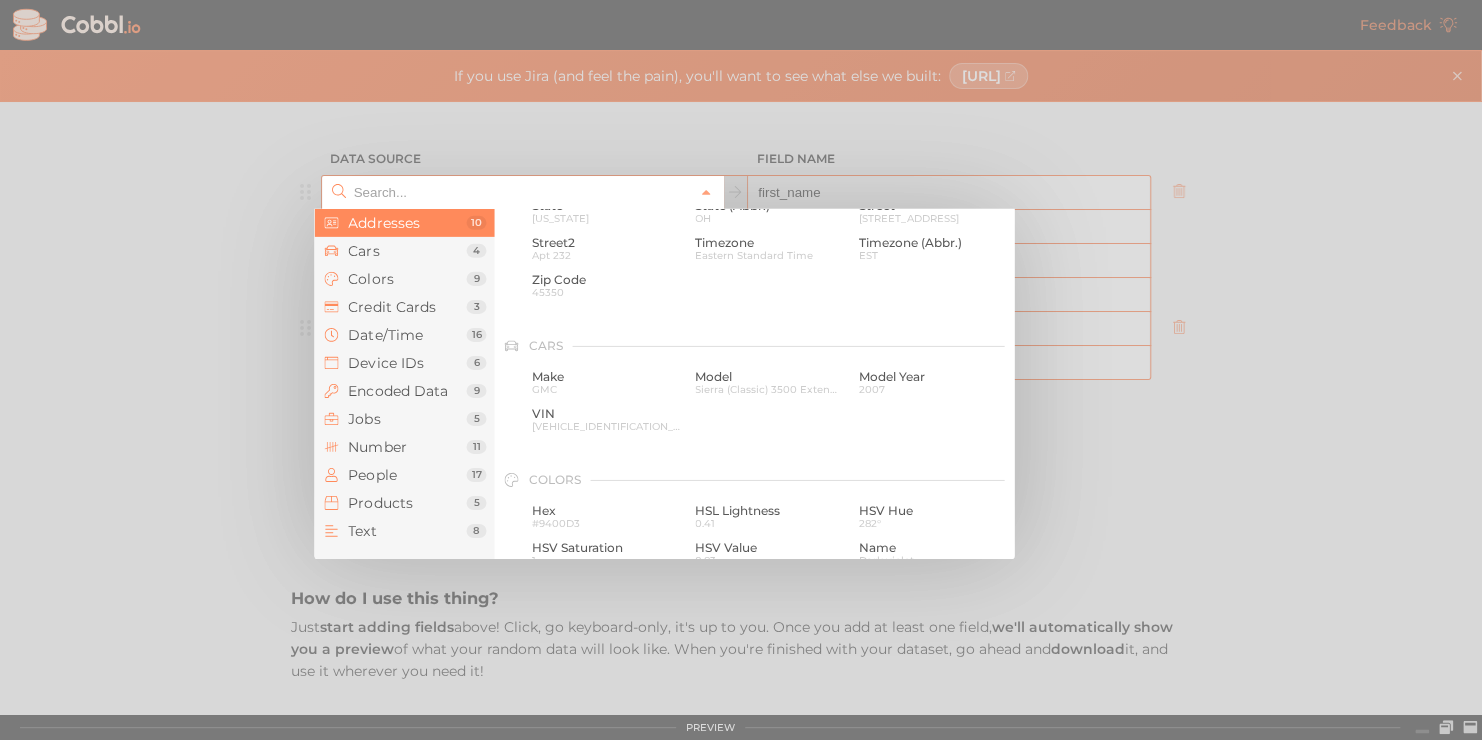 scroll, scrollTop: 0, scrollLeft: 0, axis: both 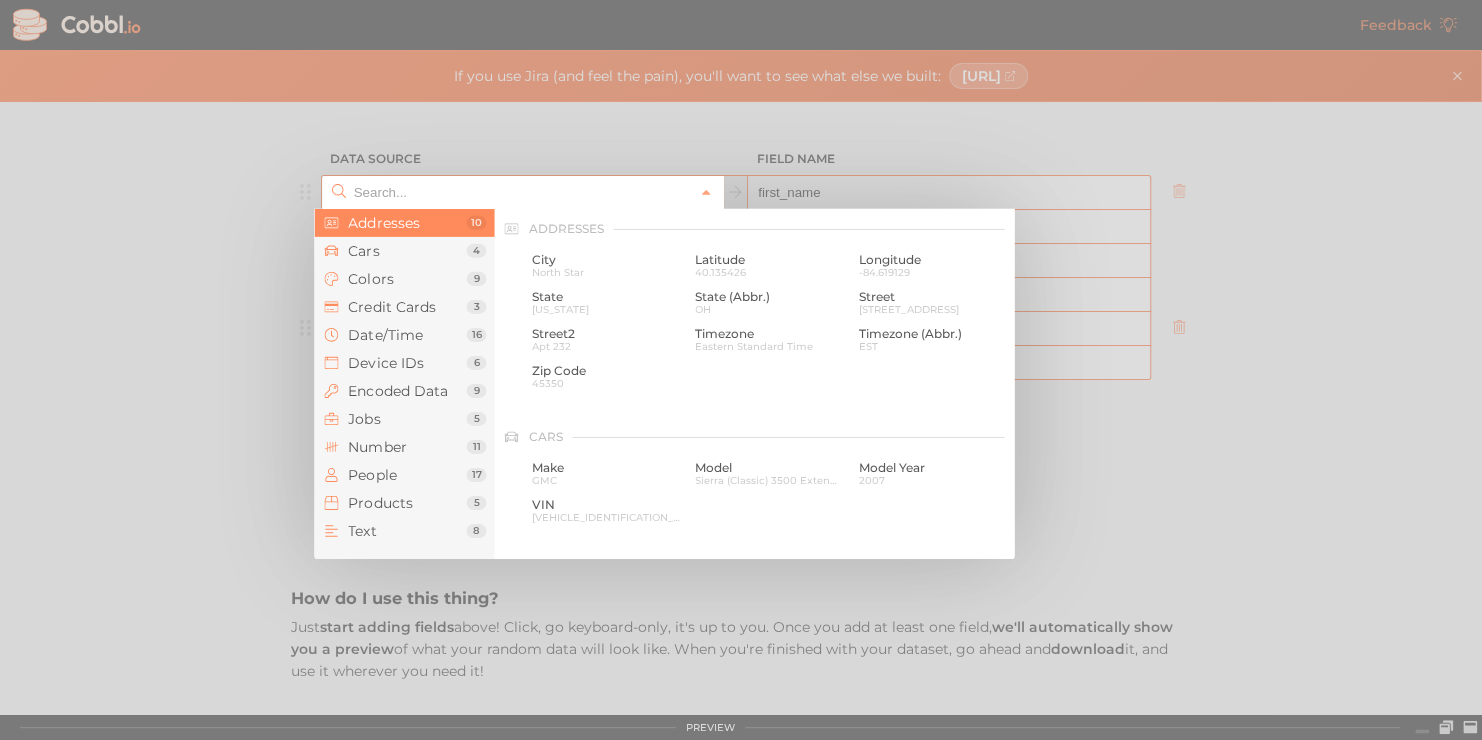 click at bounding box center [741, 370] 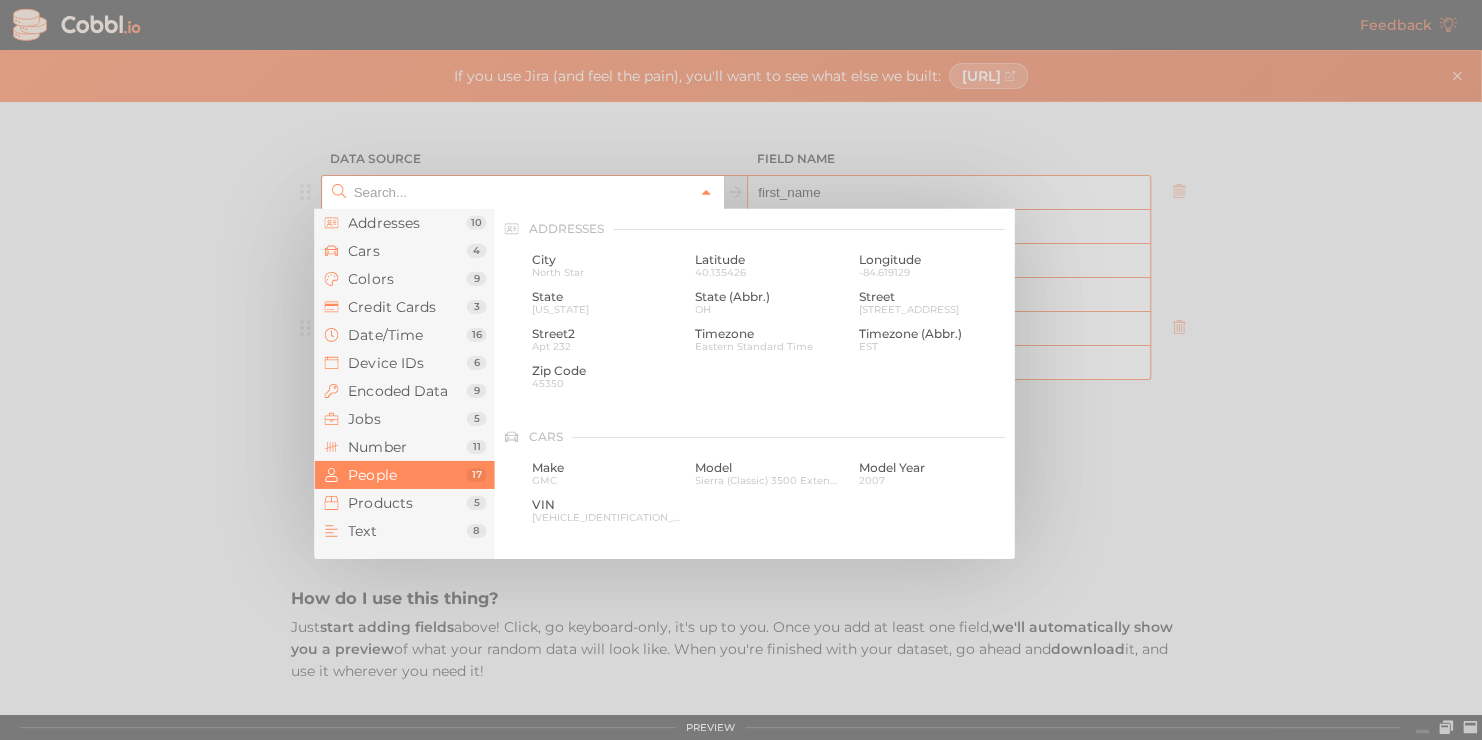 click 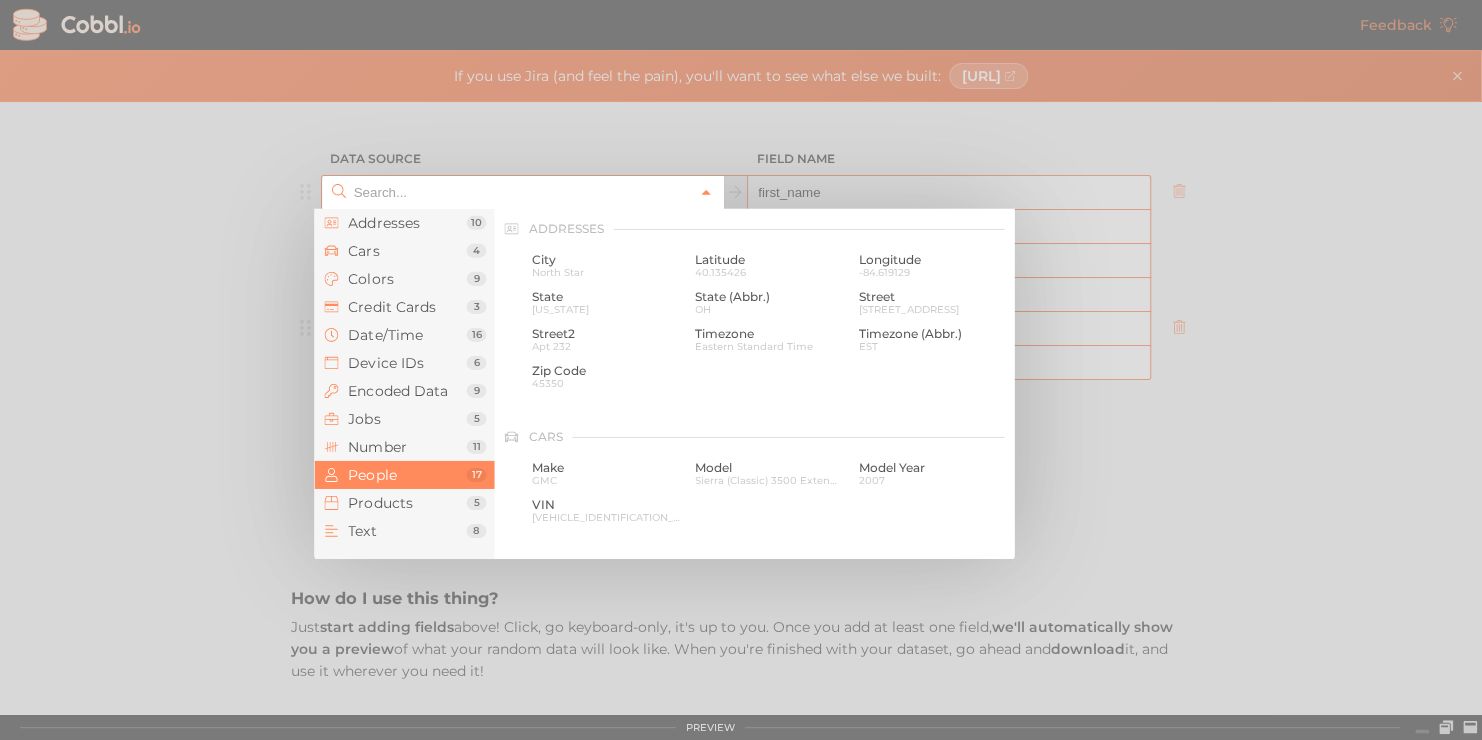 scroll, scrollTop: 1541, scrollLeft: 0, axis: vertical 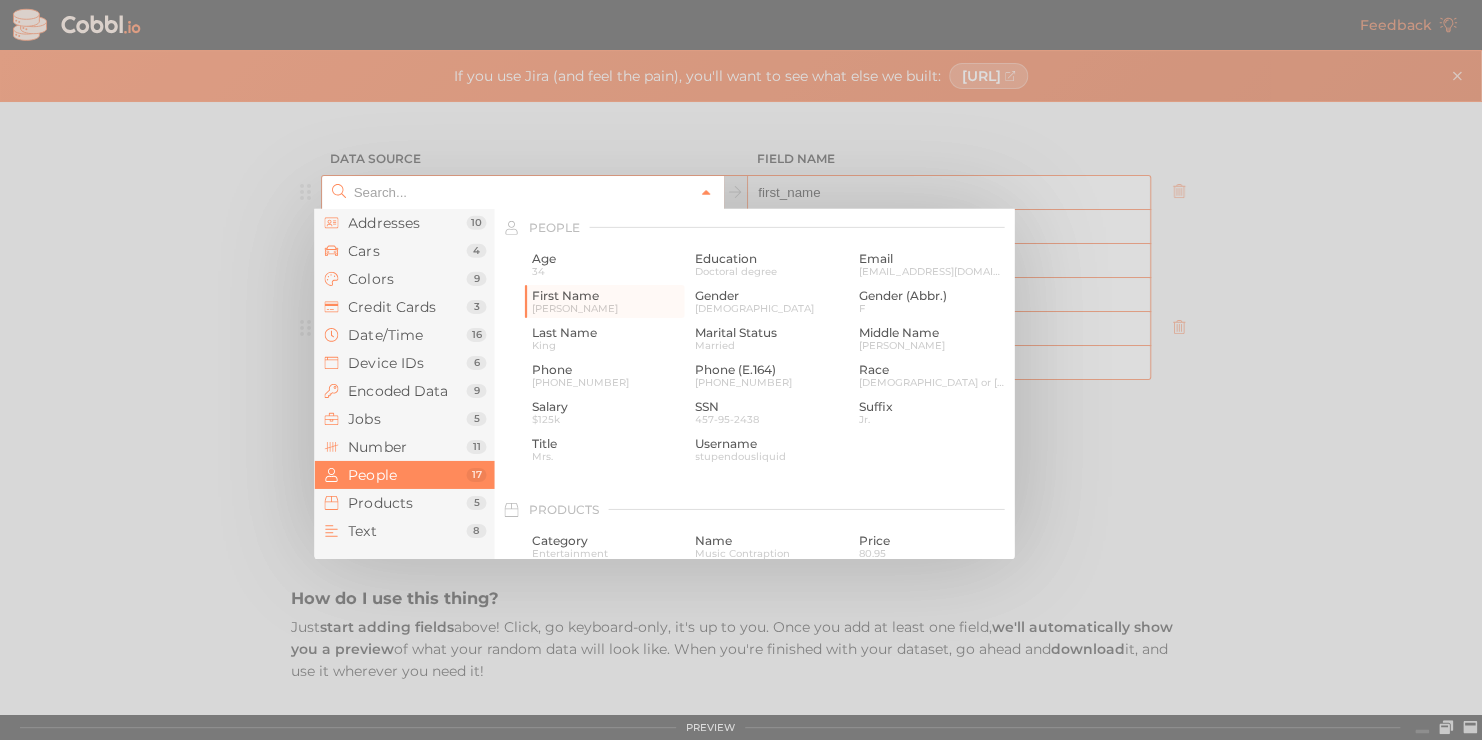 type on "People › First Name" 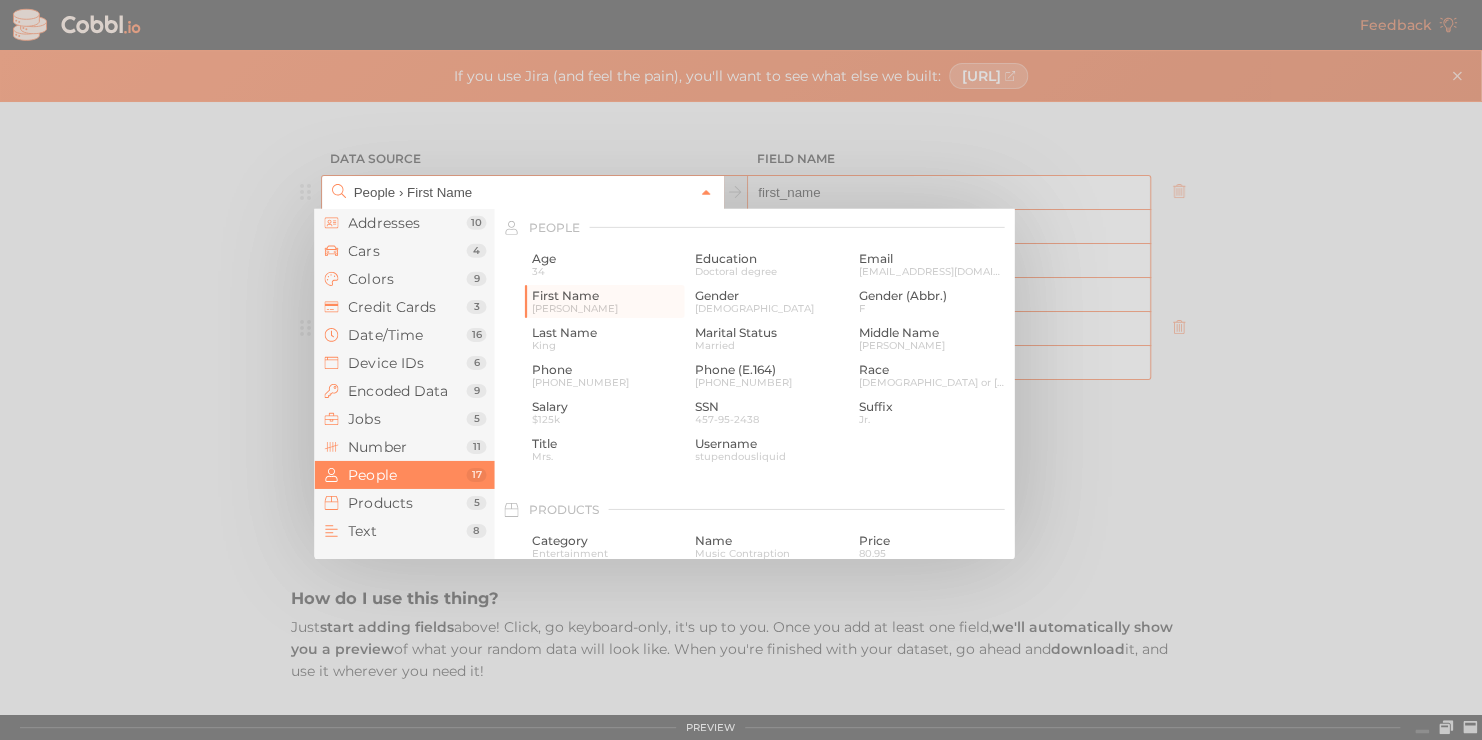 click 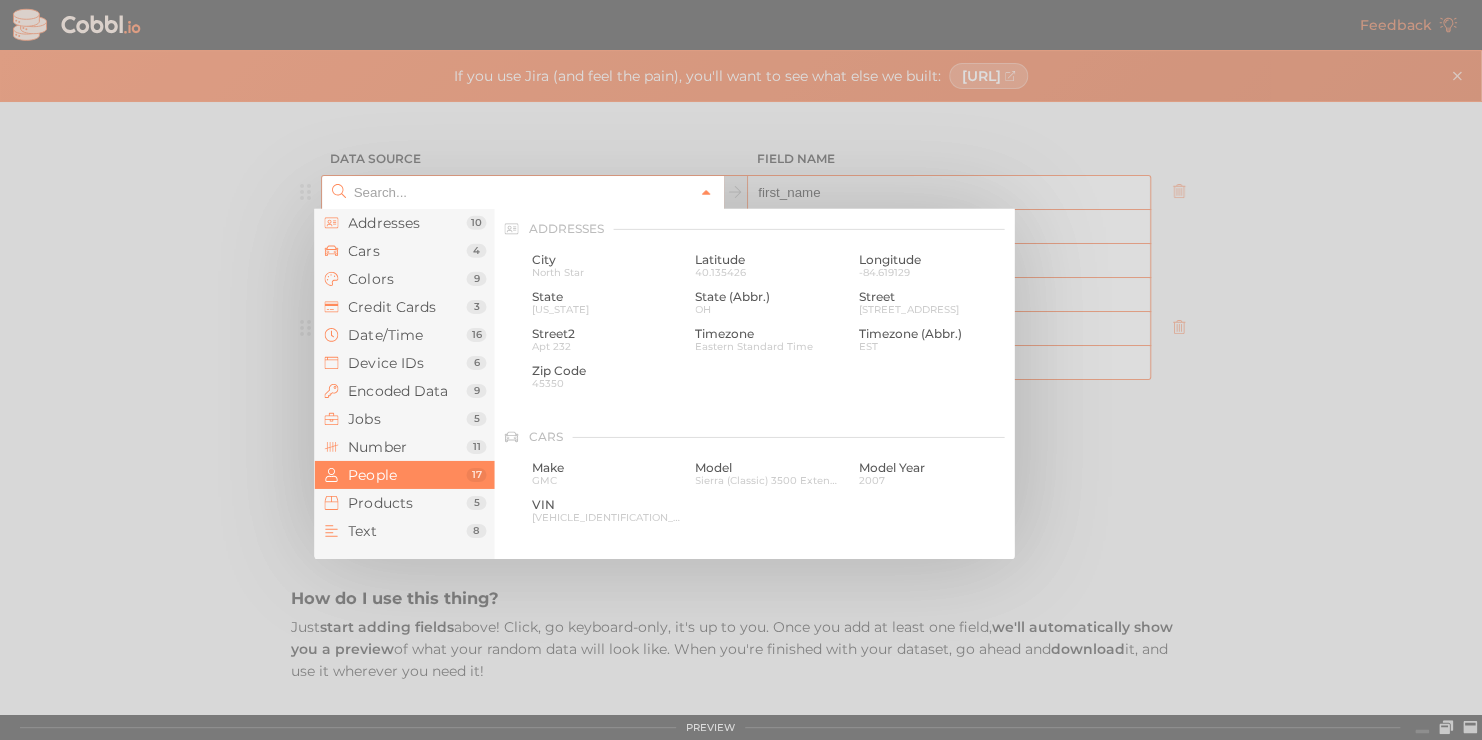 click 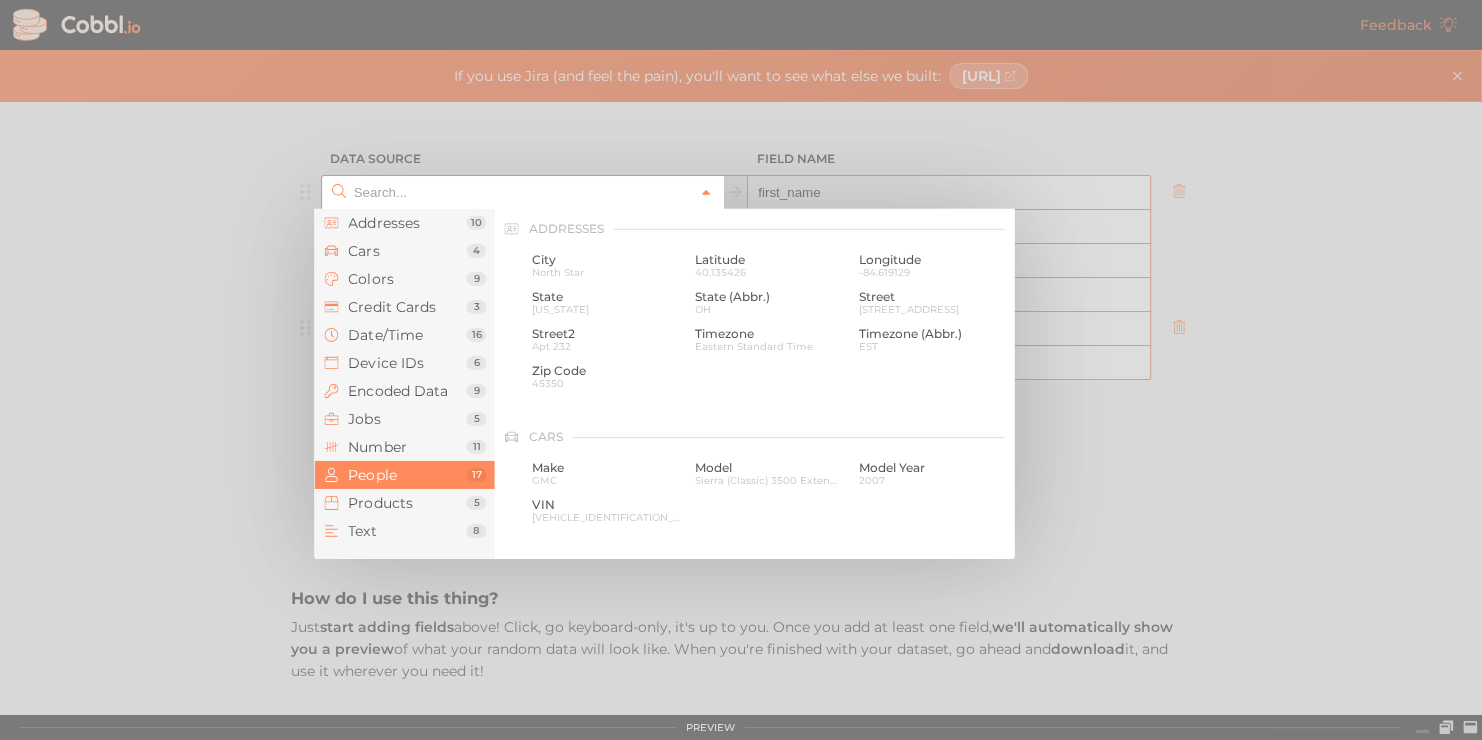 scroll, scrollTop: 1541, scrollLeft: 0, axis: vertical 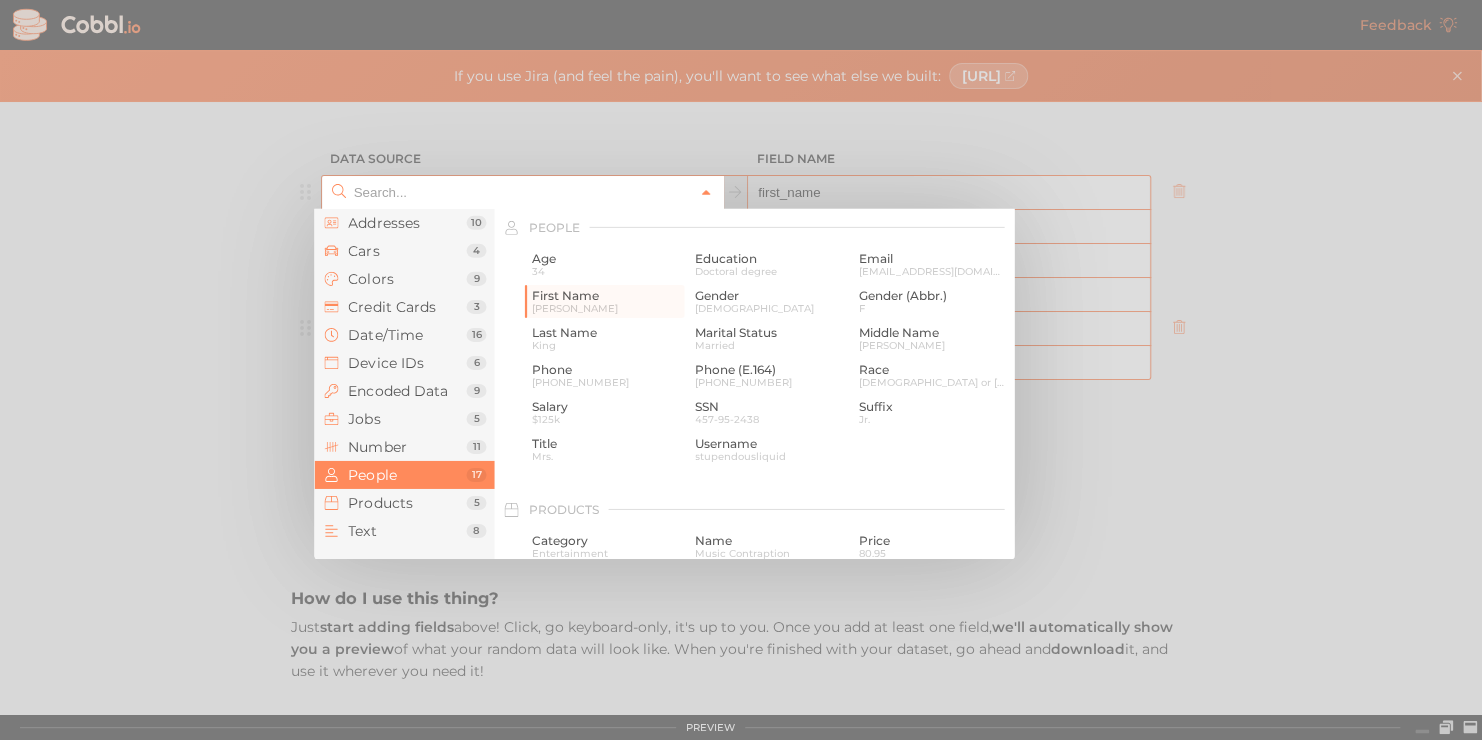 type on "People › First Name" 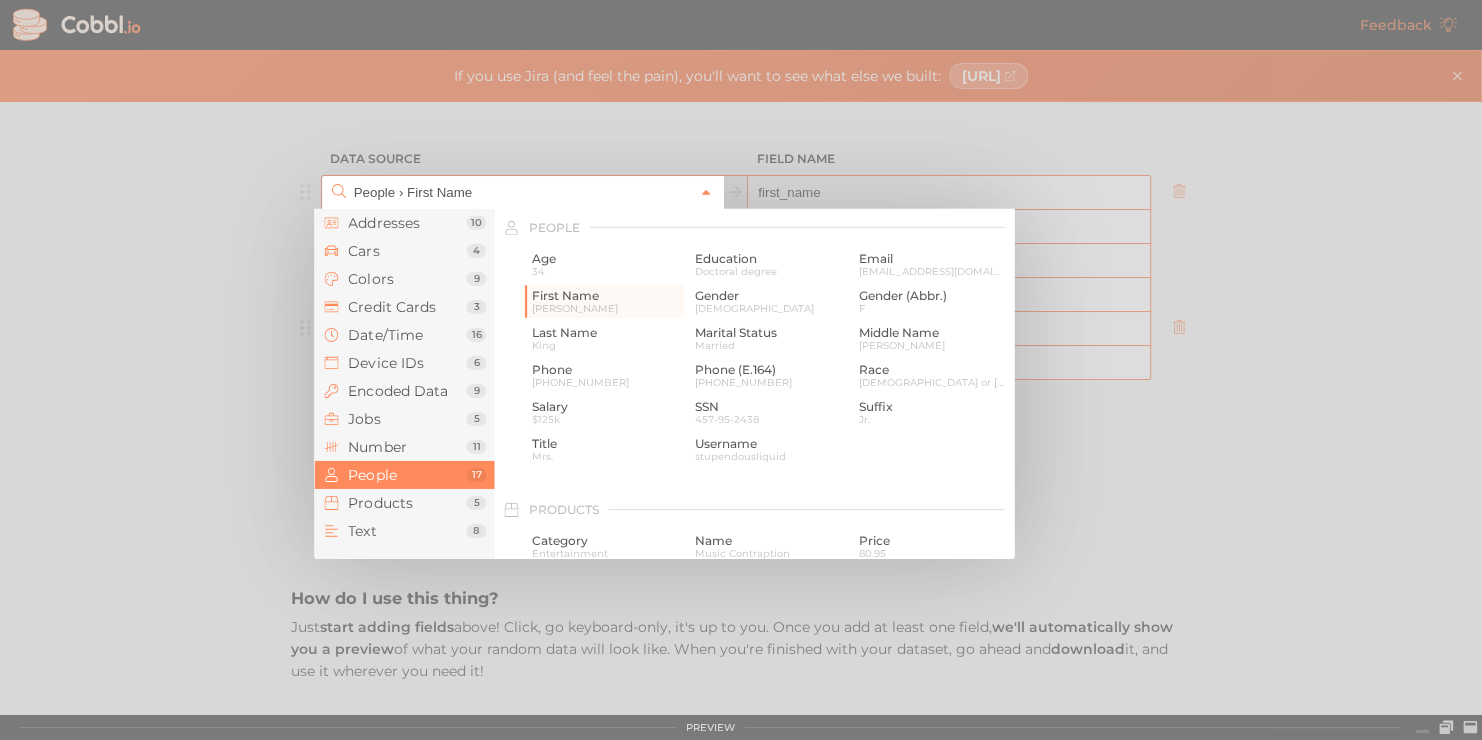 click 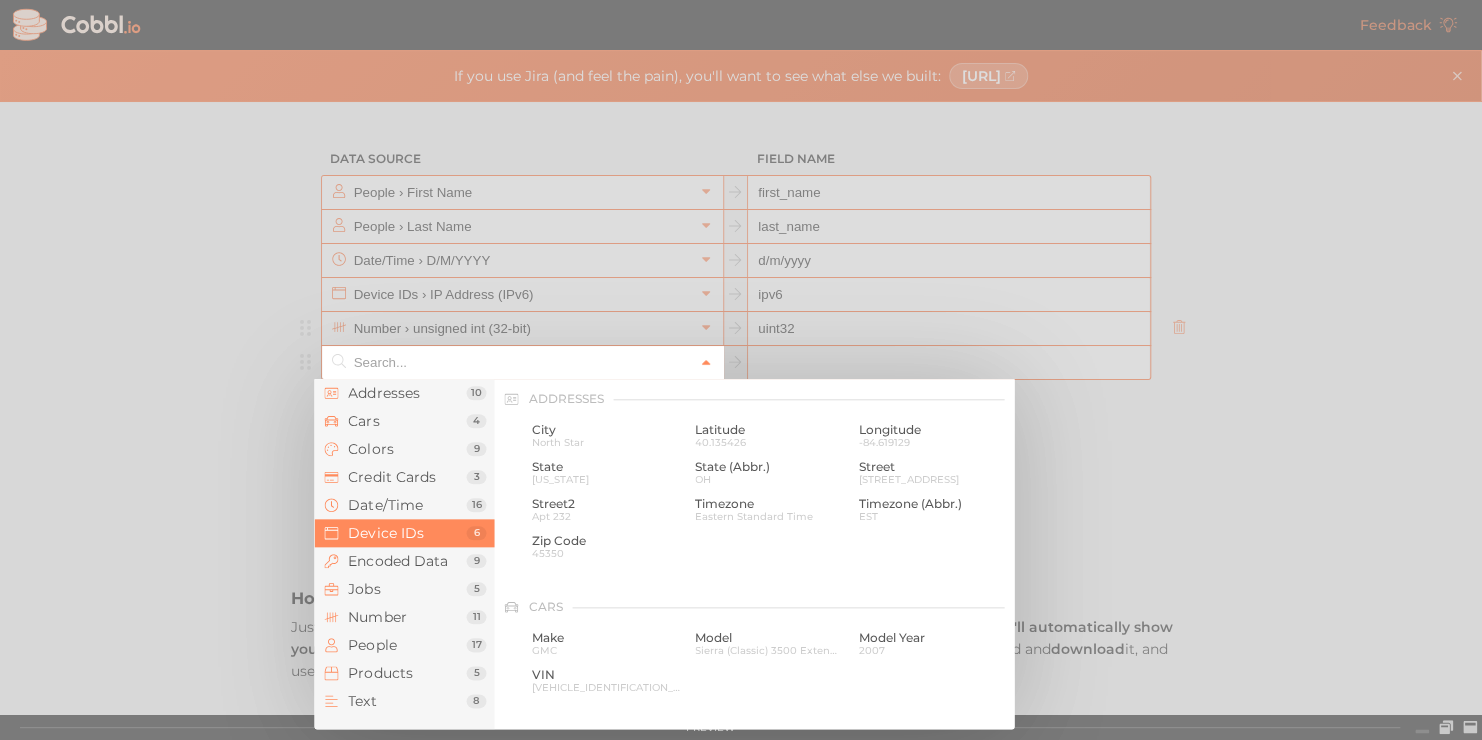 click 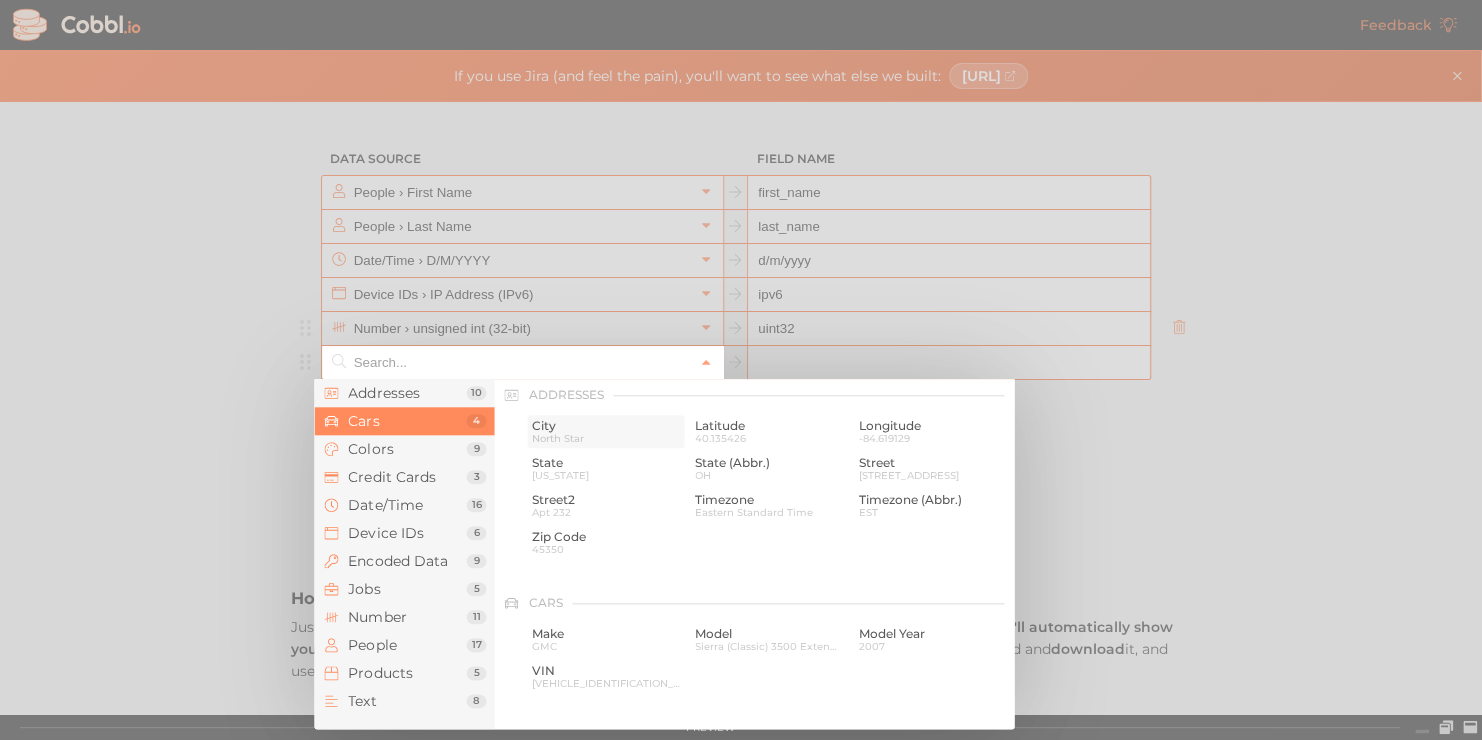 scroll, scrollTop: 0, scrollLeft: 0, axis: both 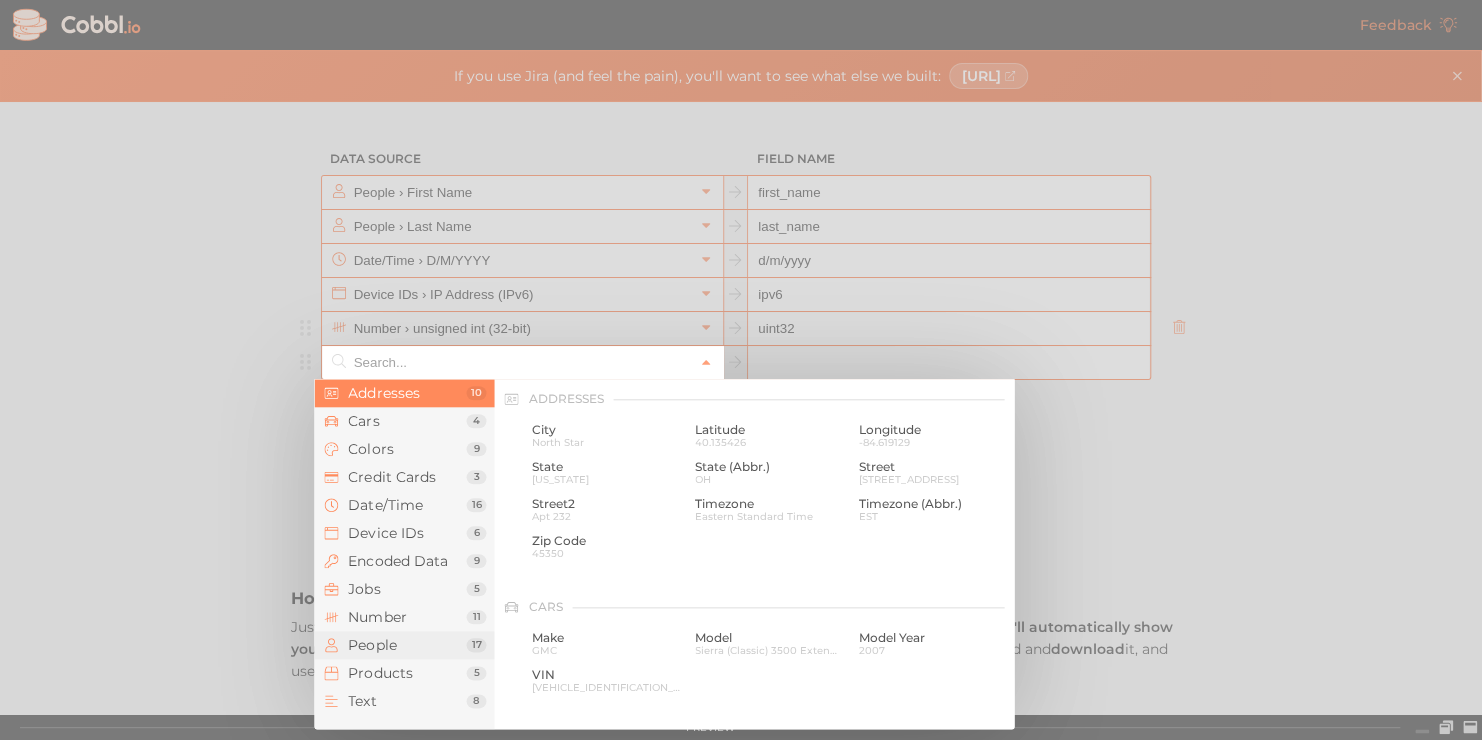 click on "People 17" at bounding box center [404, 645] 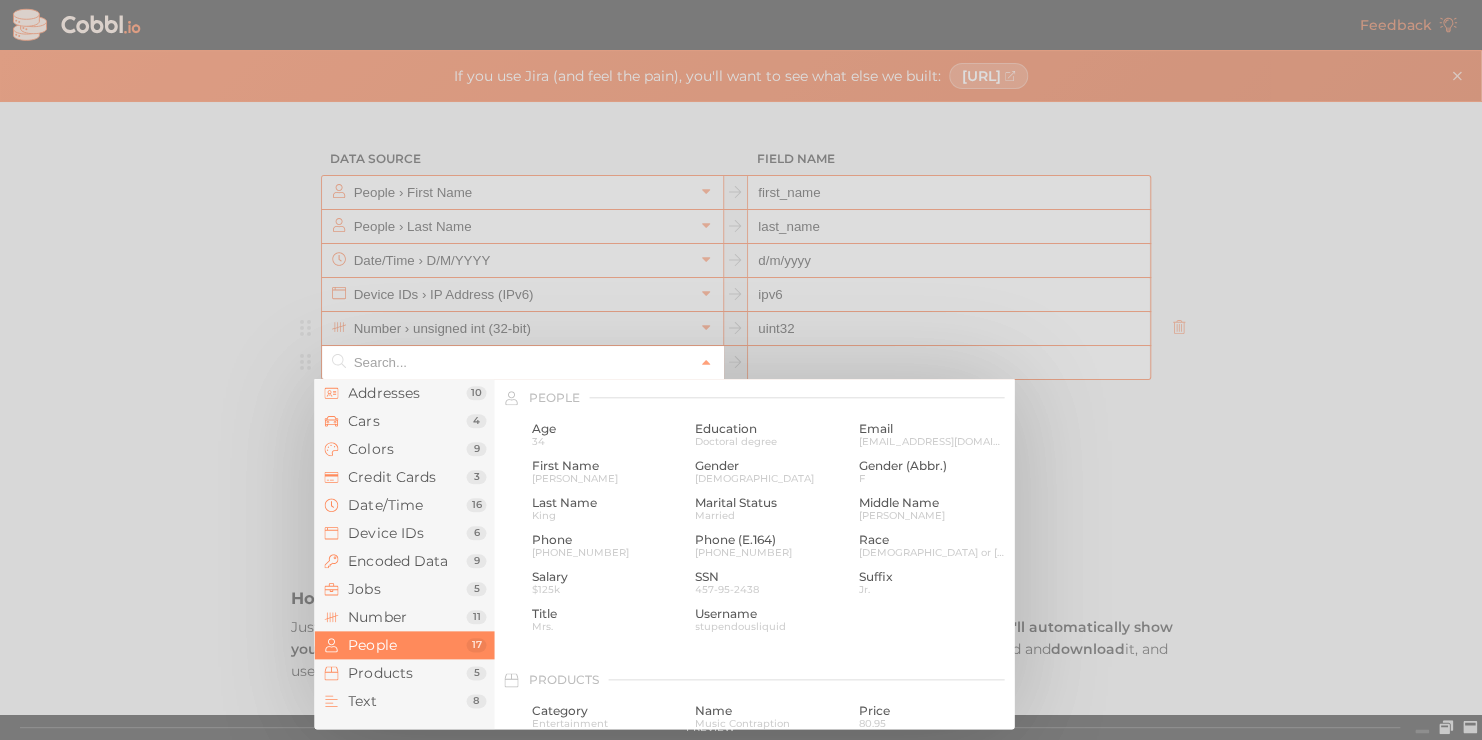 scroll, scrollTop: 2044, scrollLeft: 0, axis: vertical 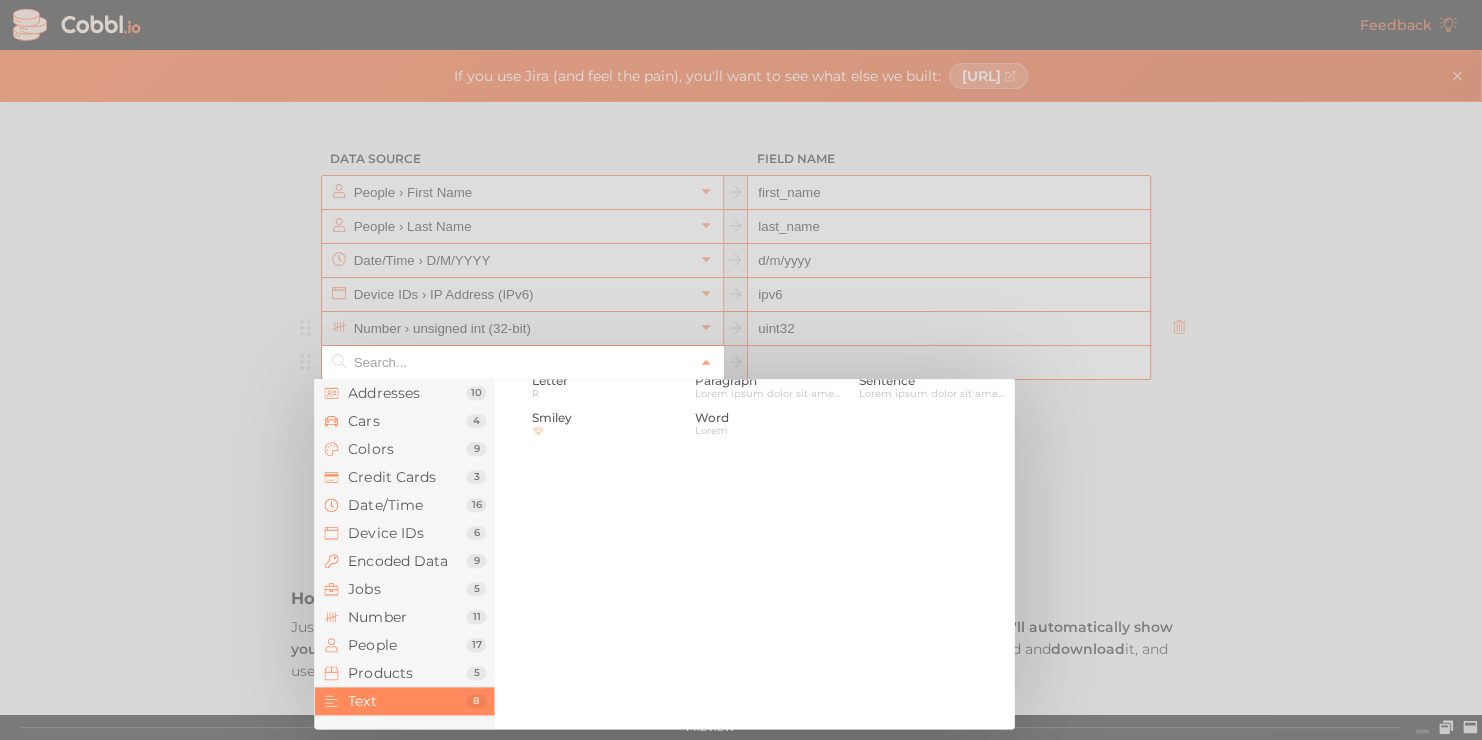 drag, startPoint x: 1469, startPoint y: 171, endPoint x: 1280, endPoint y: 203, distance: 191.68985 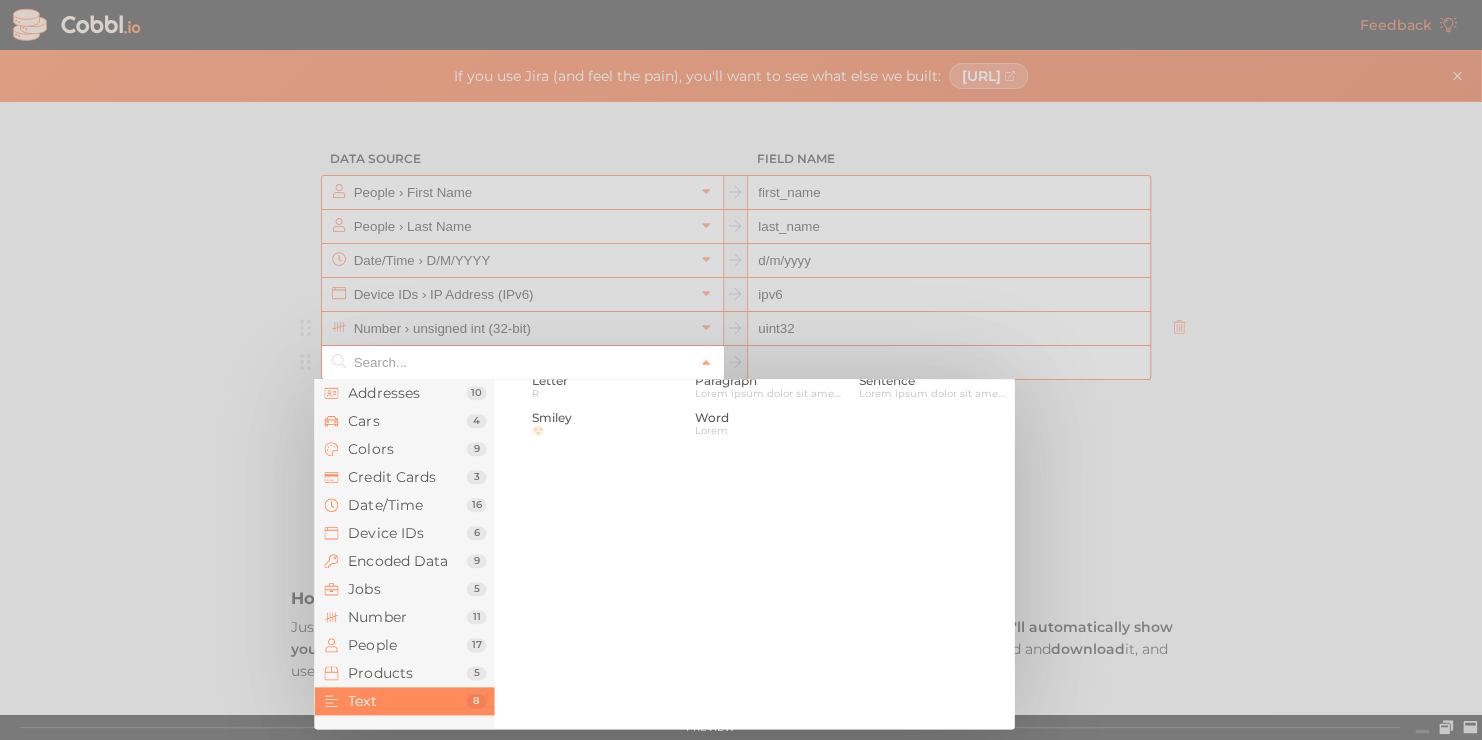 click at bounding box center (741, 370) 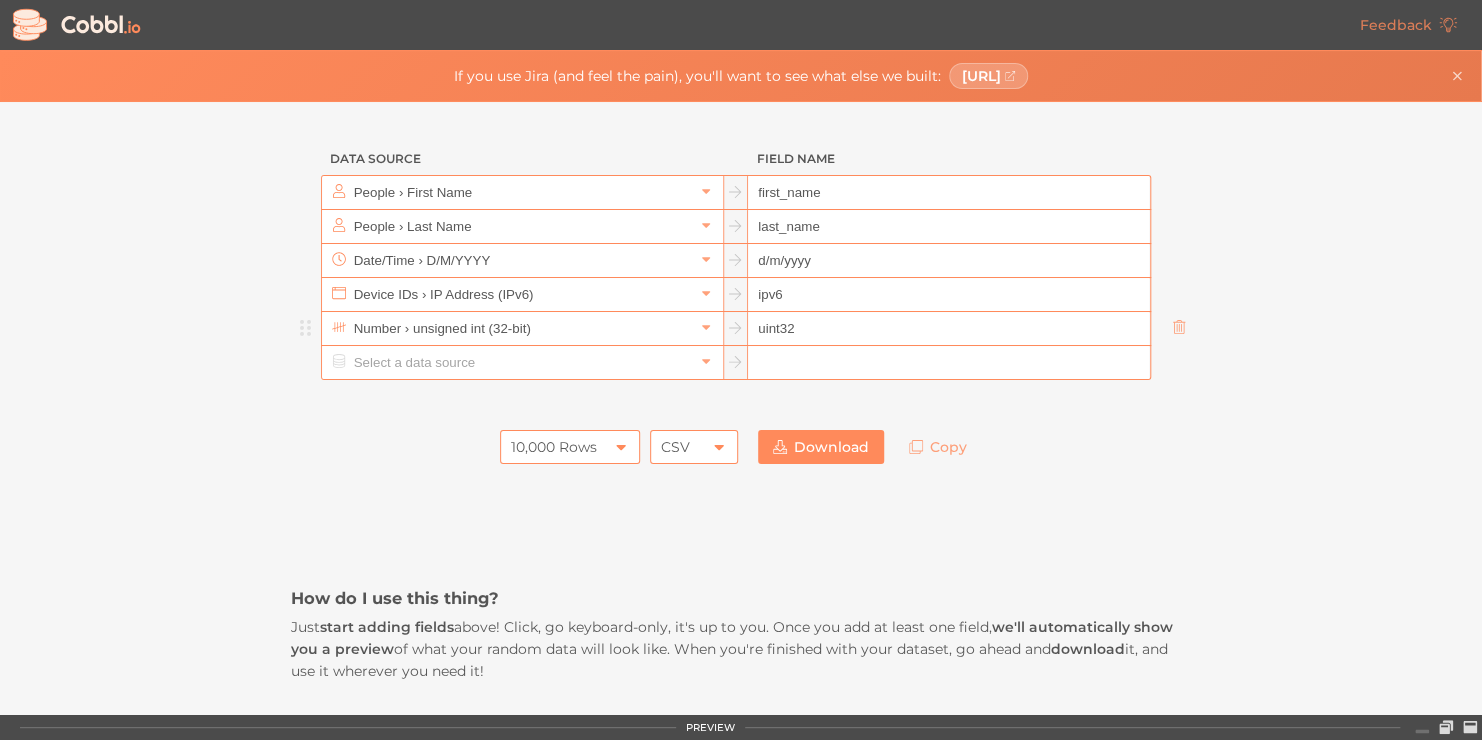 click on "Data Source Field Name People › First Name first_name People › Last Name last_name Date/Time › D/M/YYYY d/m/yyyy Device IDs › IP Address (IPv6) ipv6 Number › unsigned int (32-bit) uint32 Addresses 10 Cars 4 Colors 9 Credit Cards 3 Date/Time 16 Device IDs 6 Encoded Data 9 Jobs 5 Number 11 People 17 Products 5 Text 8 Addresses City North Star [GEOGRAPHIC_DATA] State [US_STATE][GEOGRAPHIC_DATA] (Abbr.) [GEOGRAPHIC_DATA] [STREET_ADDRESS] Timezone Eastern Standard Time Timezone (Abbr.) EST Zip Code 45350 Cars Make GMC Model Sierra (Classic) 3500 Extended Cab Model Year [DATE] VIN [VEHICLE_IDENTIFICATION_NUMBER] Colors Hex #9400D3 HSL Lightness 0.41 HSV Hue 282° HSV Saturation 1 HSV Value 0.83 Name Dark violet RGB Blue 211 RGB Green 0 RGB Red 148 Credit Cards Company VISA Expiration Date [CREDIT_CARD_DATA] Number [CREDIT_CARD_NUMBER] Date/Time D/M/YYYY [DATE] Day 23 Day of Month 27th Day of Week [DATE] Epoch 1595478018 Hour 04 ISO 8601 Date [DATE] ISO 8601 Date Time [DATE]T04:20:18.130Z M/D/YYYY [DATE] 120" at bounding box center [740, 408] 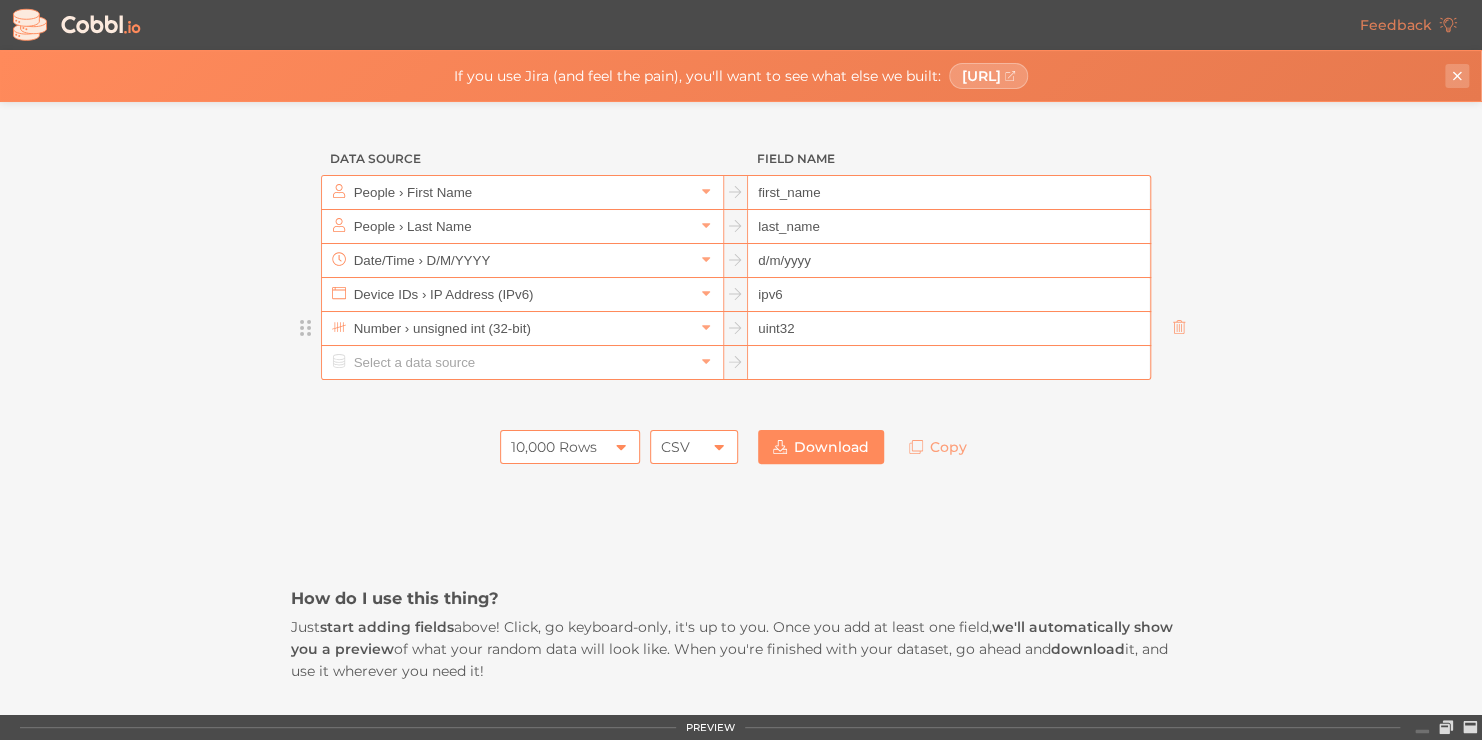 click 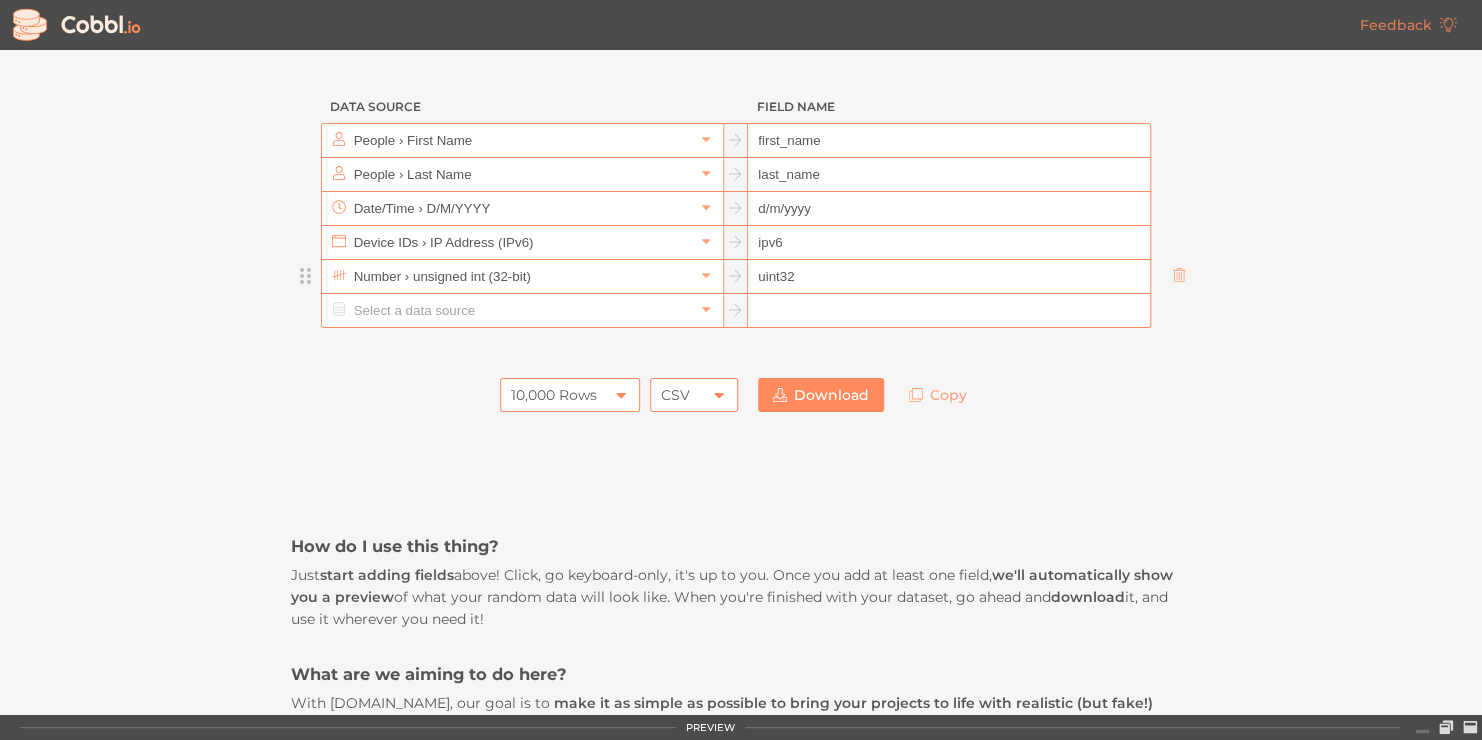 drag, startPoint x: 177, startPoint y: 23, endPoint x: 58, endPoint y: 23, distance: 119 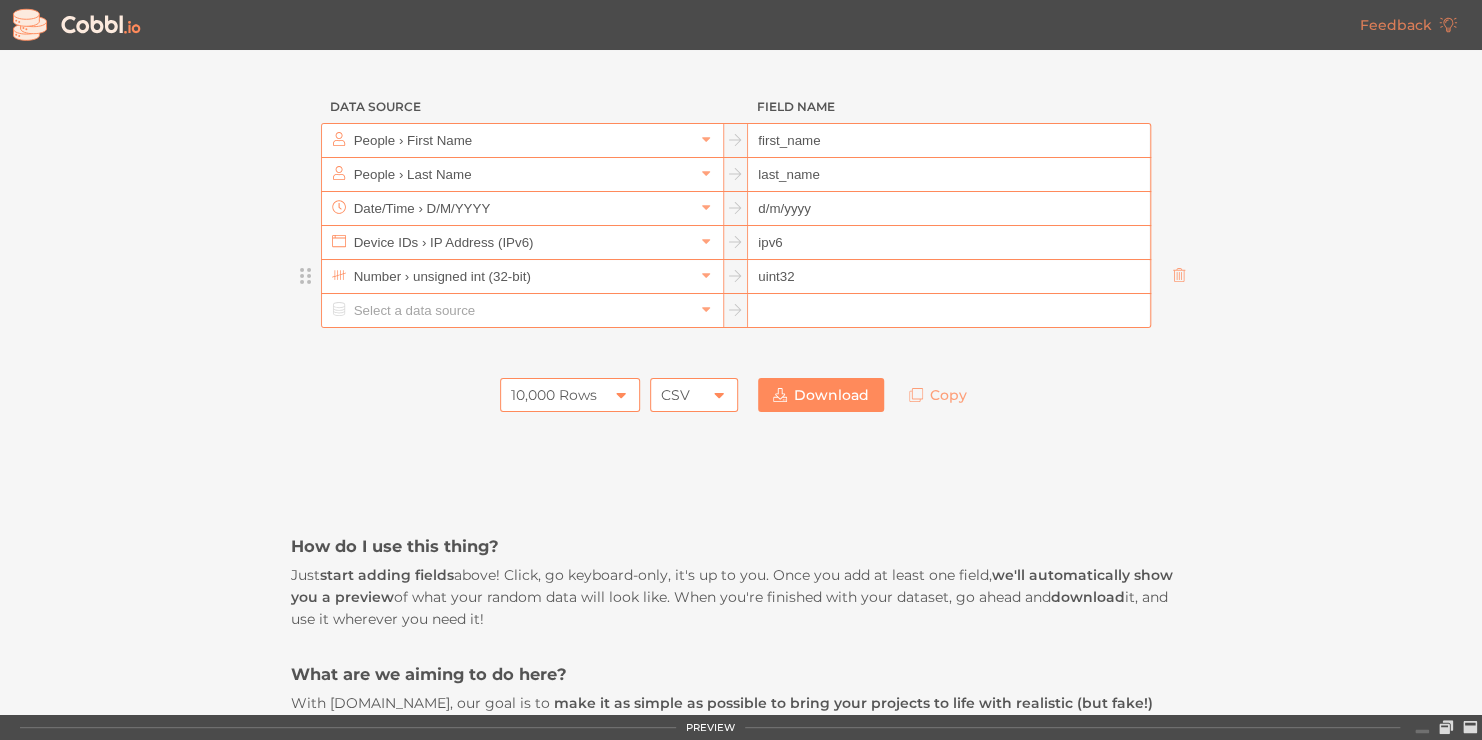 click on "Feedback" at bounding box center (741, 25) 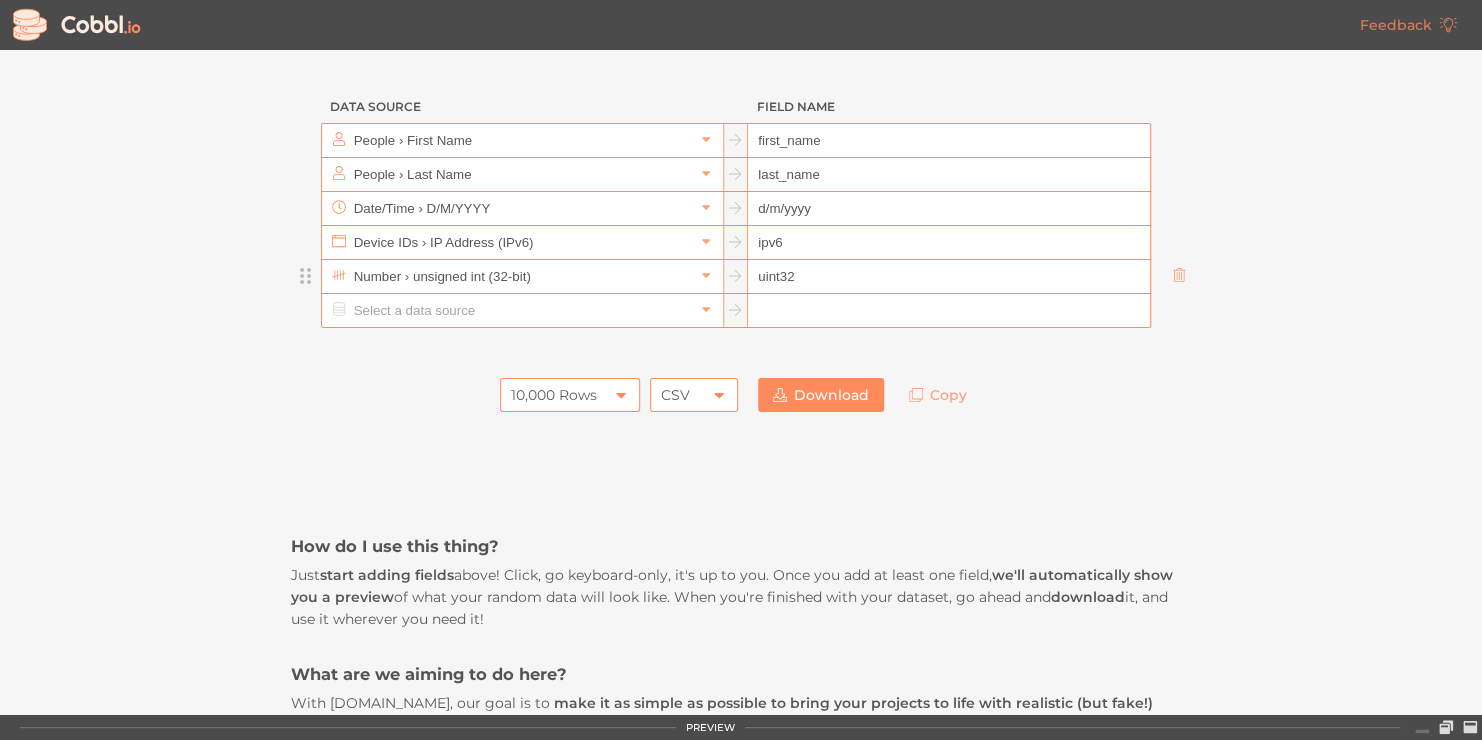 click on "Data Source Field Name People › First Name first_name People › Last Name last_name Date/Time › D/M/YYYY d/m/yyyy Device IDs › IP Address (IPv6) ipv6 Number › unsigned int (32-bit) uint32 10,000 Rows 10,000 Rows CSV CSV Download Copy How do I use this thing? Just  start adding fields  above! Click, go keyboard-only, it's up to you. Once you add at least one field,  we'll automatically show you a preview  of what your random data will look like. When you're finished with your dataset, go ahead and  download  it, and use it wherever you need it! What are we aiming to do here? With [DOMAIN_NAME], our goal is to   make it as simple as possible to bring your projects to life with realistic (but fake!) data Who is this for? Maybe you're a  software engineer  that needs to test the new UI with some notional data, or you're a  UX designer  that needs to see what your mock looks like with some sample data, or you're a    sales engineer data scientist  that needs a bunch of random data to play with, or you're a" at bounding box center [740, 382] 